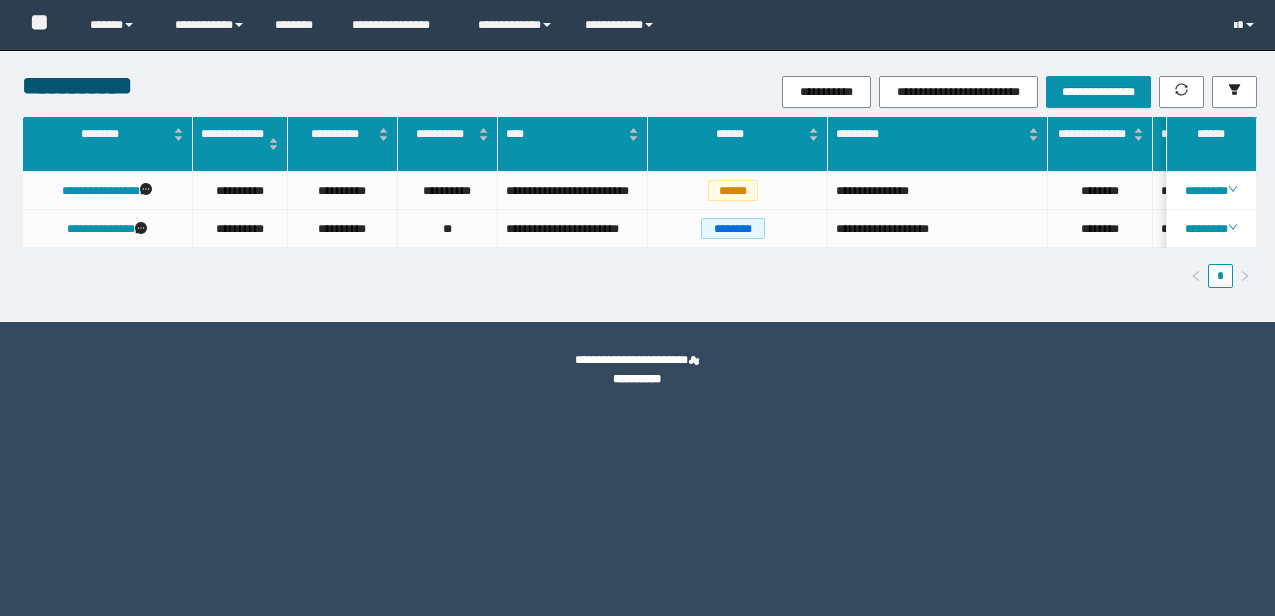 scroll, scrollTop: 0, scrollLeft: 0, axis: both 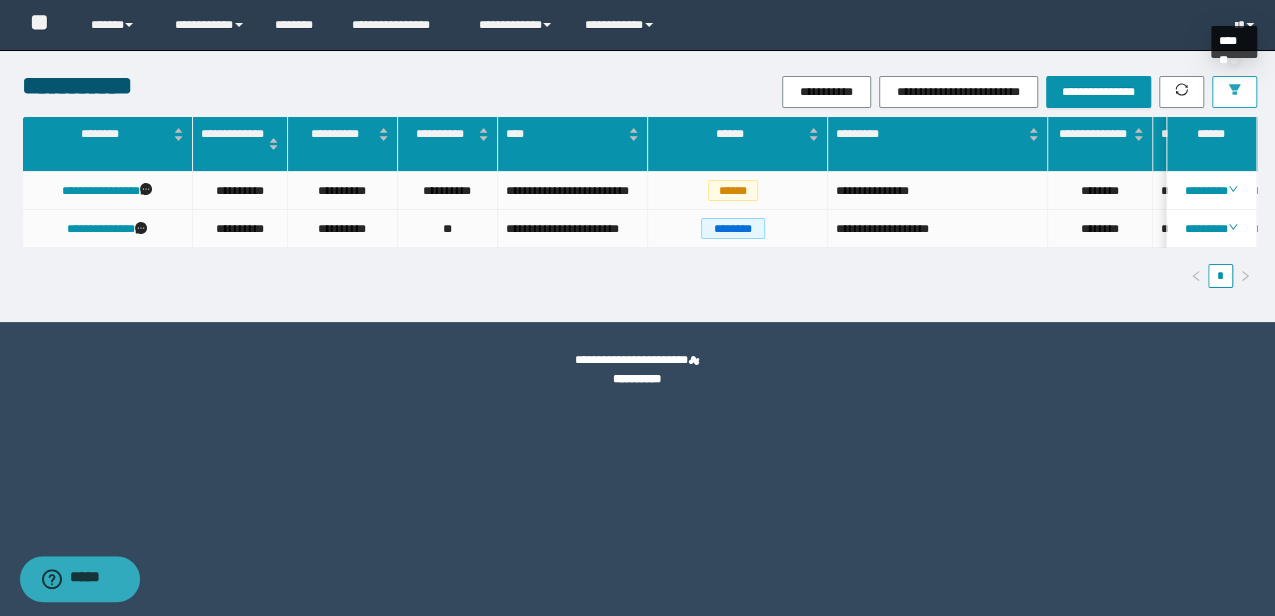 click 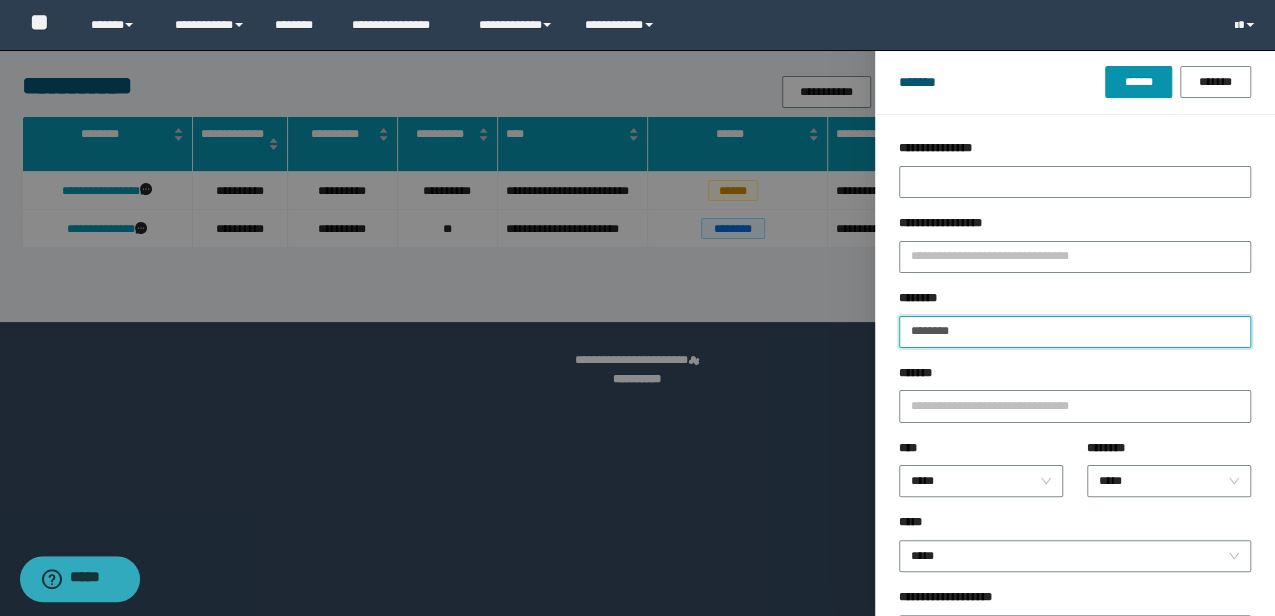 drag, startPoint x: 951, startPoint y: 342, endPoint x: 772, endPoint y: 347, distance: 179.06982 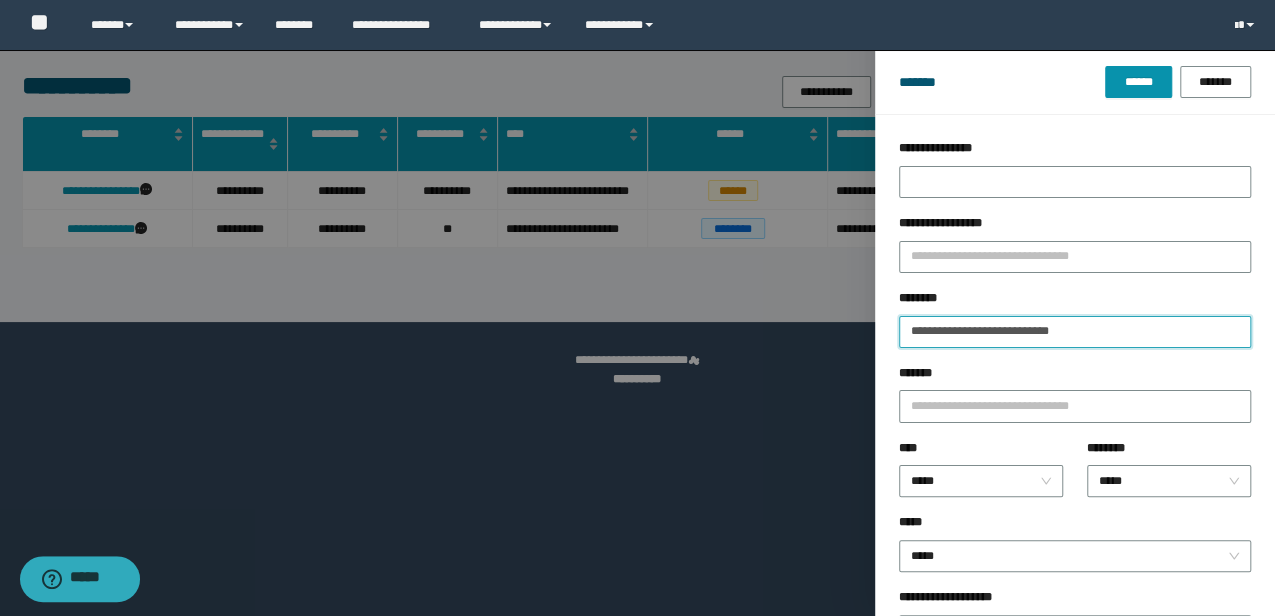 click on "******" at bounding box center [1138, 82] 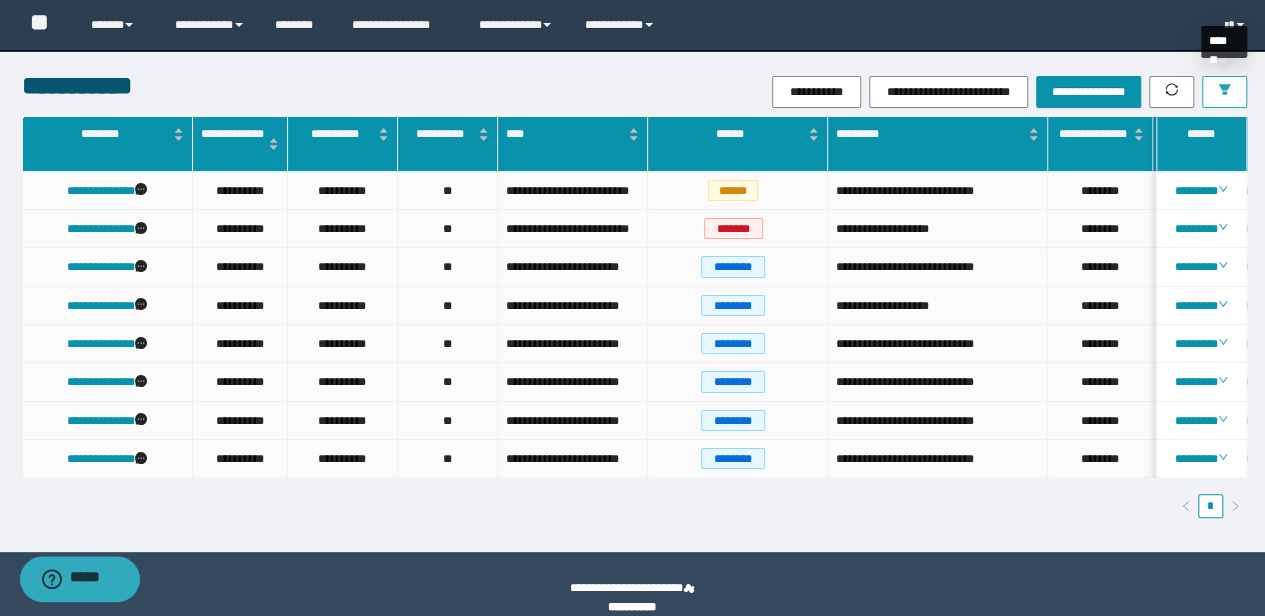 click at bounding box center [1224, 92] 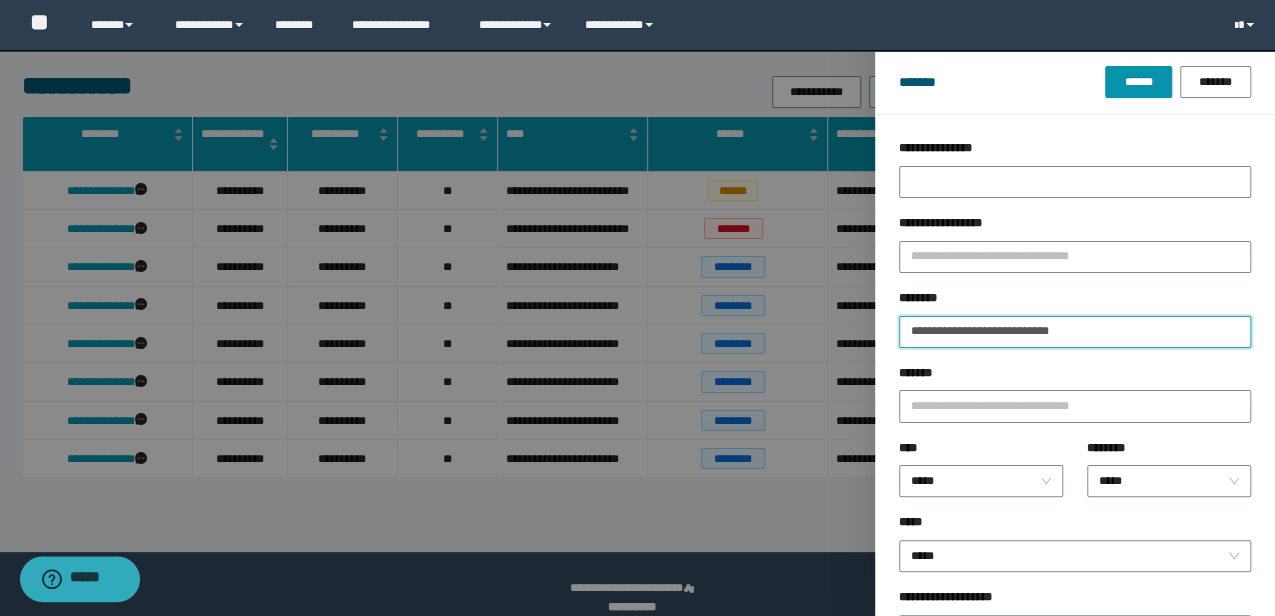 drag, startPoint x: 1144, startPoint y: 332, endPoint x: 650, endPoint y: 294, distance: 495.45938 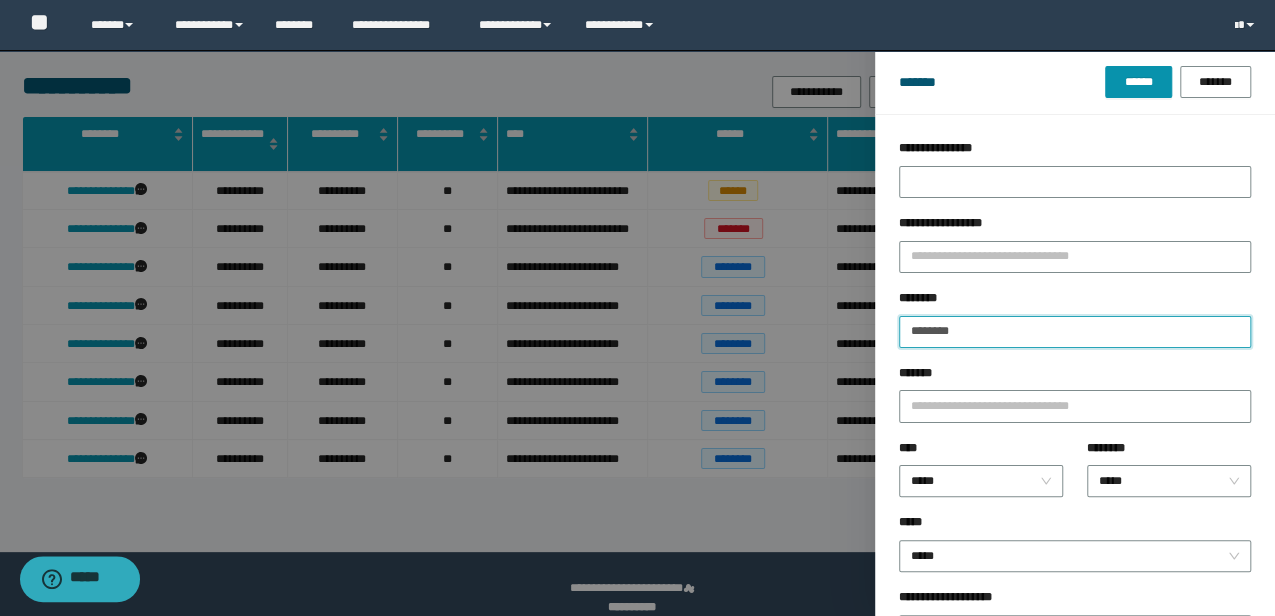 click on "******" at bounding box center (1138, 82) 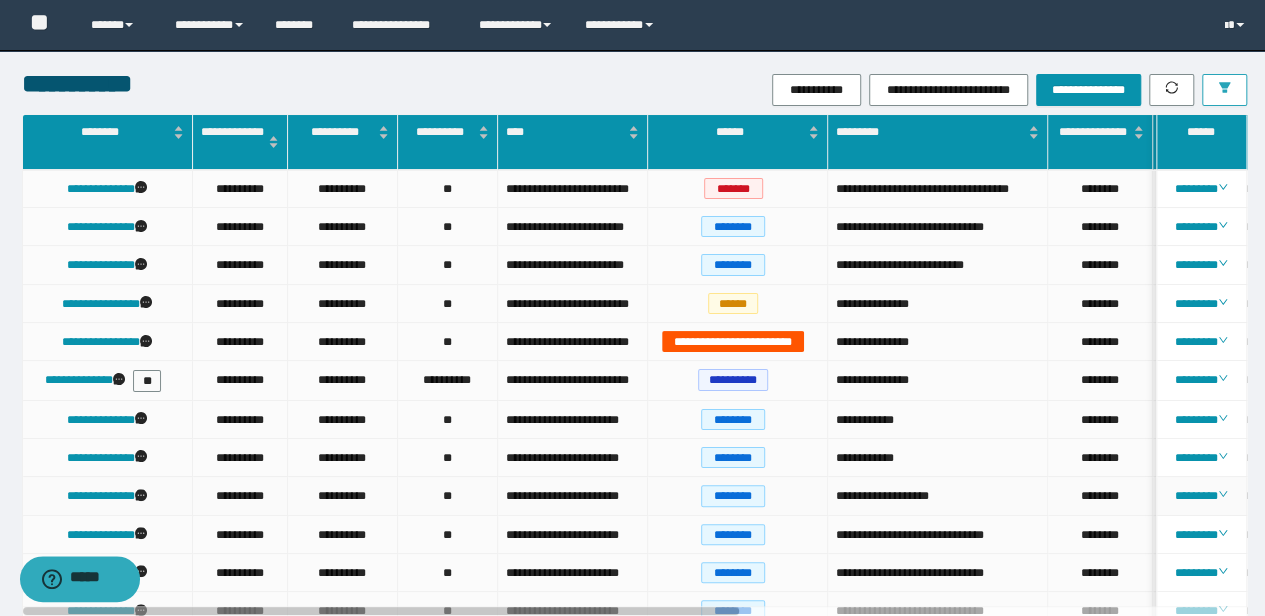 scroll, scrollTop: 0, scrollLeft: 0, axis: both 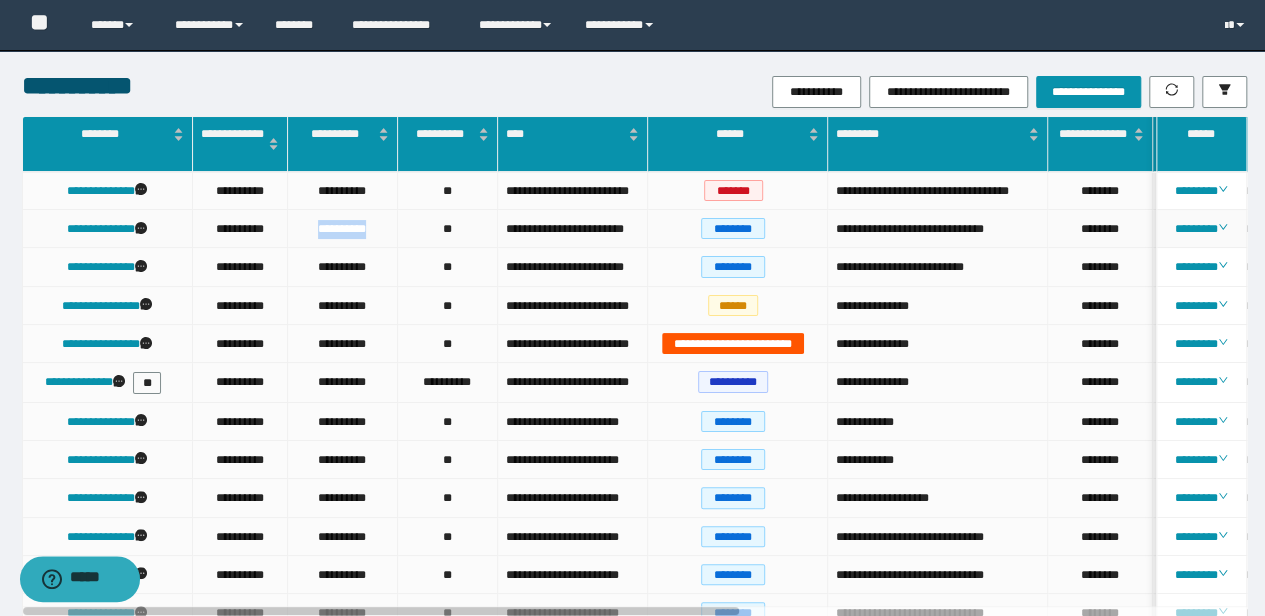 drag, startPoint x: 299, startPoint y: 251, endPoint x: 388, endPoint y: 240, distance: 89.6772 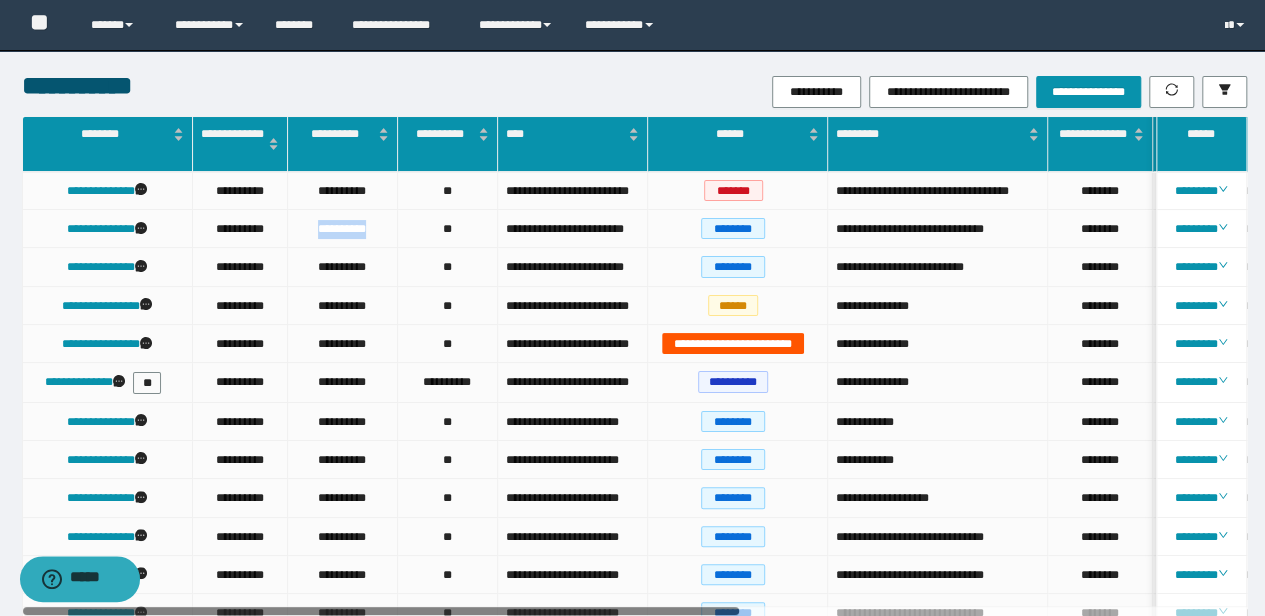 scroll, scrollTop: 0, scrollLeft: 42, axis: horizontal 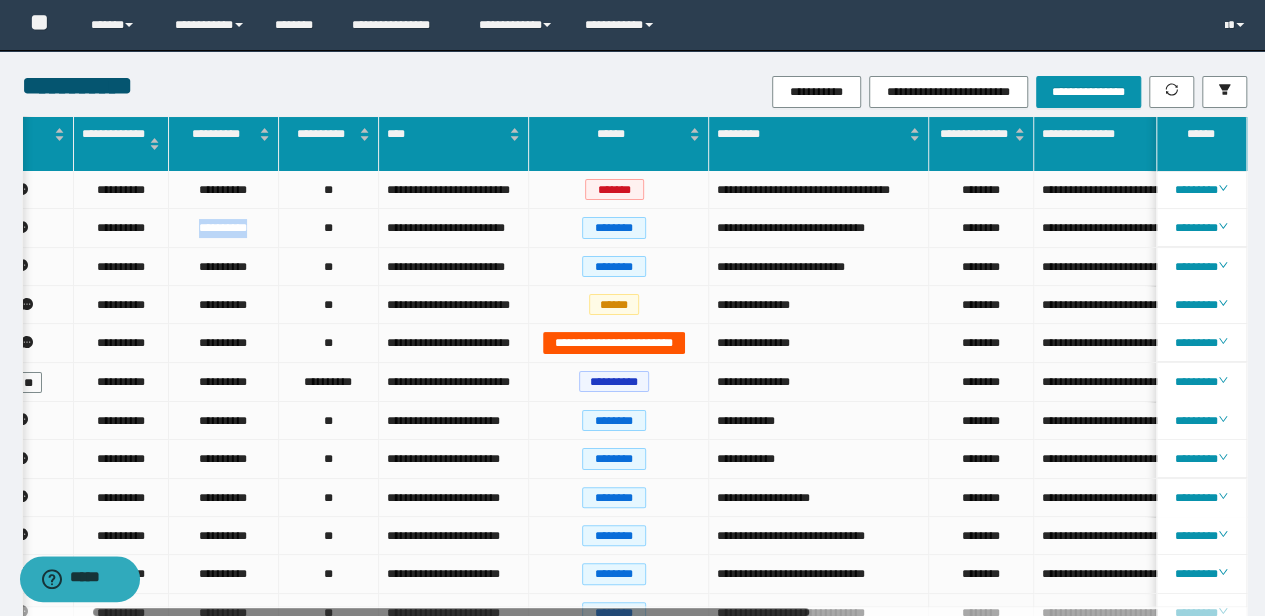 drag, startPoint x: 696, startPoint y: 607, endPoint x: 498, endPoint y: 650, distance: 202.6154 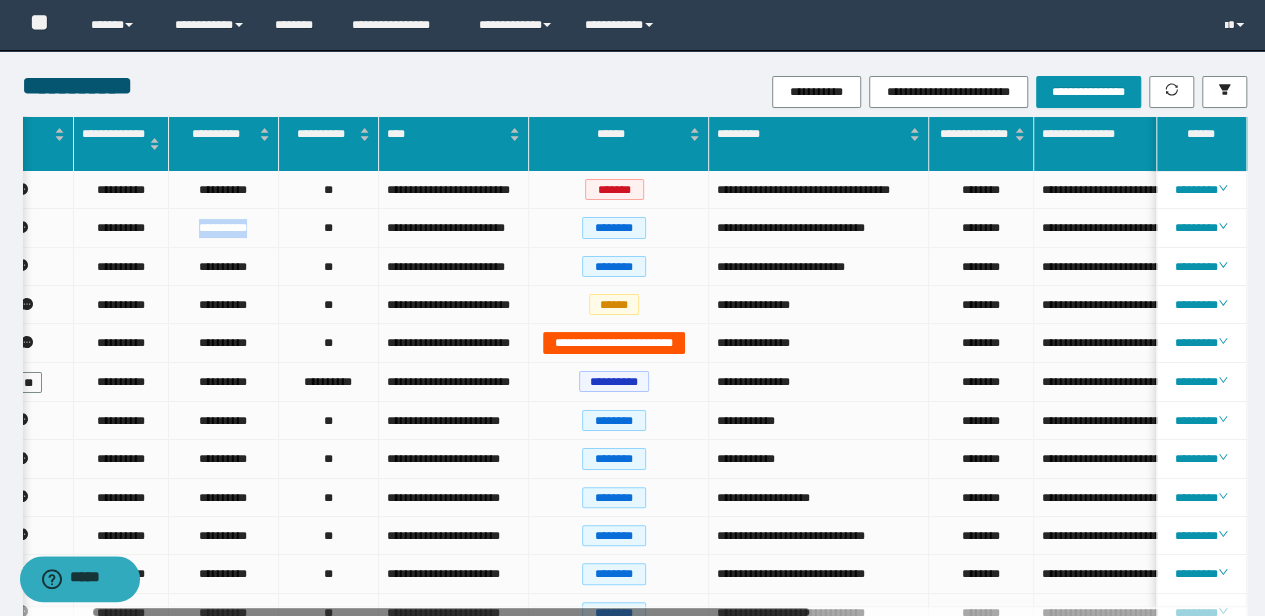 scroll, scrollTop: 0, scrollLeft: 120, axis: horizontal 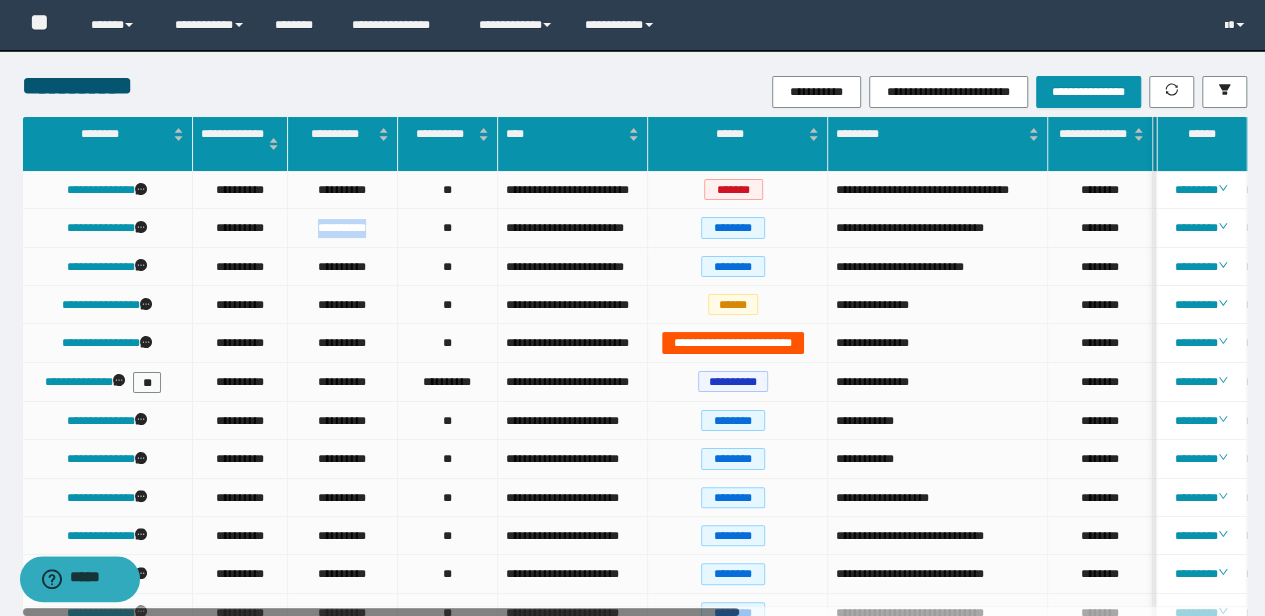 drag, startPoint x: 565, startPoint y: 612, endPoint x: 438, endPoint y: 607, distance: 127.09839 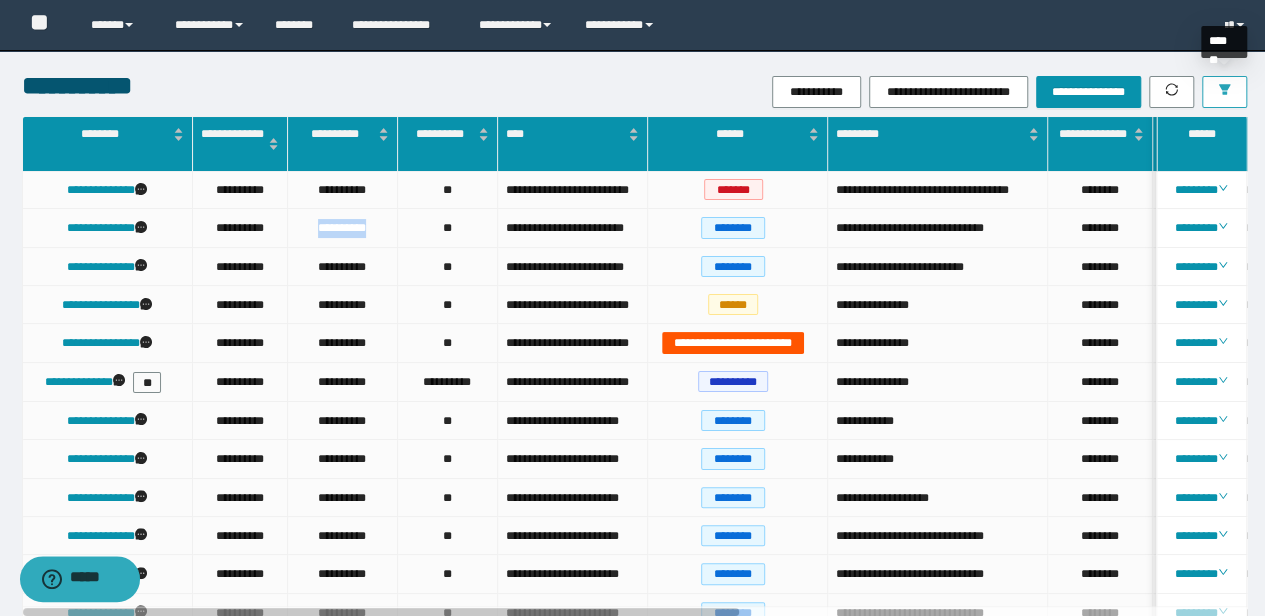 click 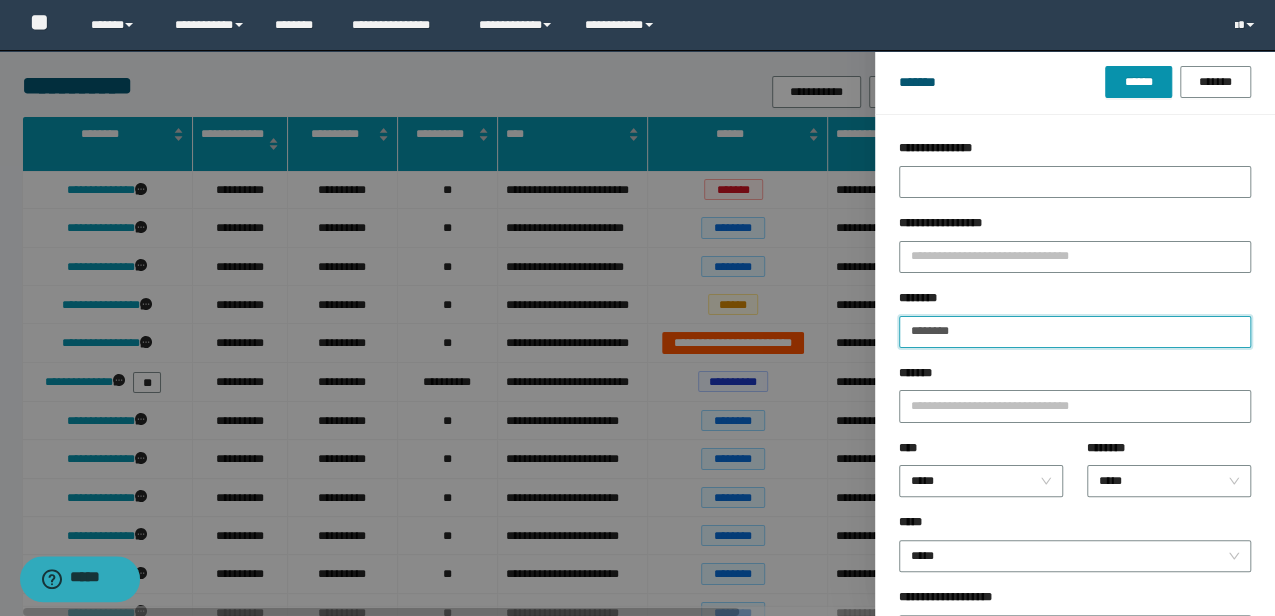 drag, startPoint x: 975, startPoint y: 336, endPoint x: 705, endPoint y: 330, distance: 270.06665 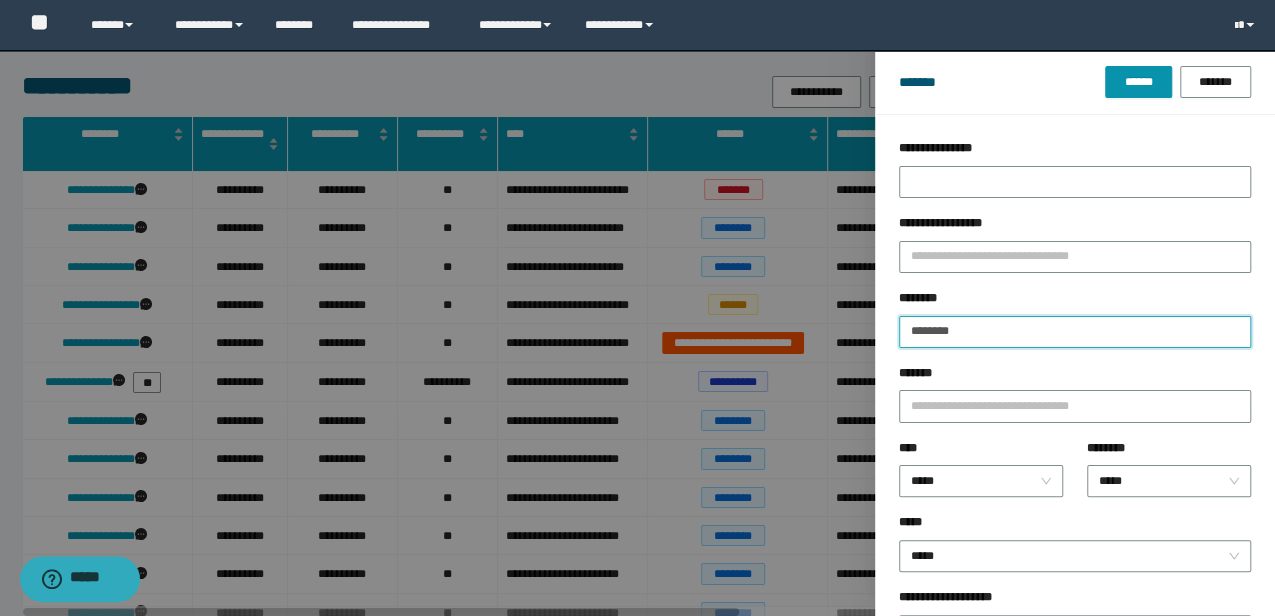 paste 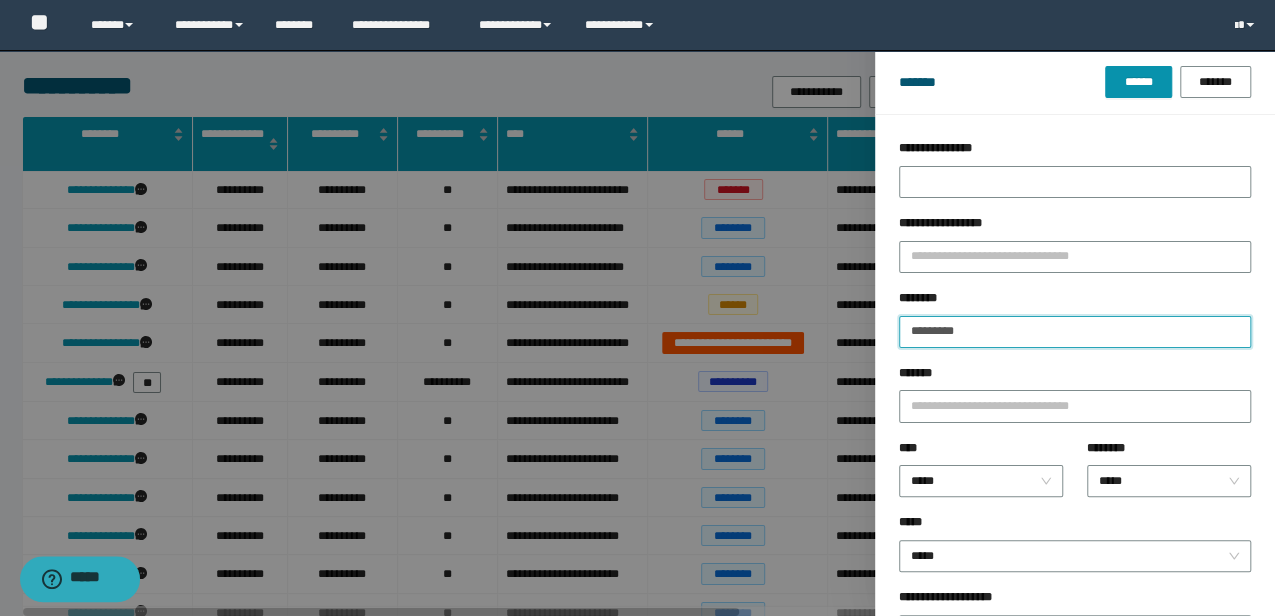 type on "********" 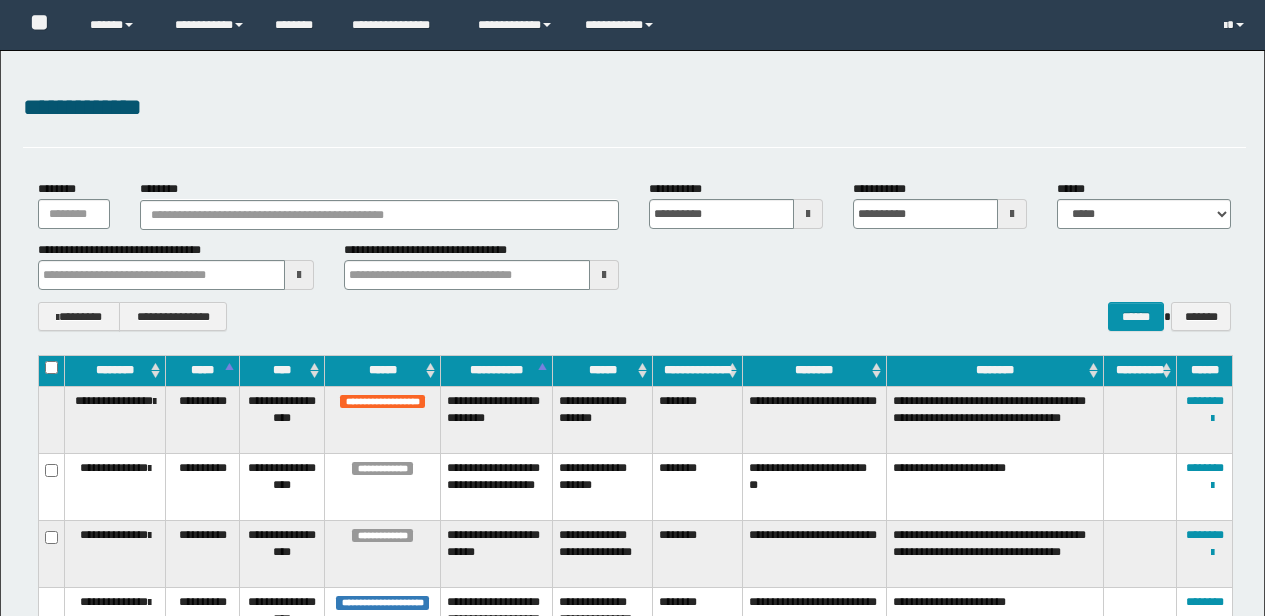 scroll, scrollTop: 0, scrollLeft: 0, axis: both 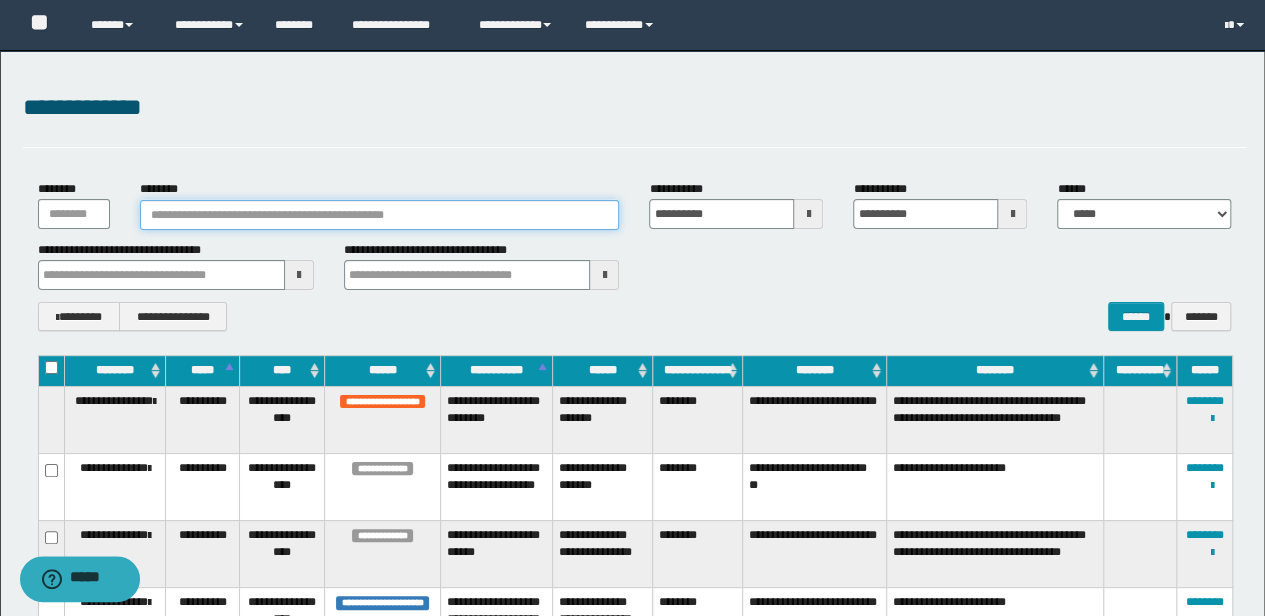 click on "********" at bounding box center (380, 215) 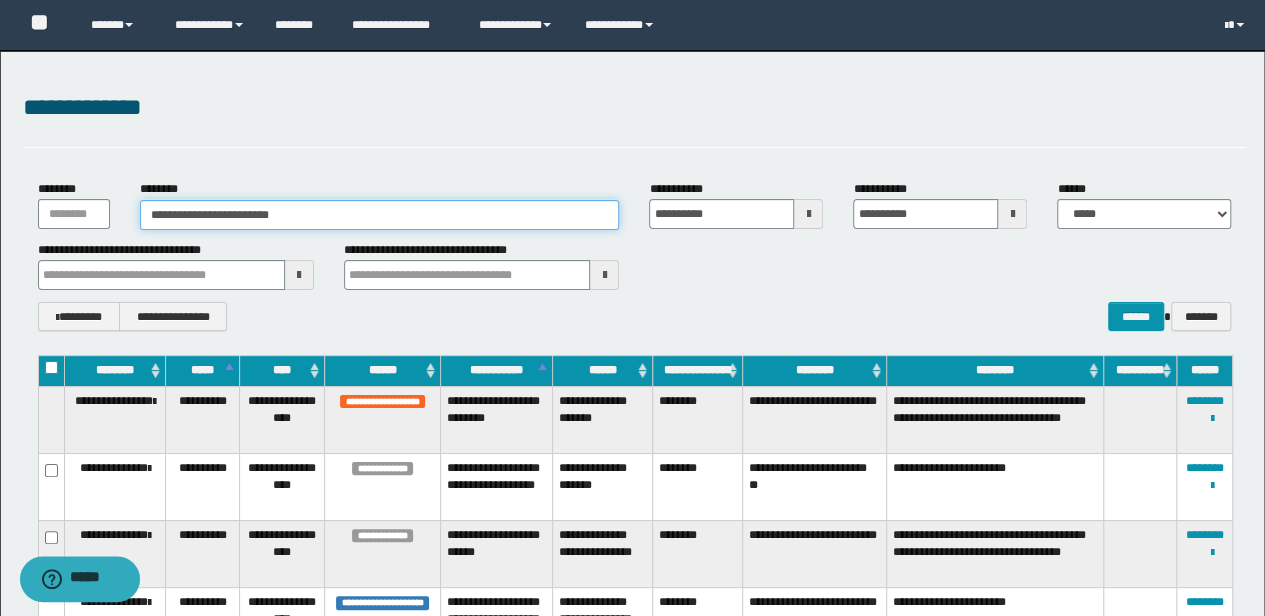 type on "**********" 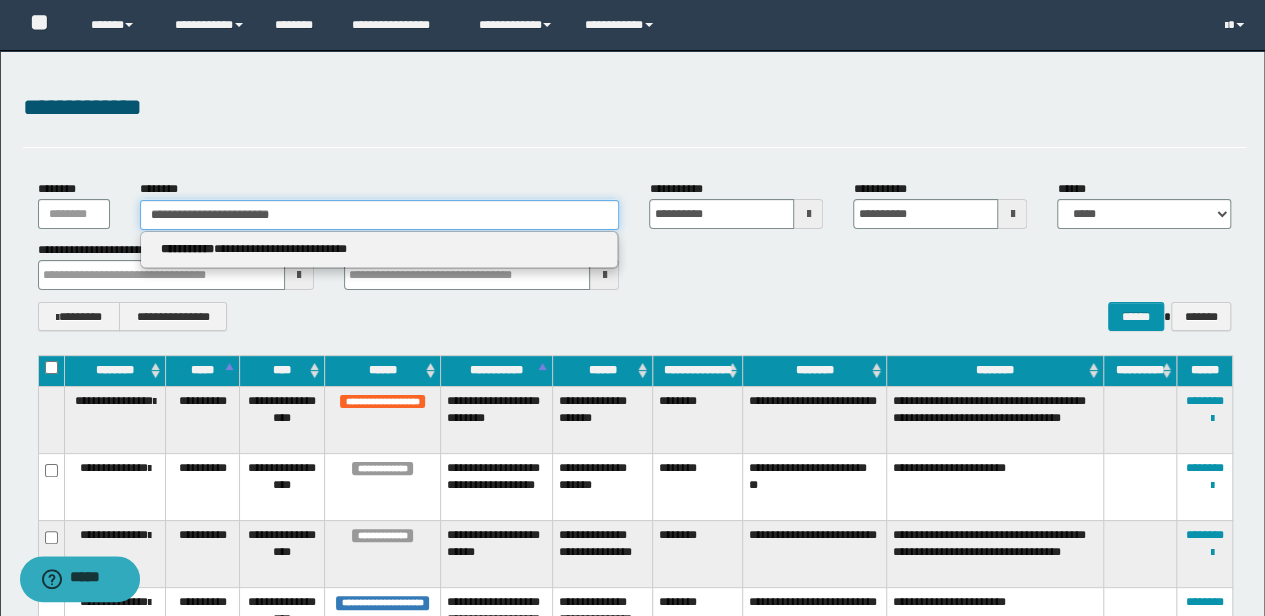 type on "**********" 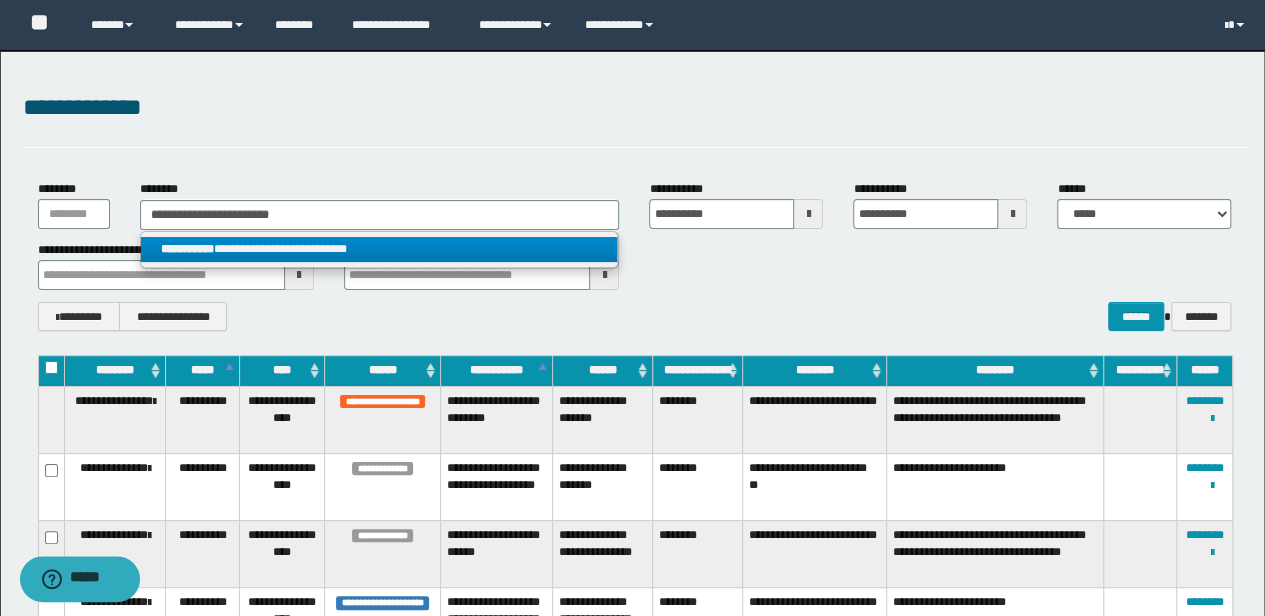 click on "**********" at bounding box center (379, 249) 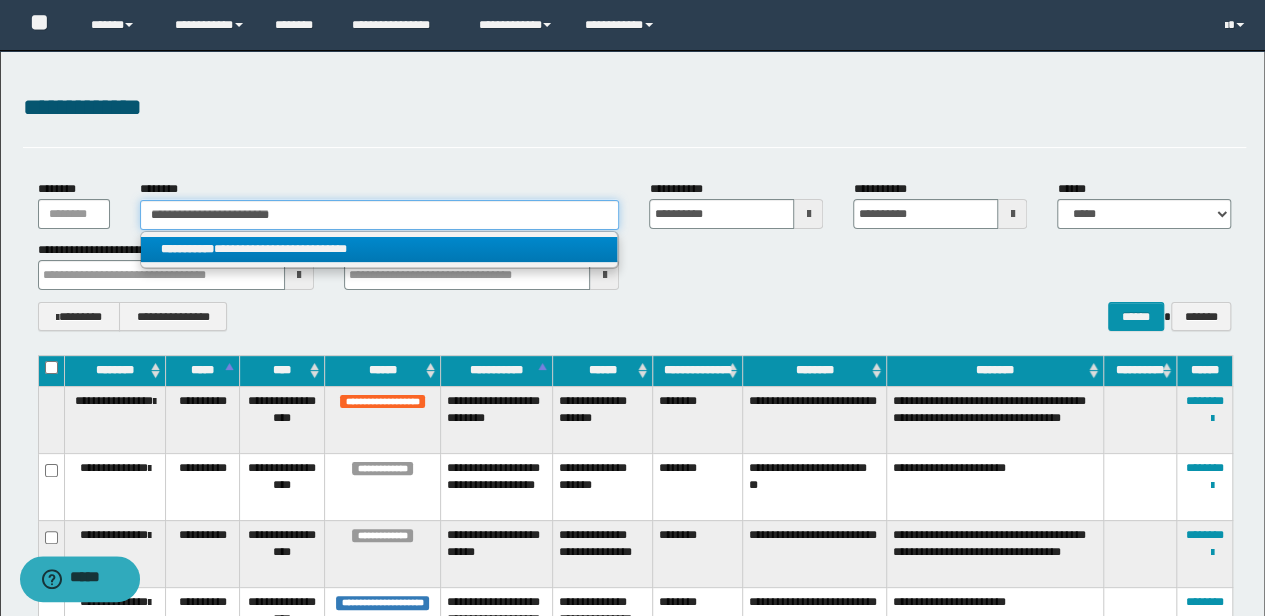 type 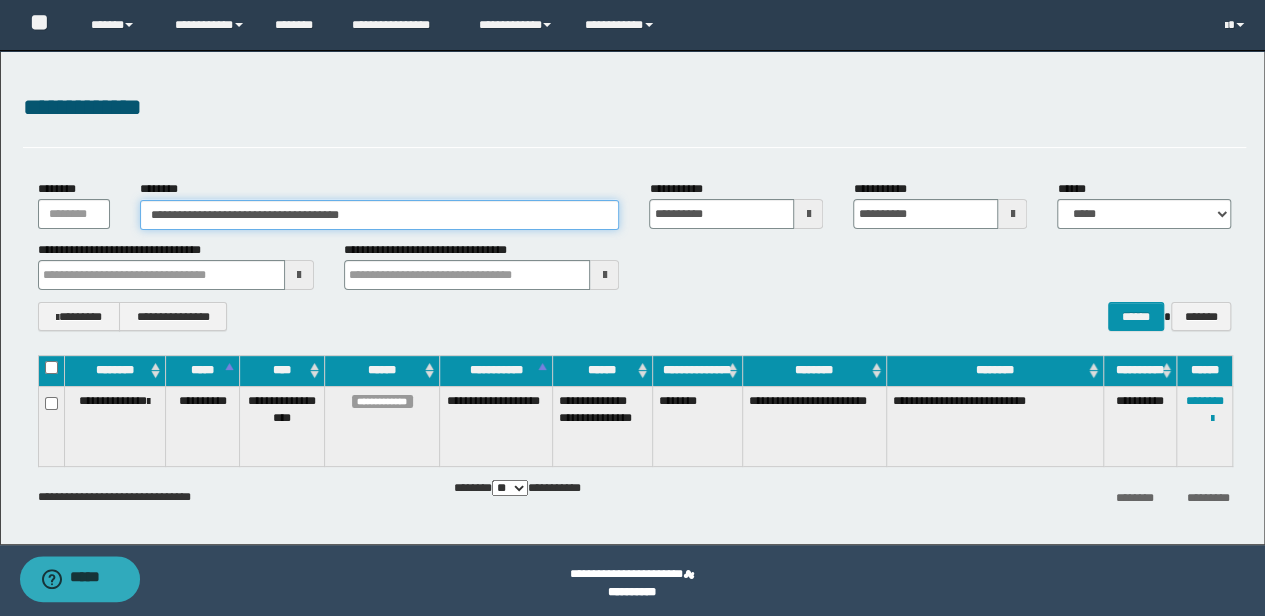 click on "**********" at bounding box center [380, 215] 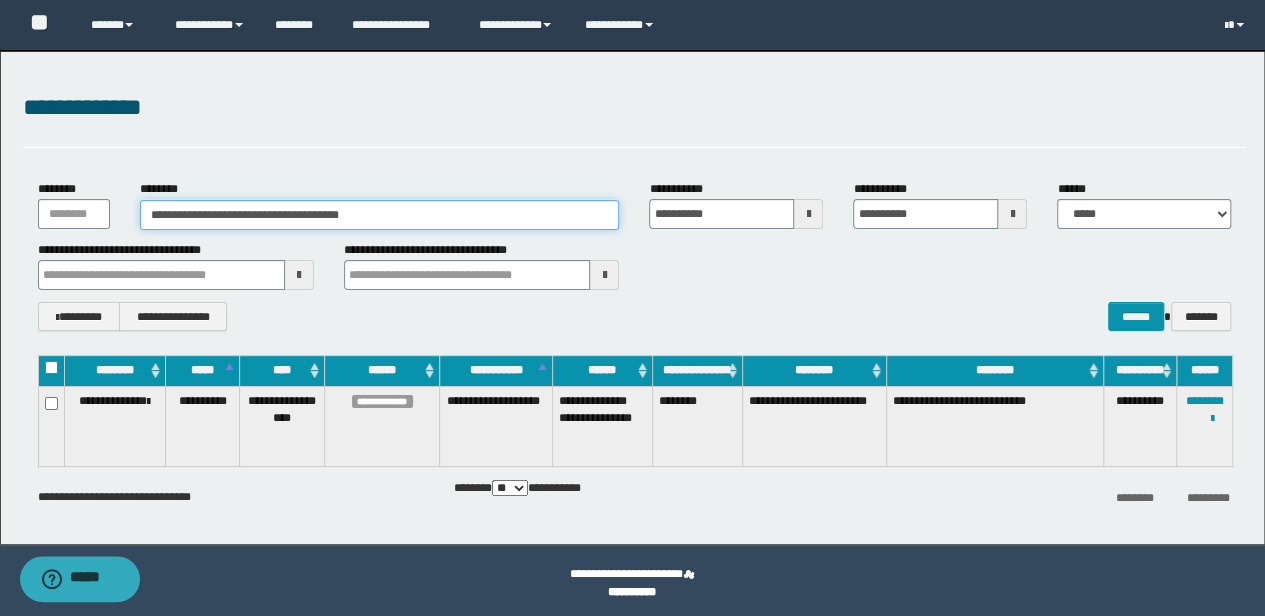 click on "**********" at bounding box center (380, 215) 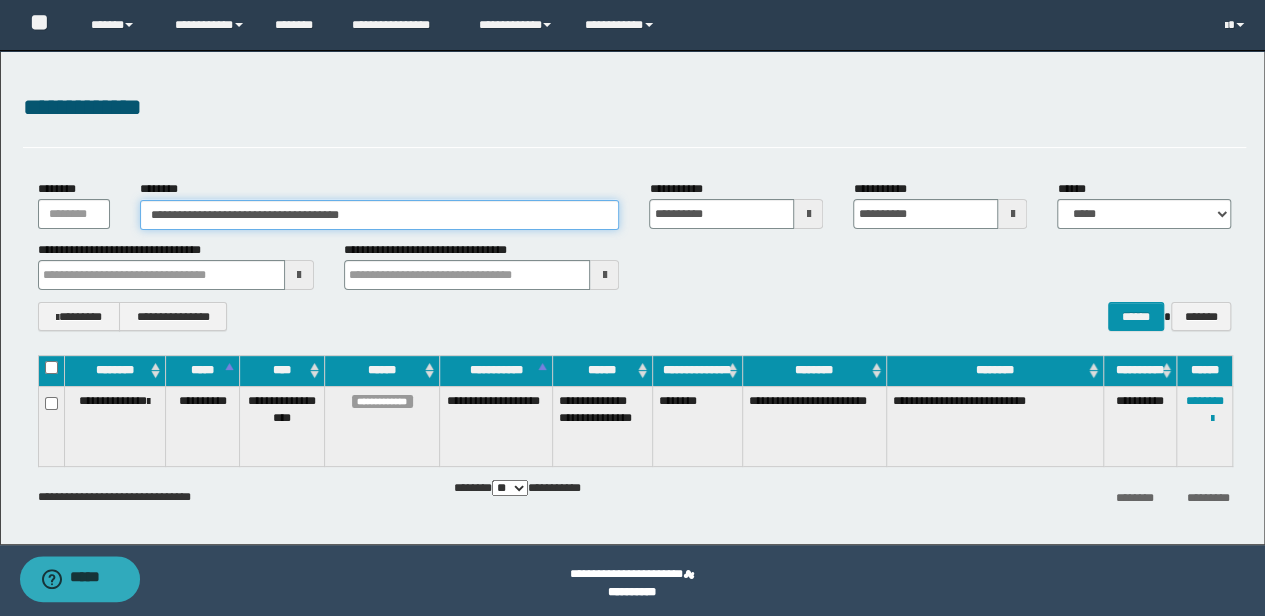 drag, startPoint x: 399, startPoint y: 223, endPoint x: 0, endPoint y: 220, distance: 399.0113 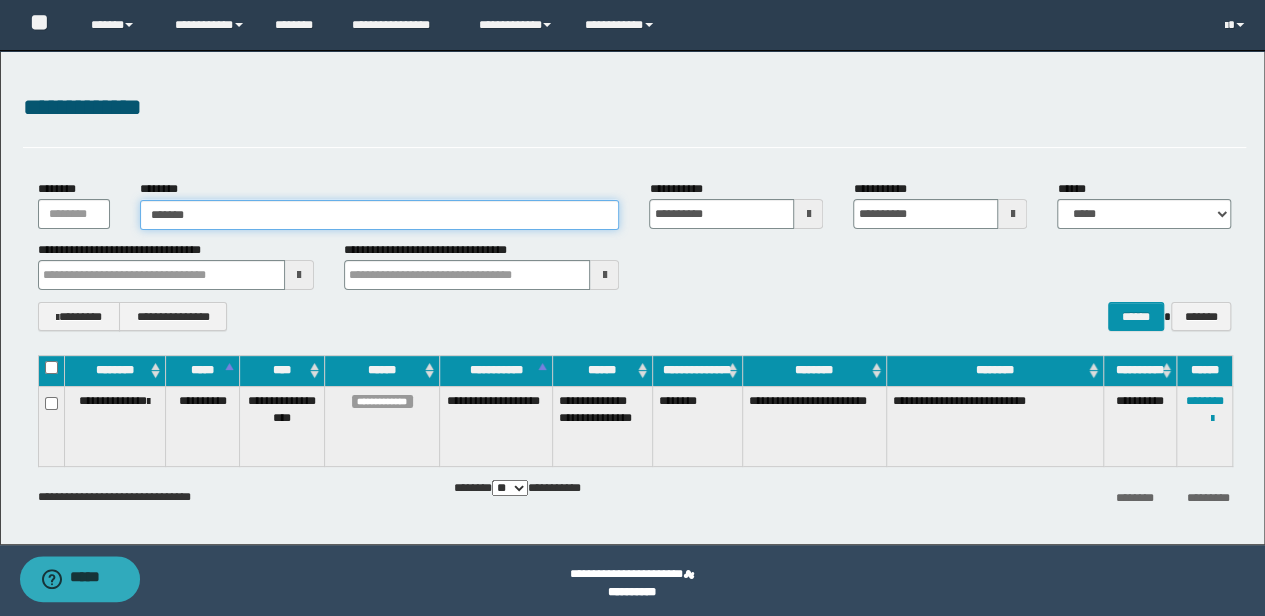 type on "*******" 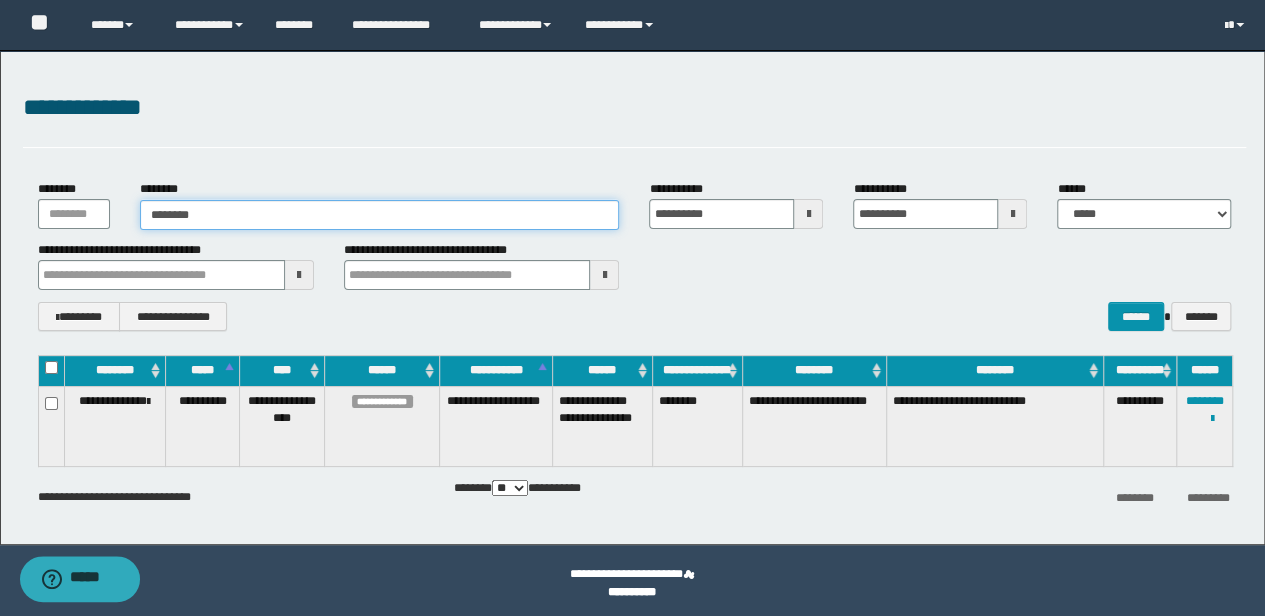 type on "*******" 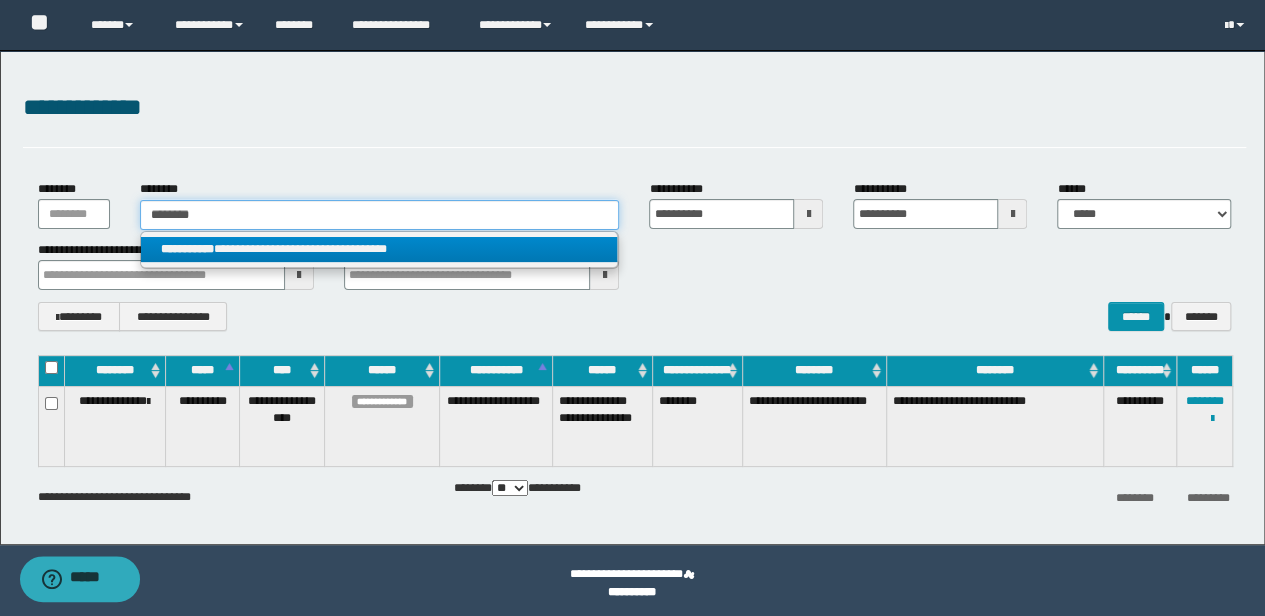 type on "*******" 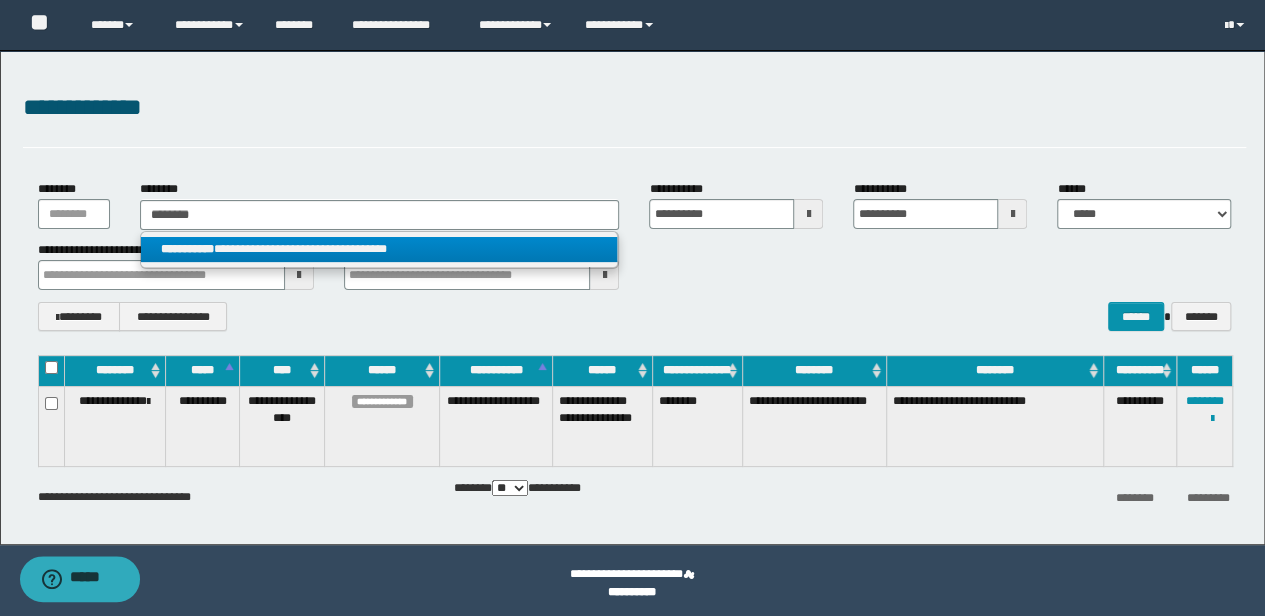 click on "**********" at bounding box center [379, 249] 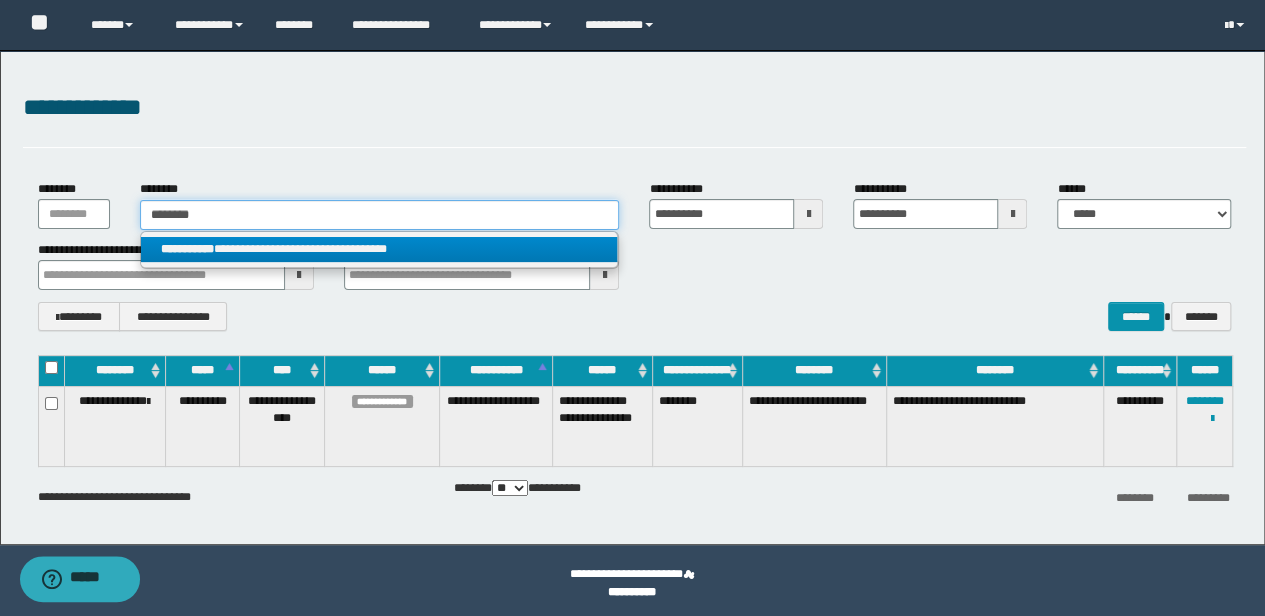 type 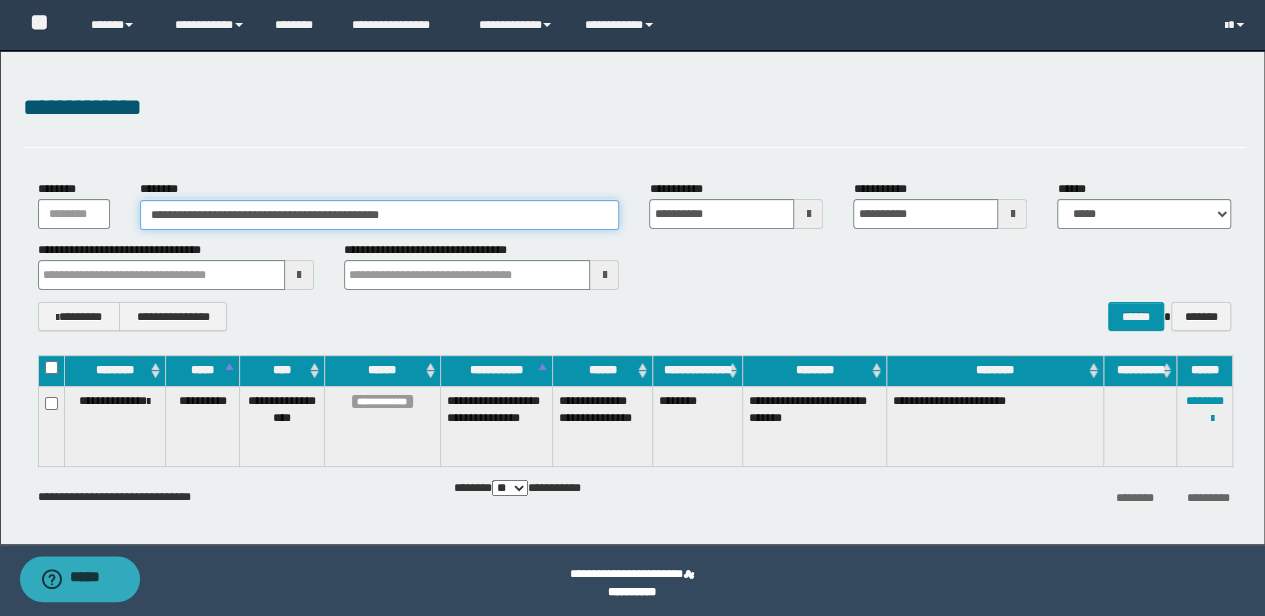 click on "**********" at bounding box center [380, 215] 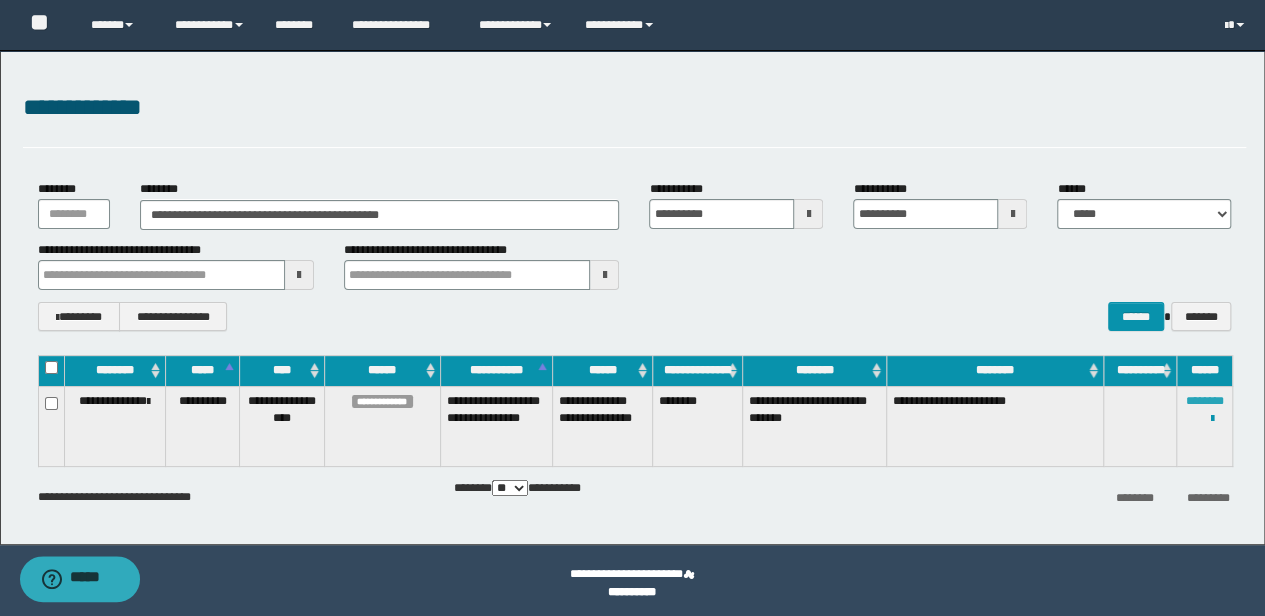 click on "********" at bounding box center (1205, 401) 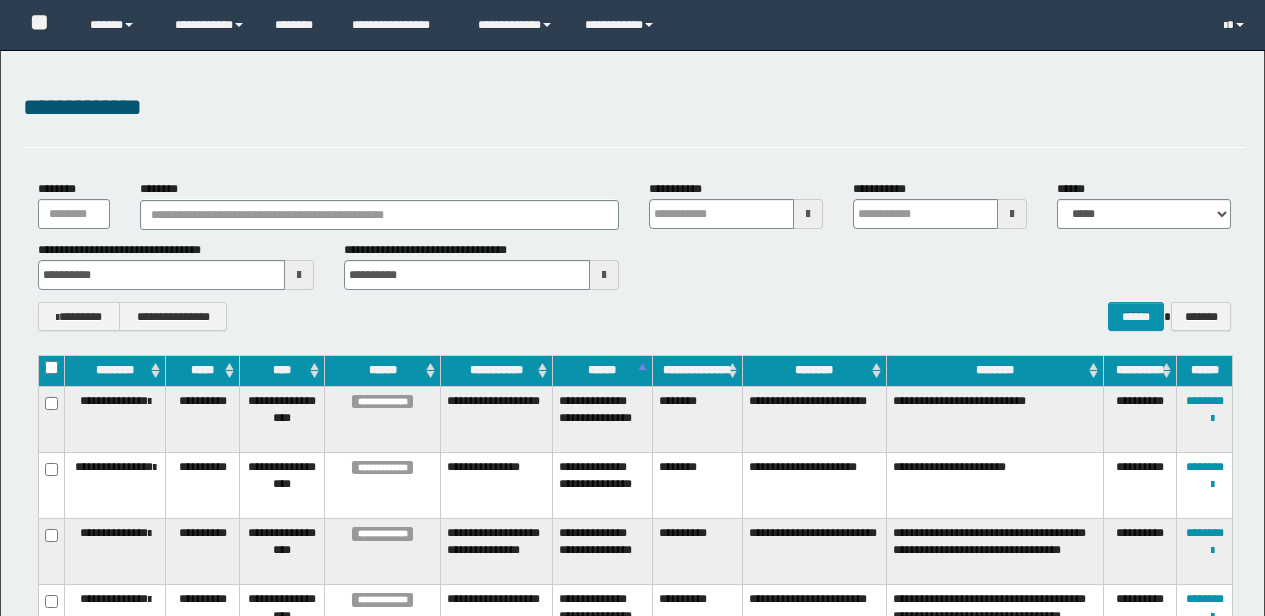 scroll, scrollTop: 800, scrollLeft: 0, axis: vertical 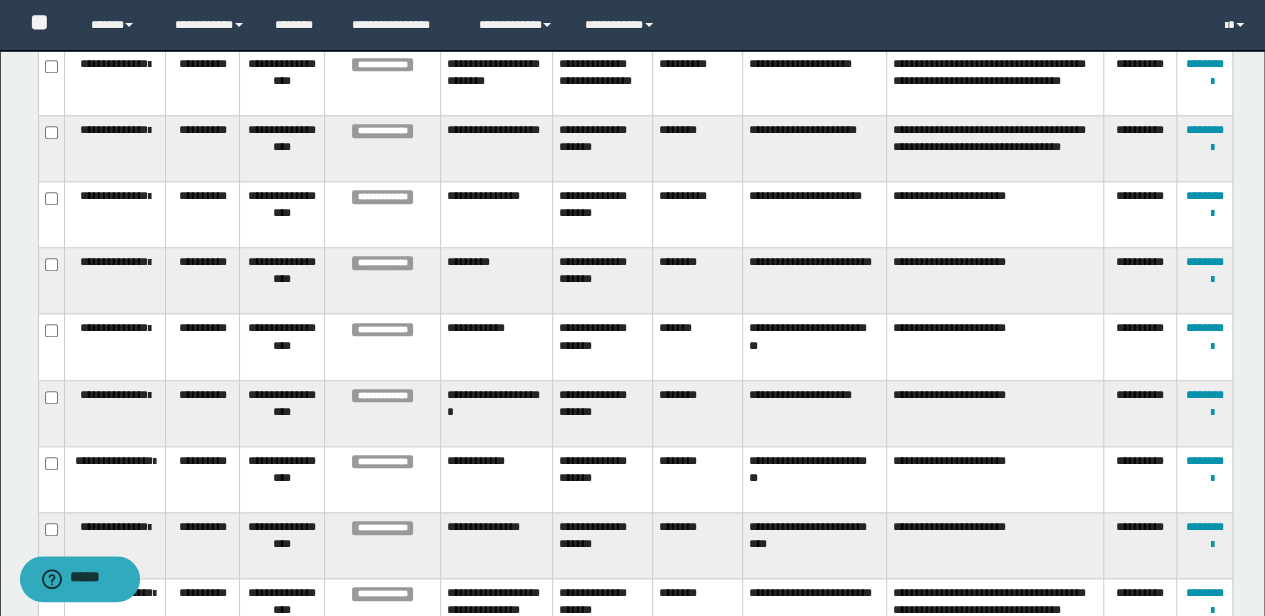 click on "**********" at bounding box center (814, 215) 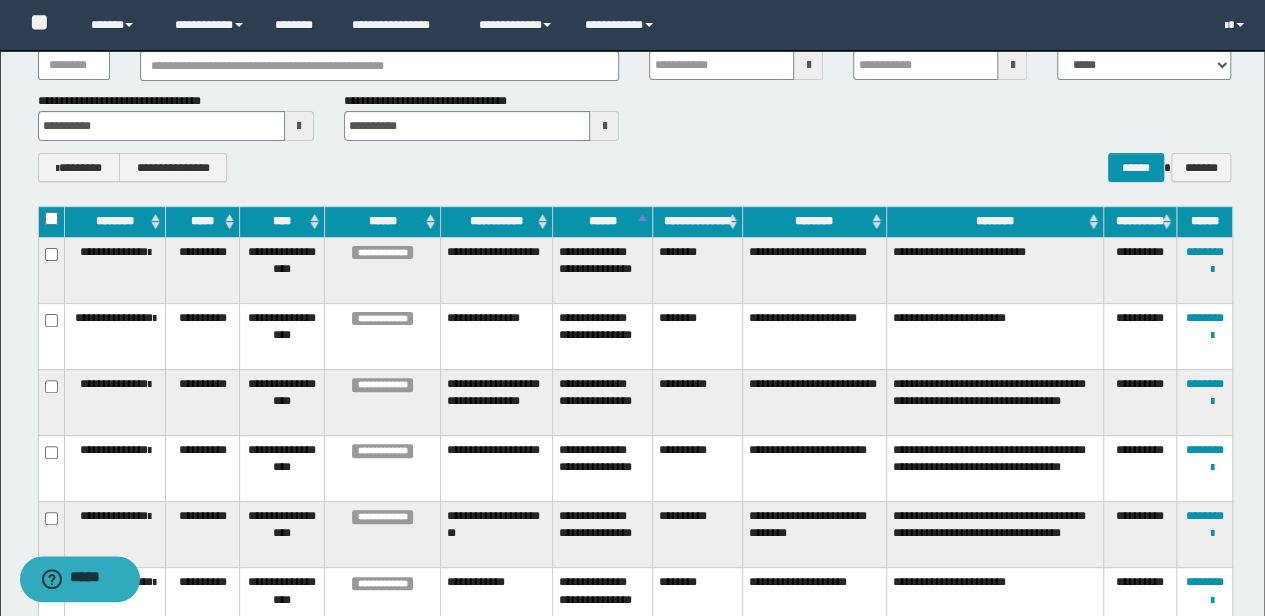 scroll, scrollTop: 133, scrollLeft: 0, axis: vertical 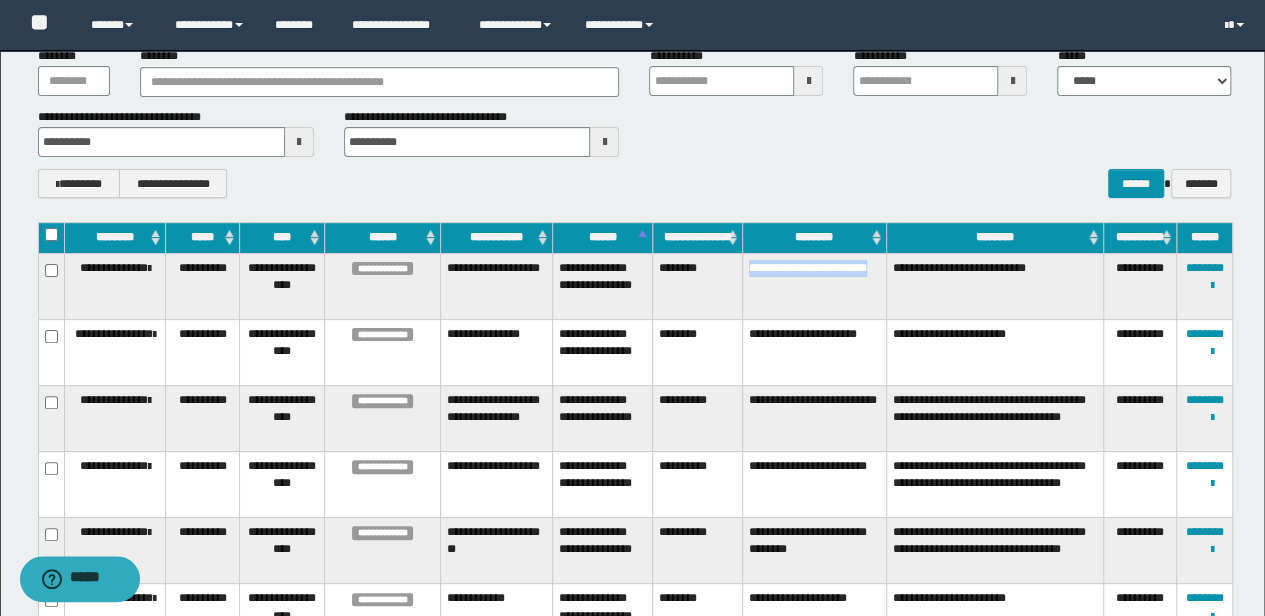 drag, startPoint x: 750, startPoint y: 266, endPoint x: 871, endPoint y: 267, distance: 121.004135 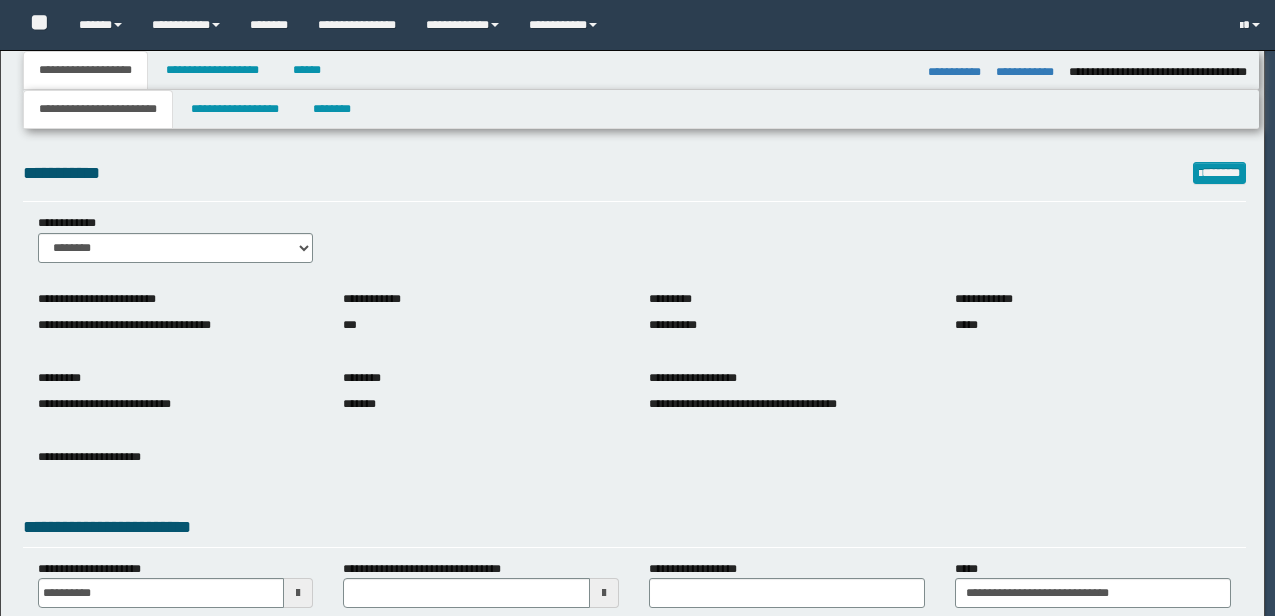 select on "*" 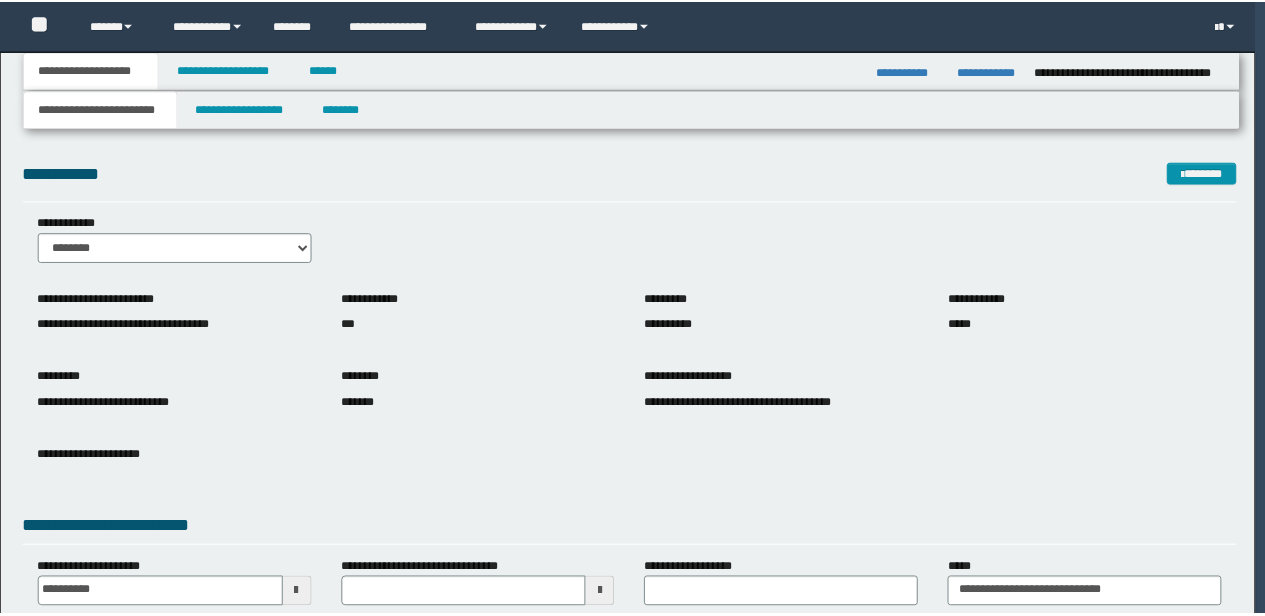 scroll, scrollTop: 0, scrollLeft: 0, axis: both 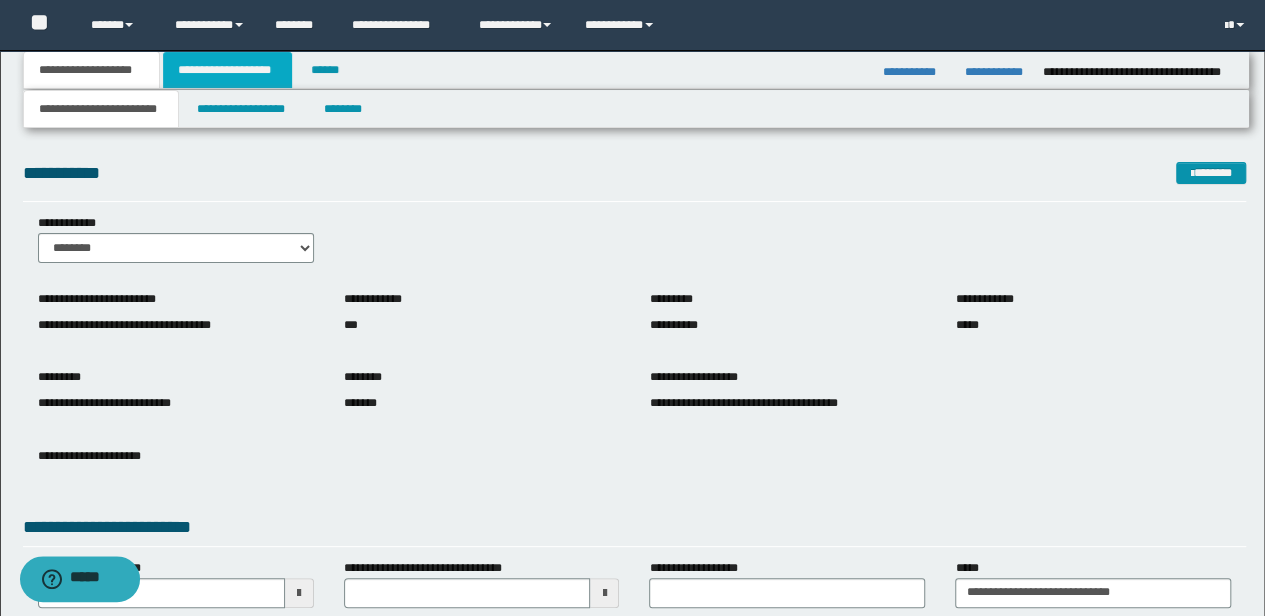 click on "**********" at bounding box center [227, 70] 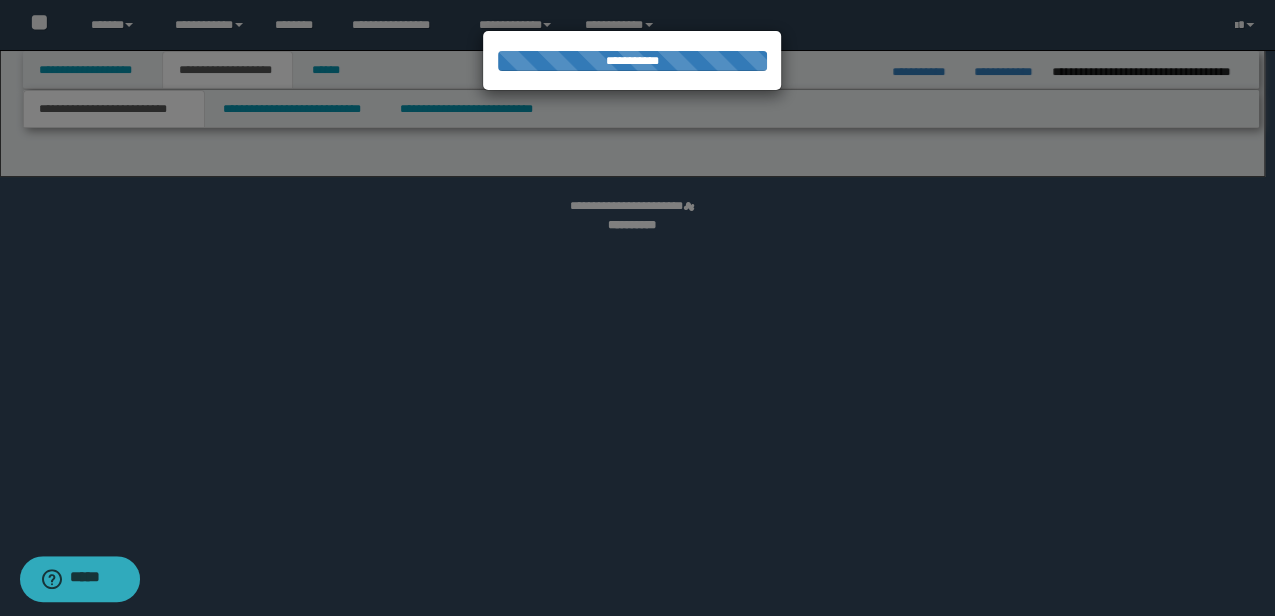 click at bounding box center [637, 308] 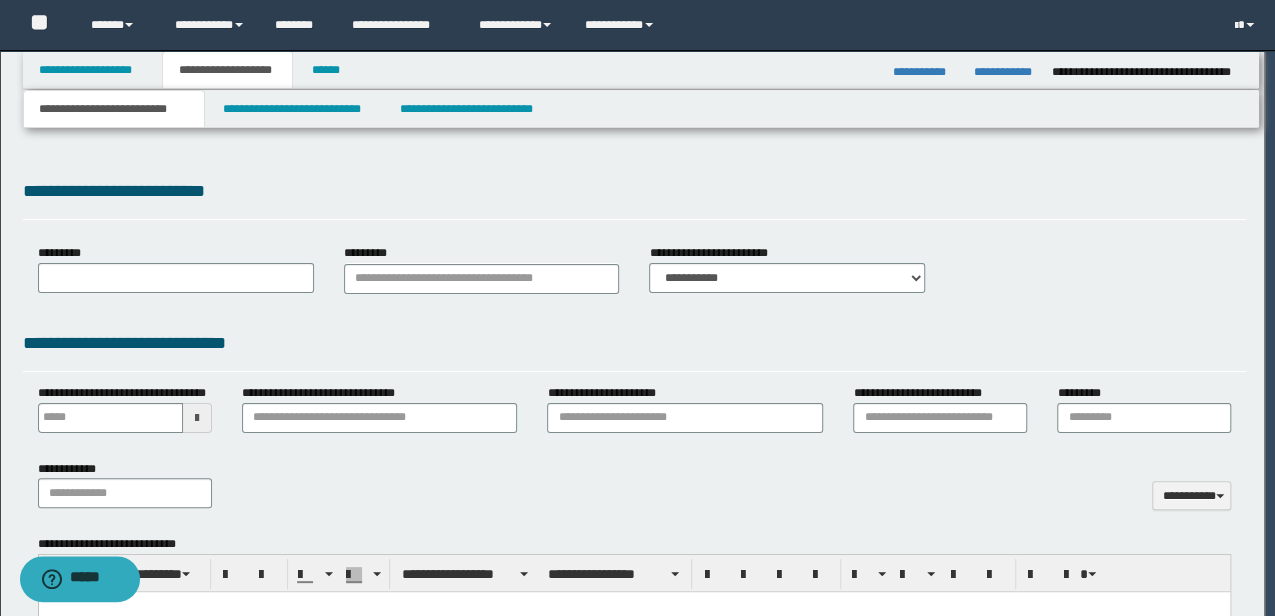 type on "**********" 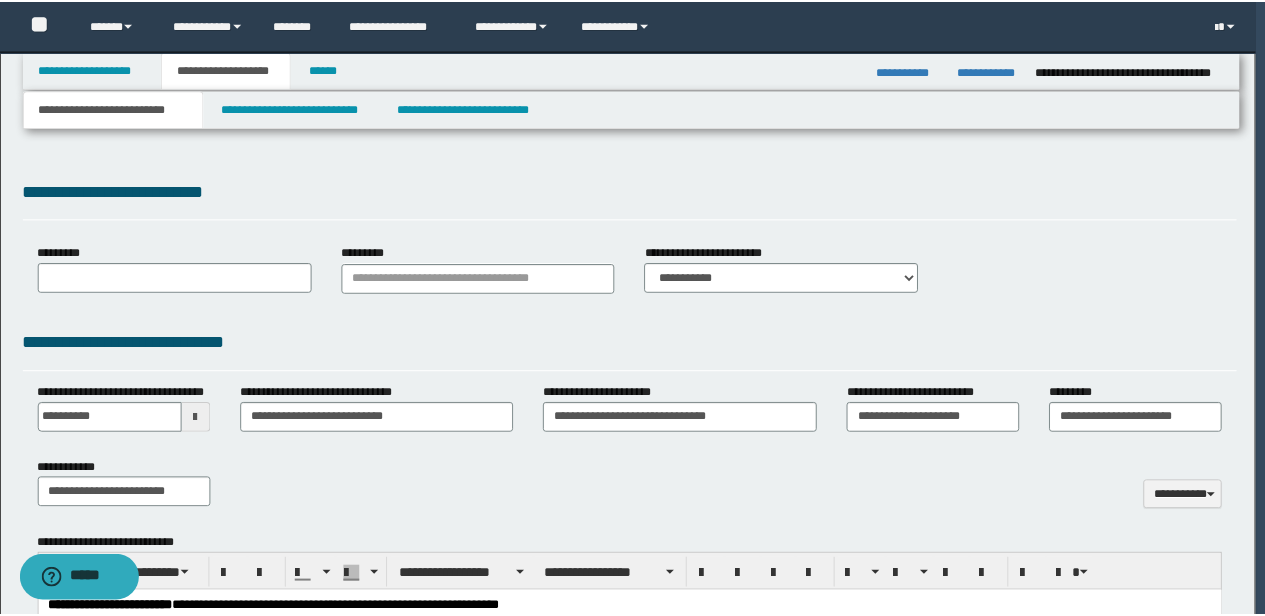 scroll, scrollTop: 0, scrollLeft: 0, axis: both 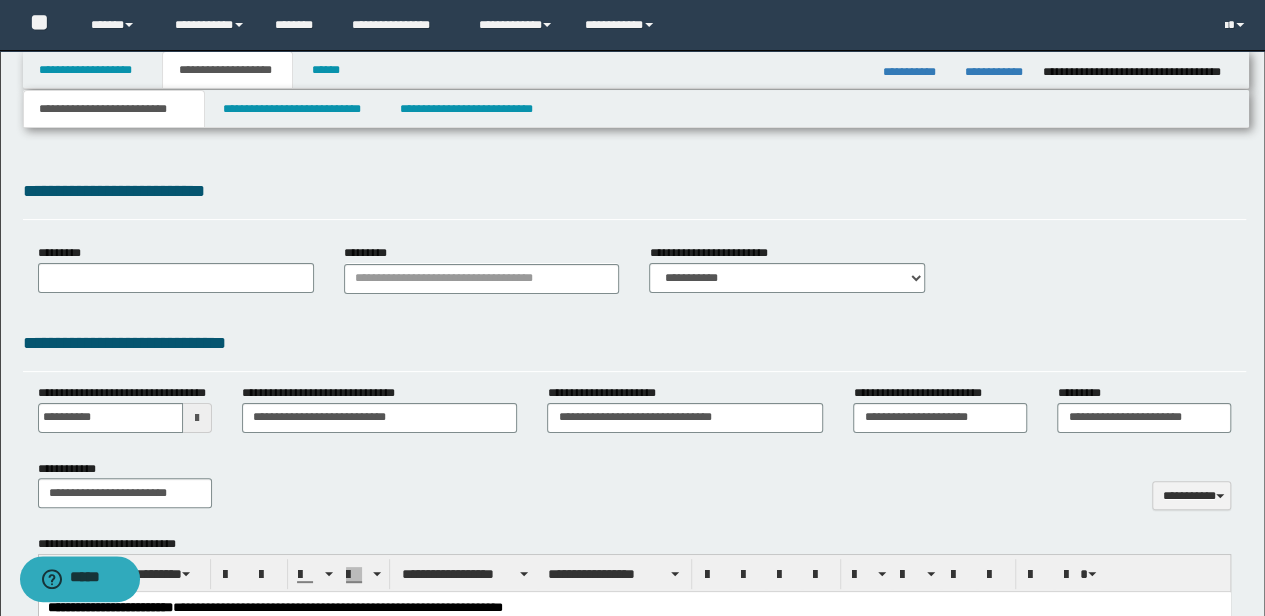 type on "*********" 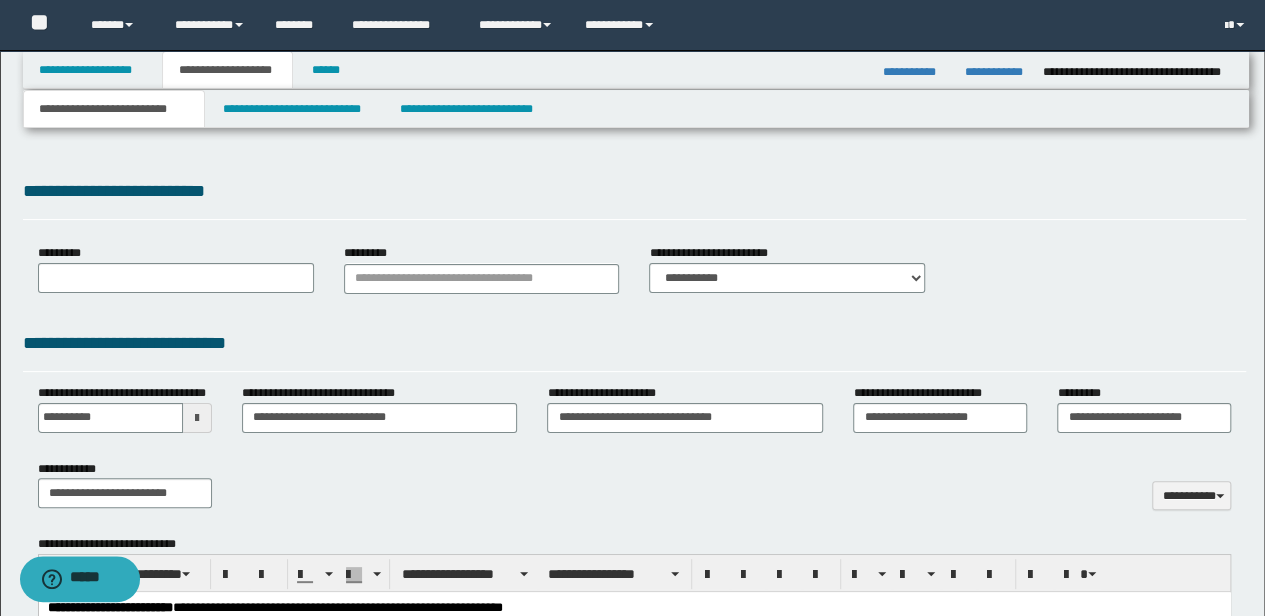 type on "**********" 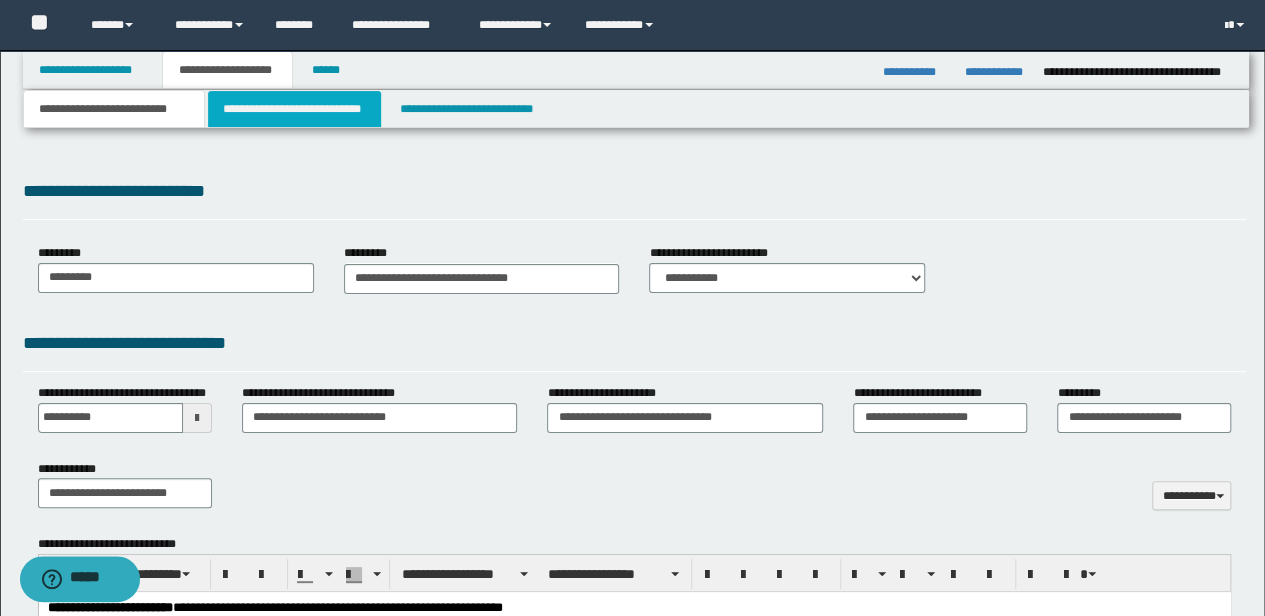 click on "**********" at bounding box center (294, 109) 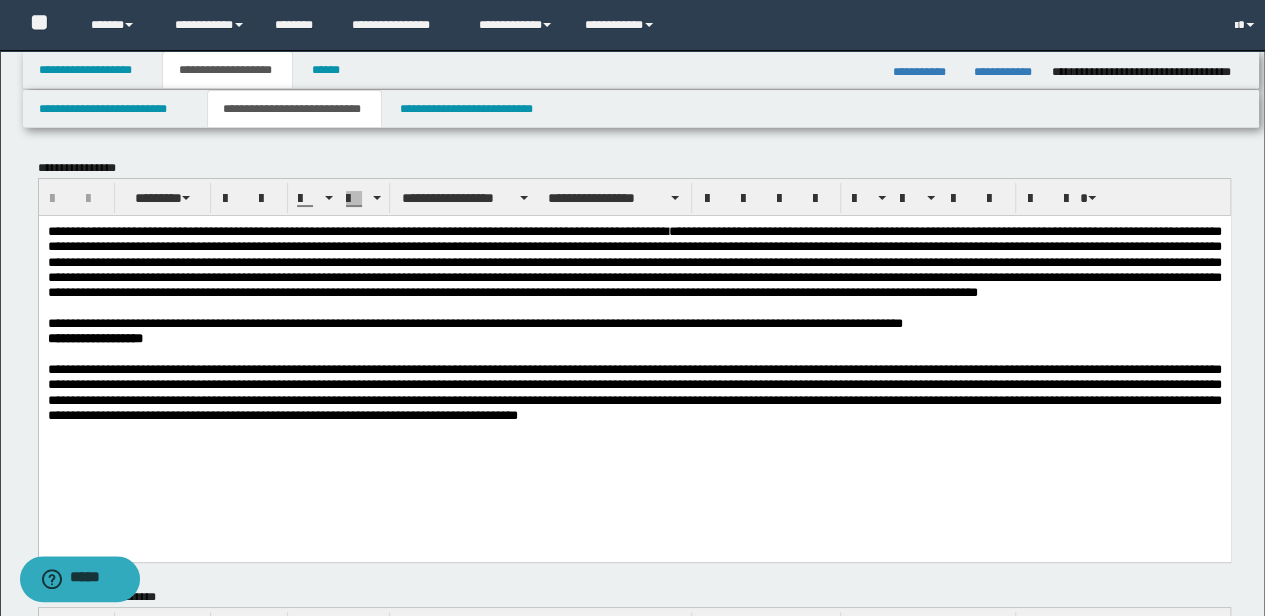 scroll, scrollTop: 0, scrollLeft: 0, axis: both 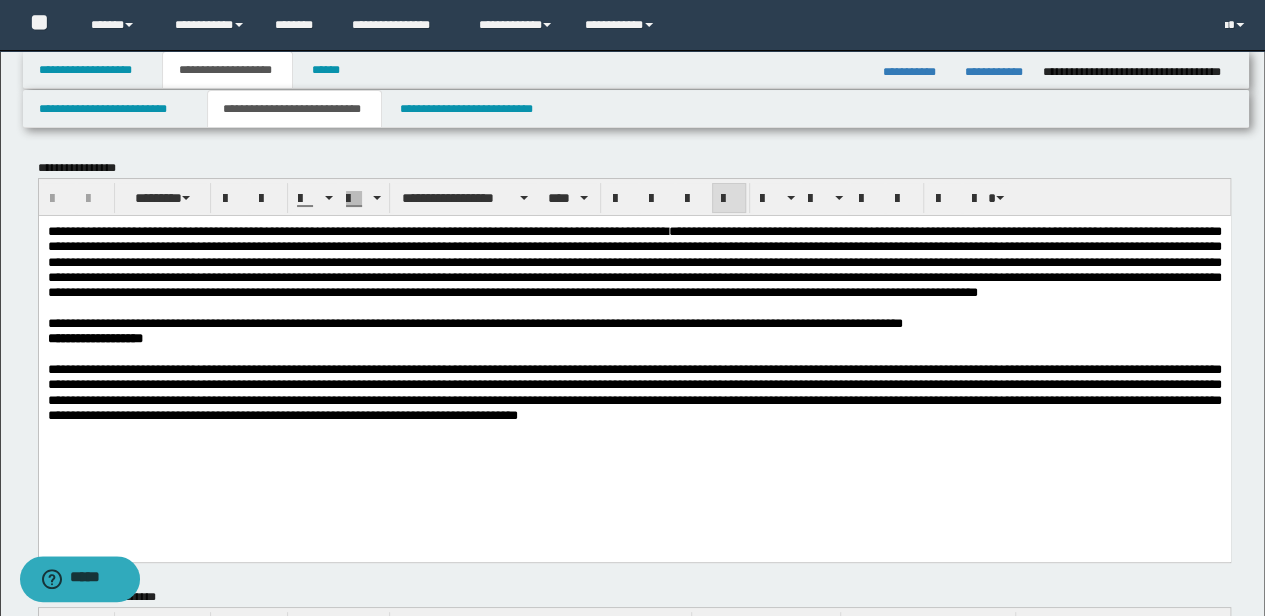 click on "**********" at bounding box center (634, 391) 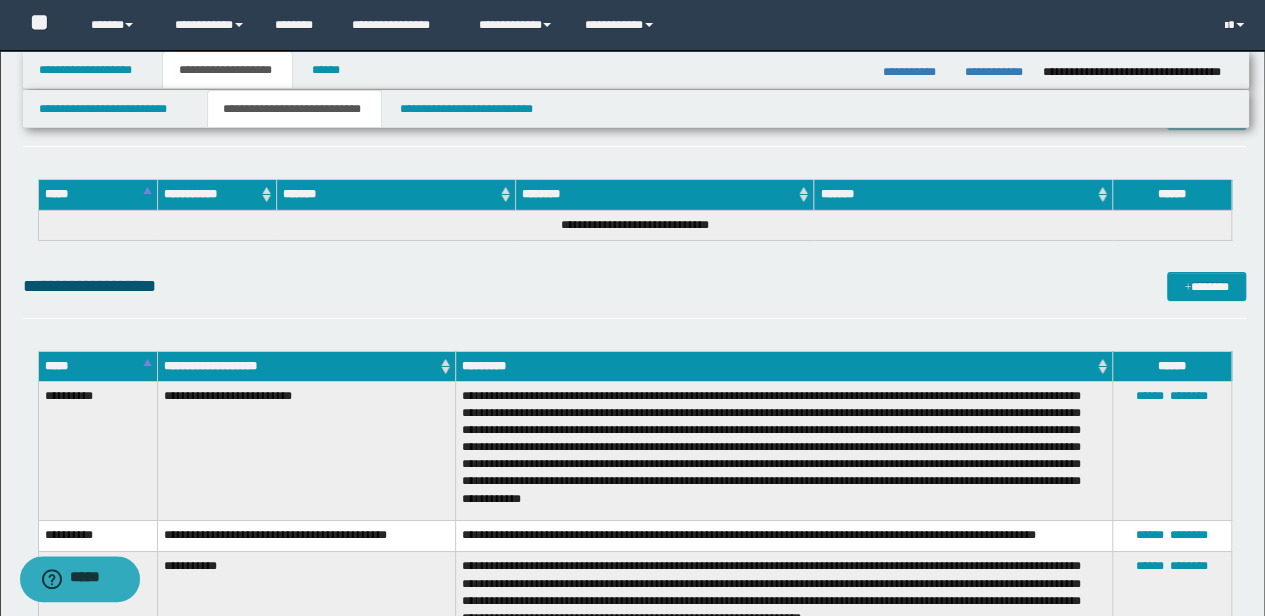 scroll, scrollTop: 3366, scrollLeft: 0, axis: vertical 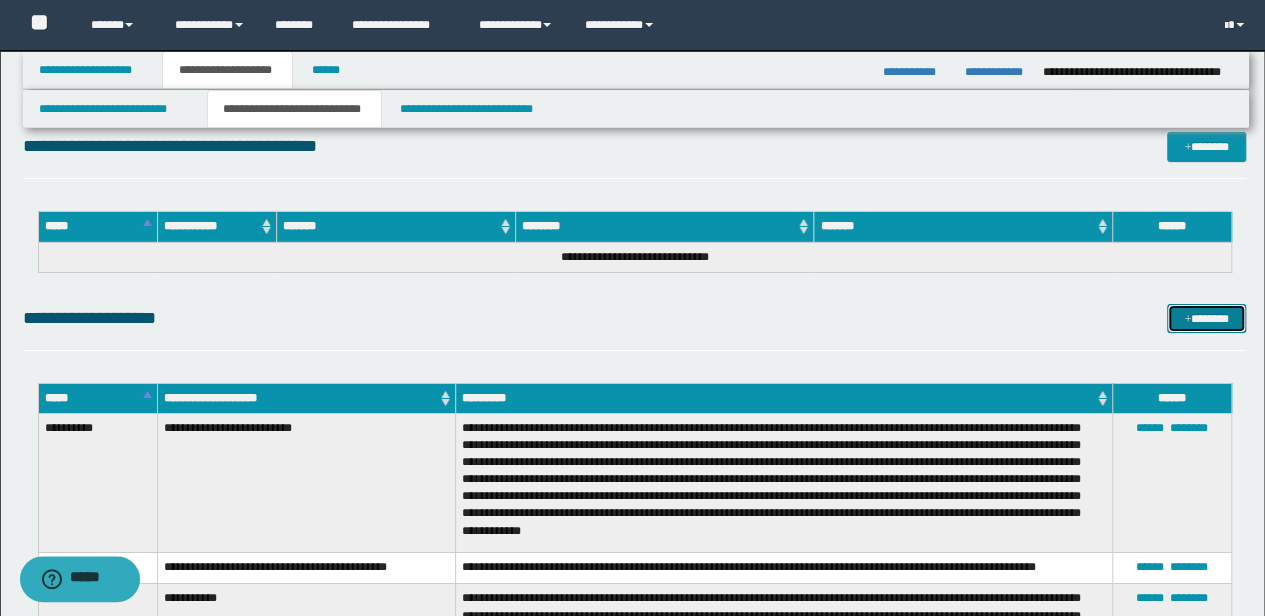 click on "*******" at bounding box center [1206, 318] 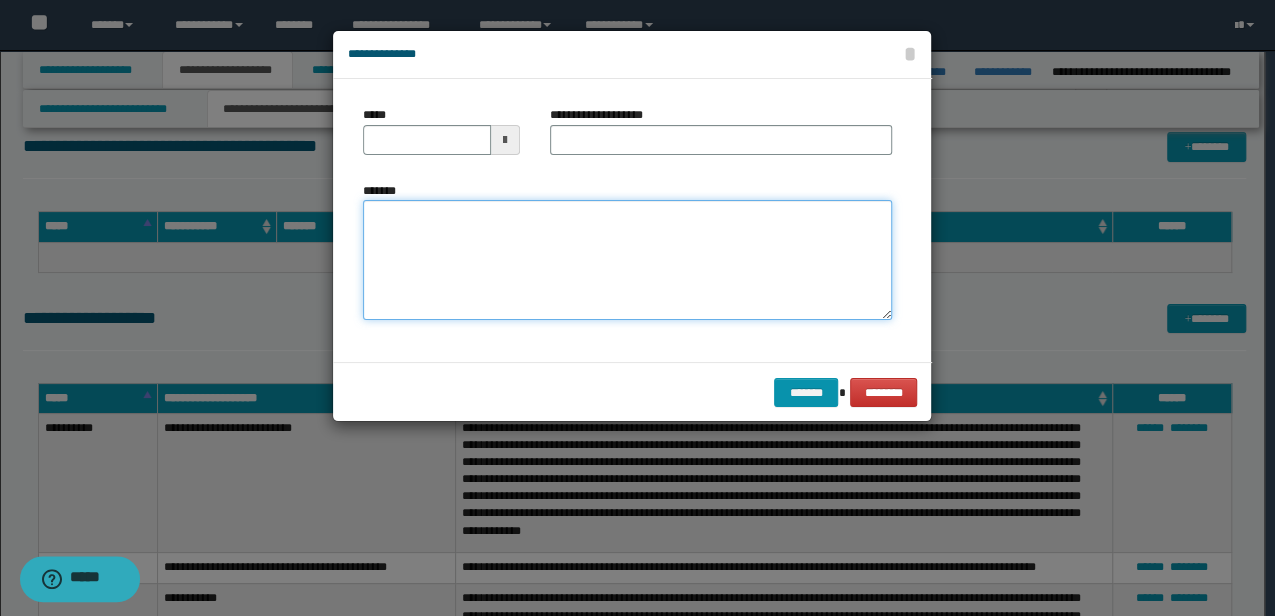 click on "*******" at bounding box center (627, 260) 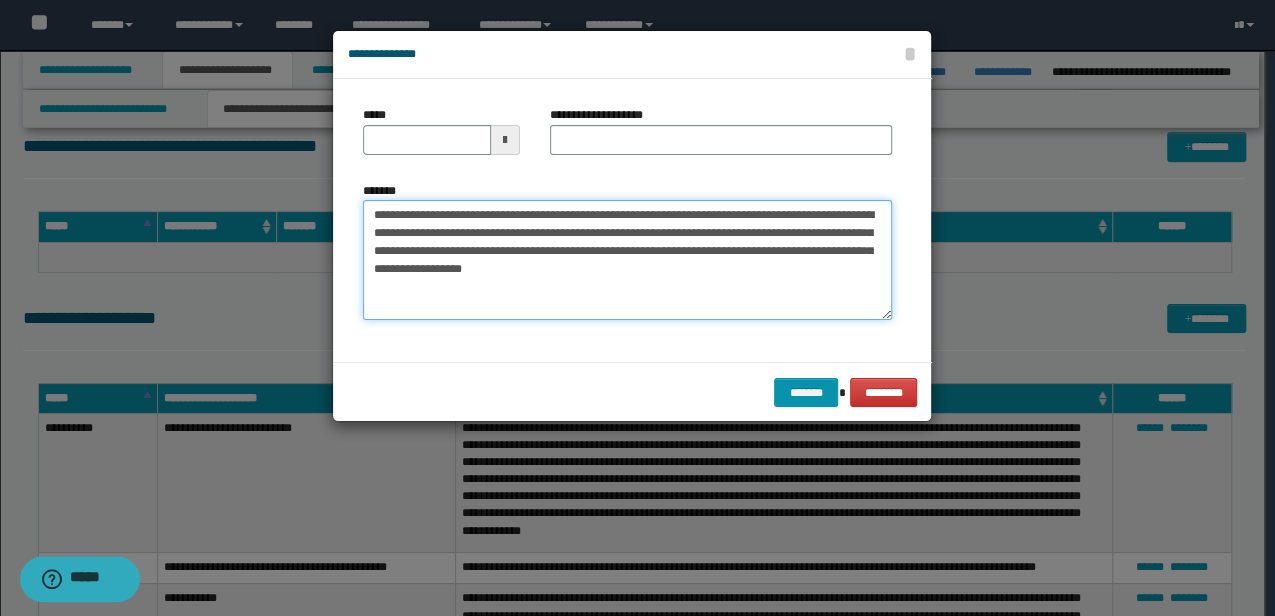 type on "**********" 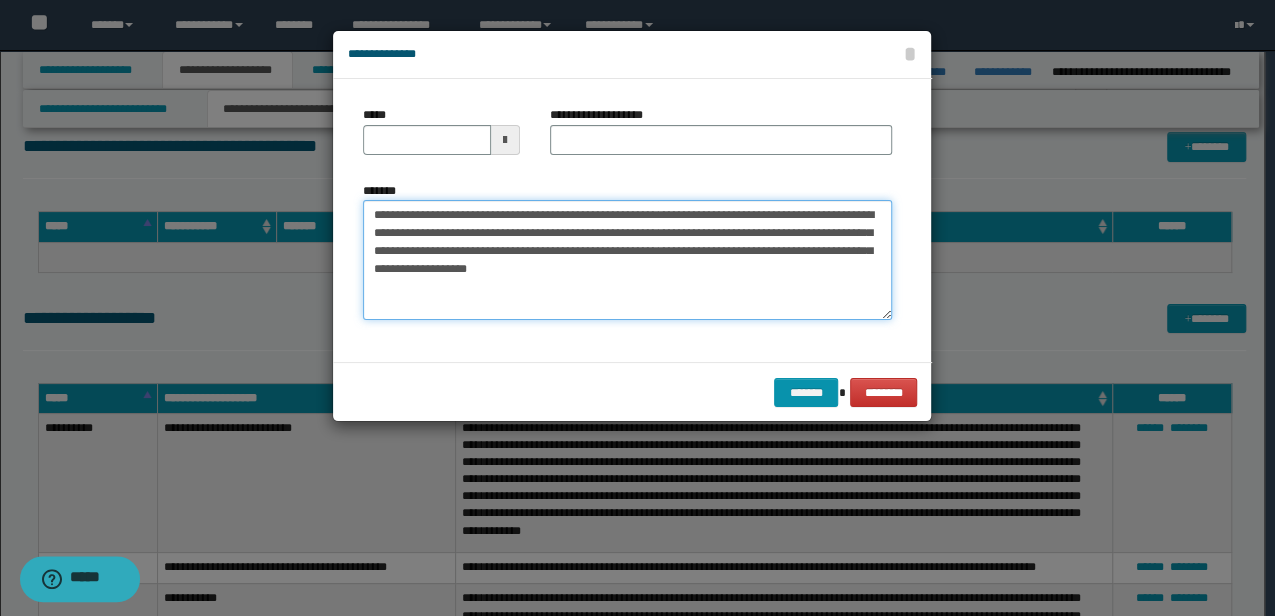 type 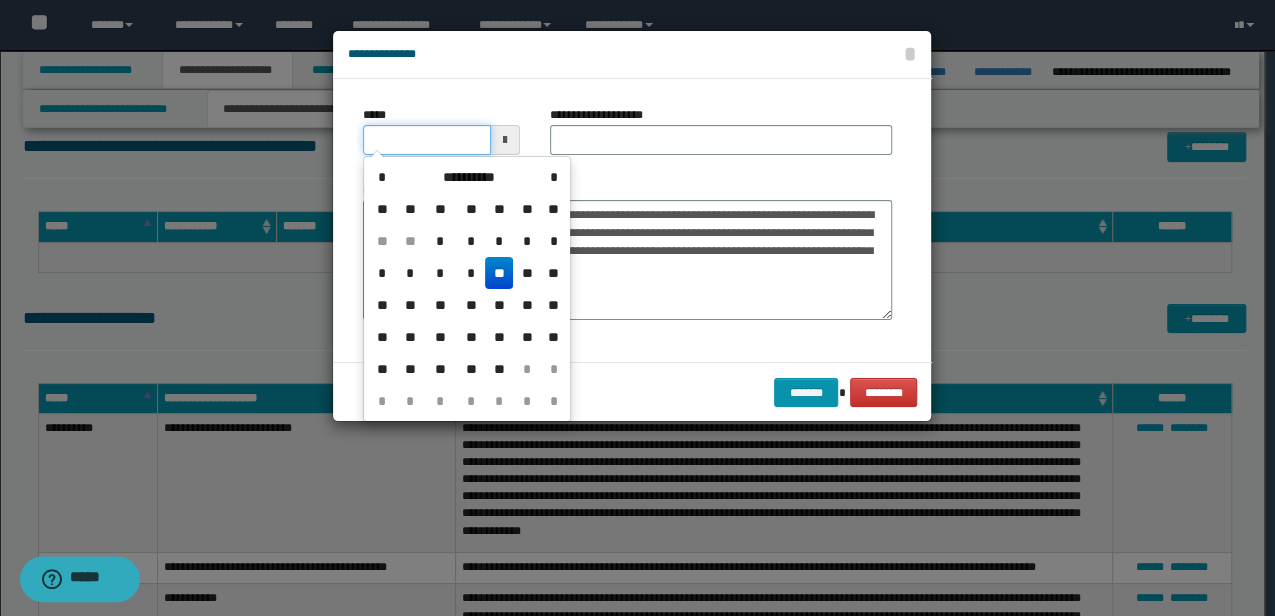 click on "*****" at bounding box center [426, 140] 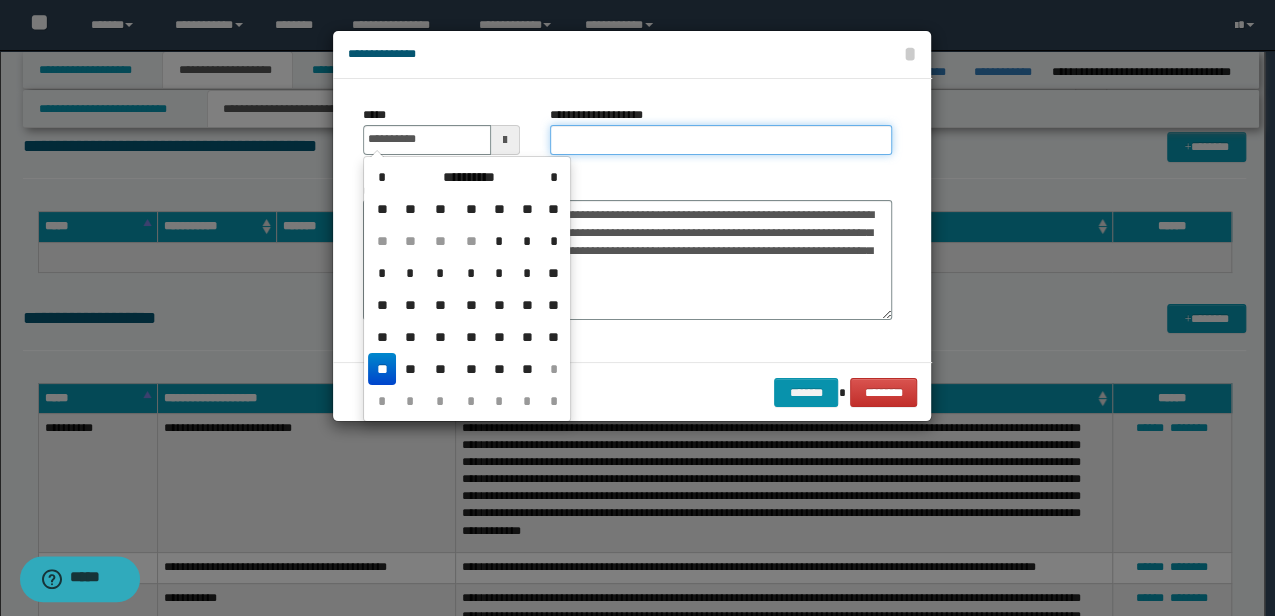 type on "**********" 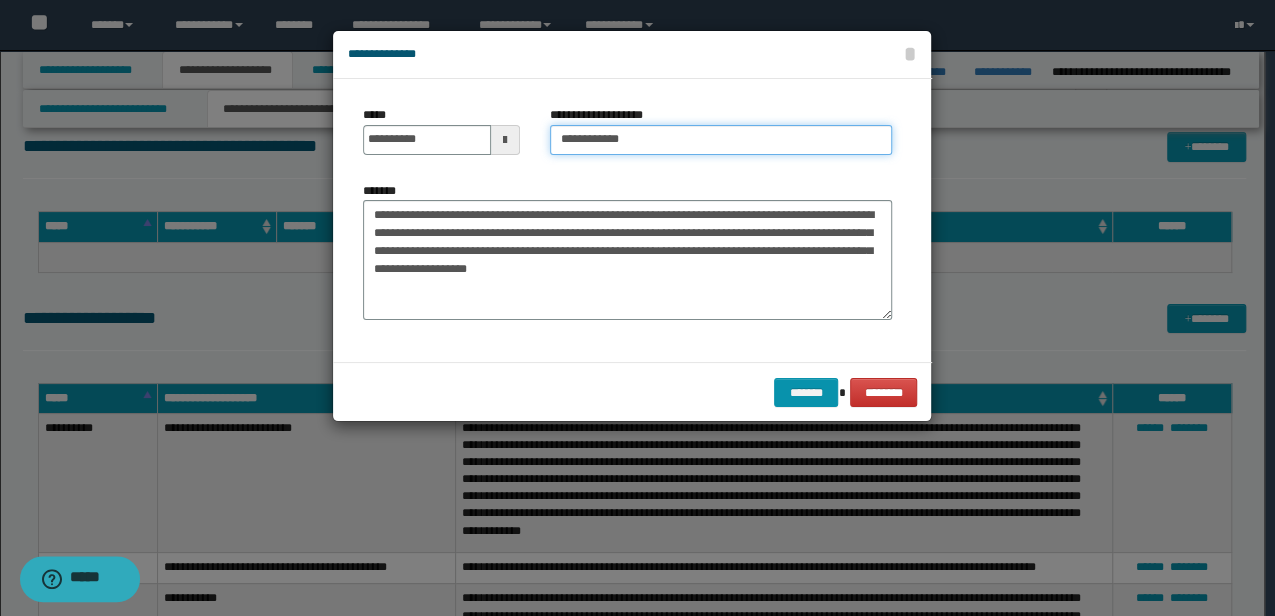 type on "**********" 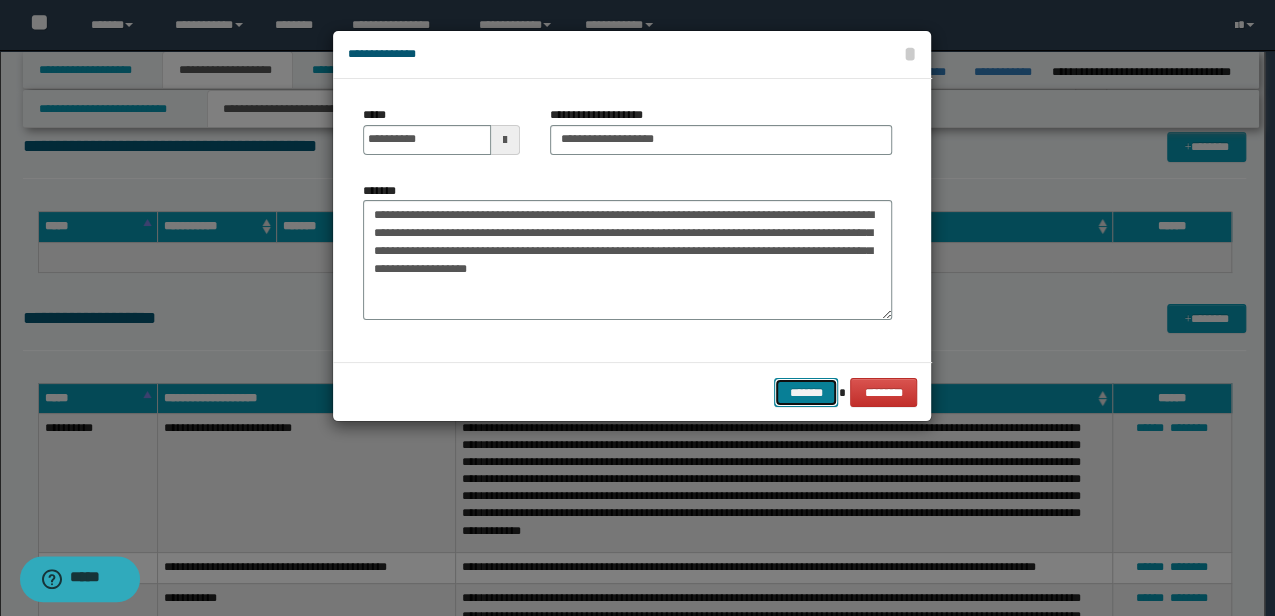 click on "*******" at bounding box center [806, 392] 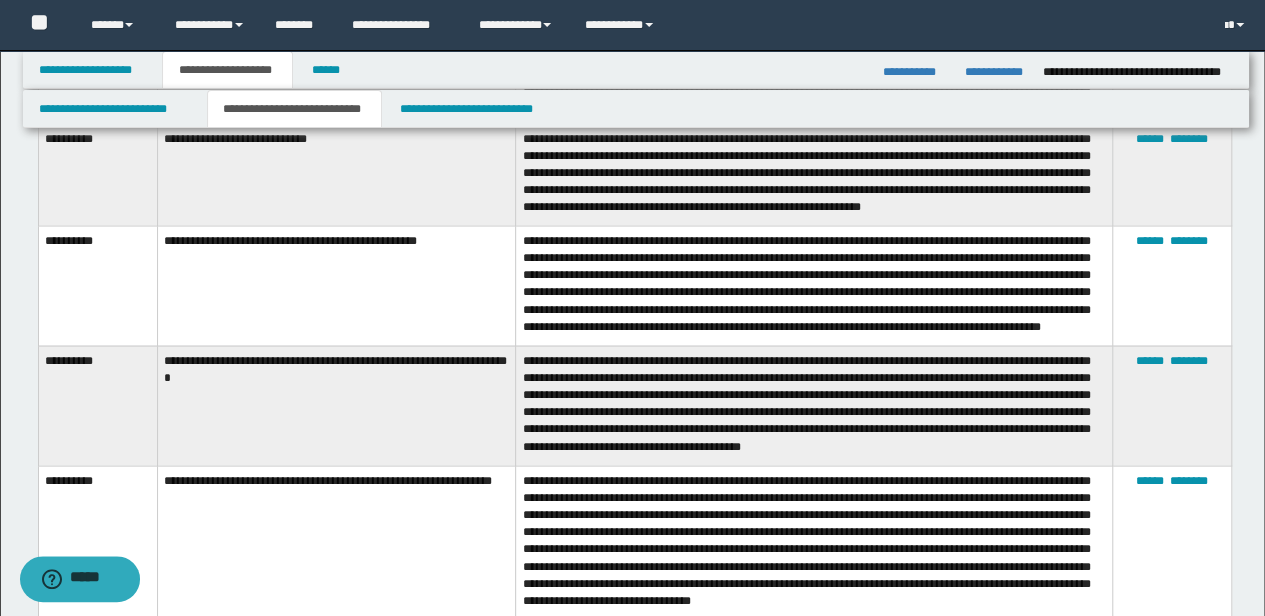 scroll, scrollTop: 3485, scrollLeft: 0, axis: vertical 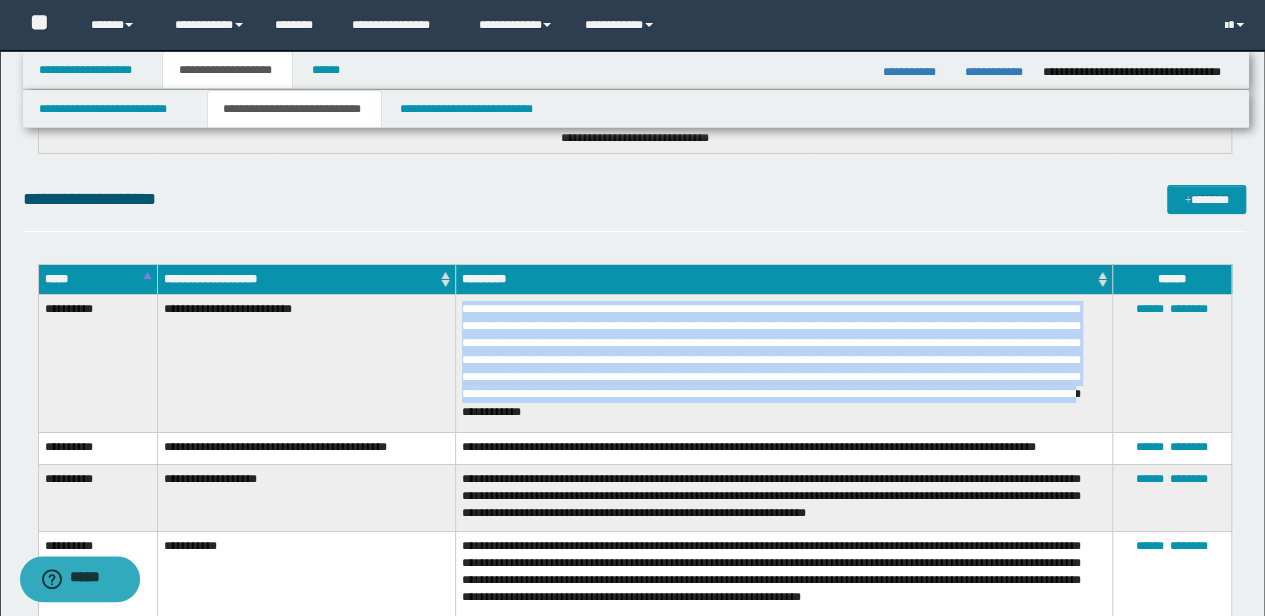 drag, startPoint x: 502, startPoint y: 413, endPoint x: 413, endPoint y: 351, distance: 108.46658 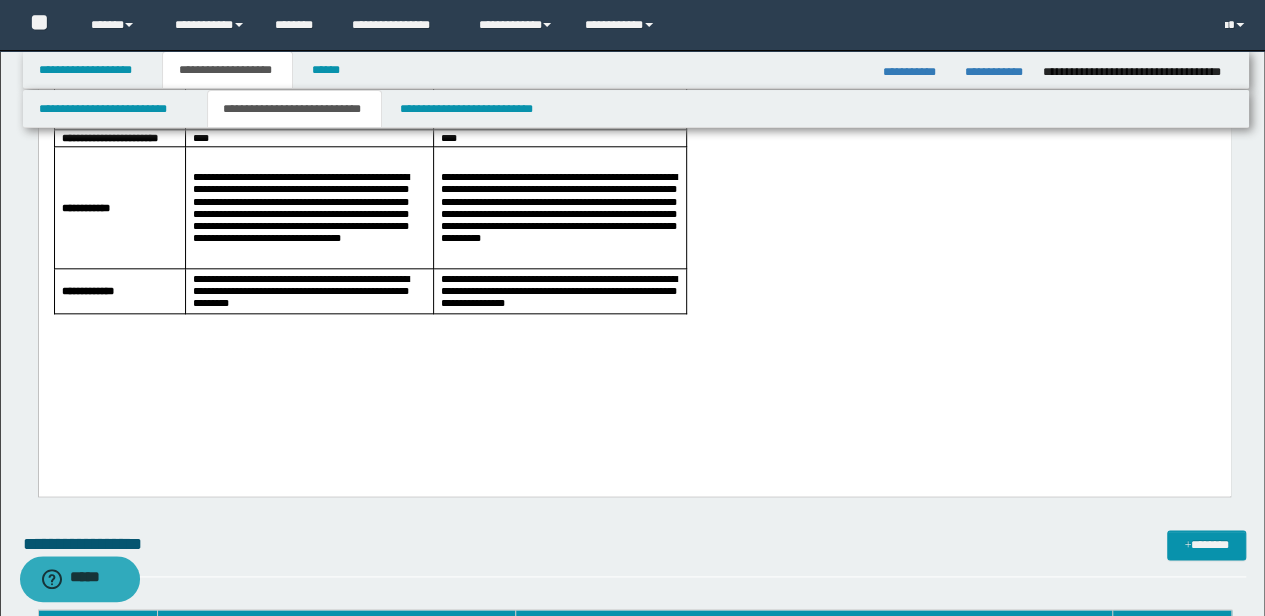 scroll, scrollTop: 885, scrollLeft: 0, axis: vertical 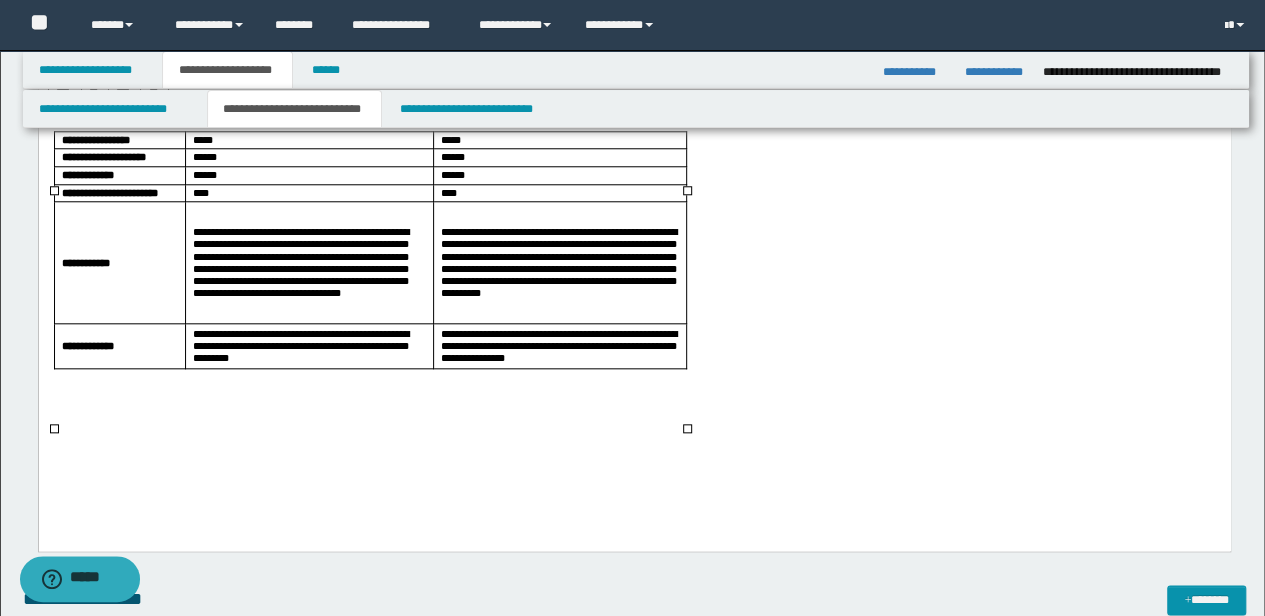 click on "**********" at bounding box center (308, 263) 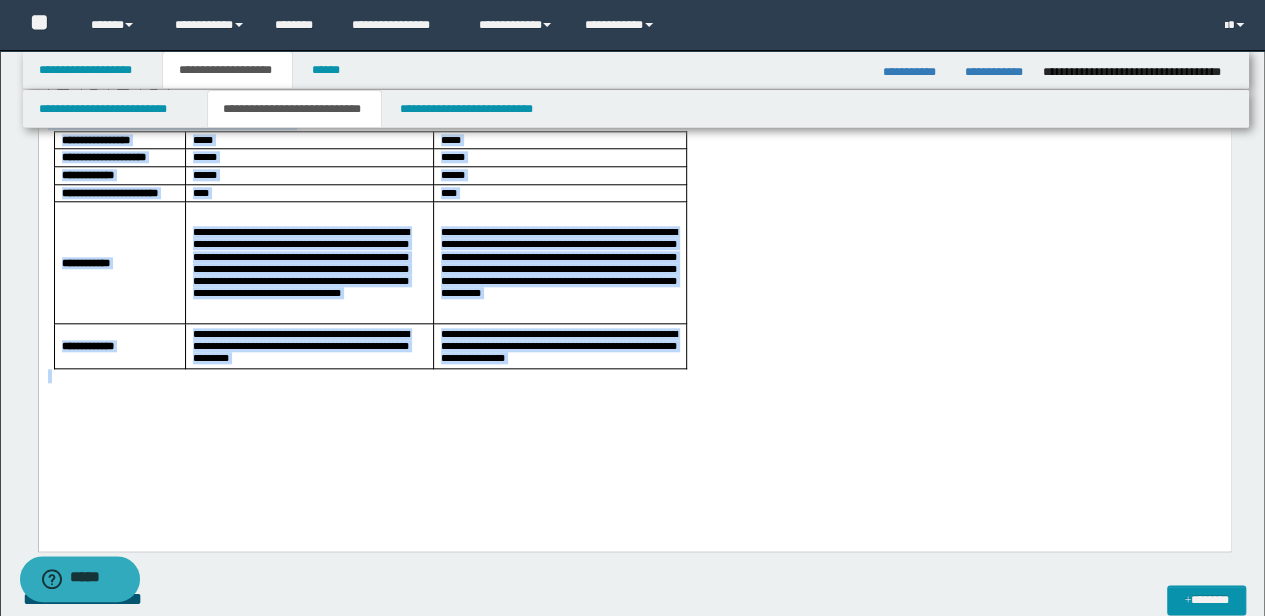 drag, startPoint x: 45, startPoint y: 179, endPoint x: 640, endPoint y: 429, distance: 645.38745 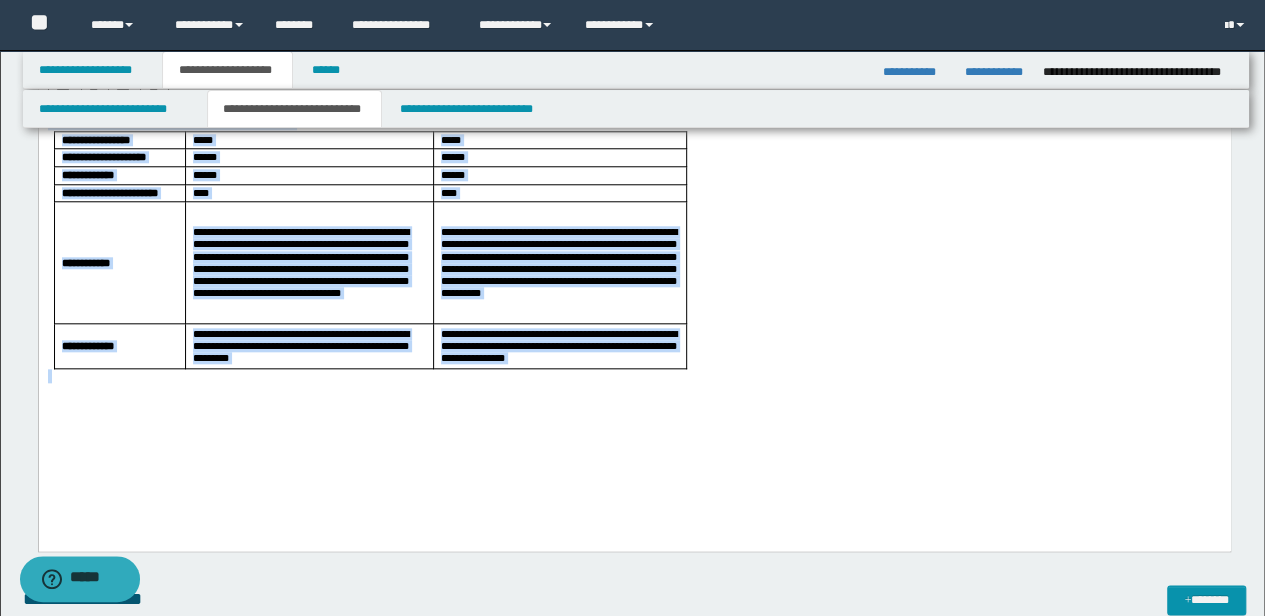 click on "**********" at bounding box center [634, 101] 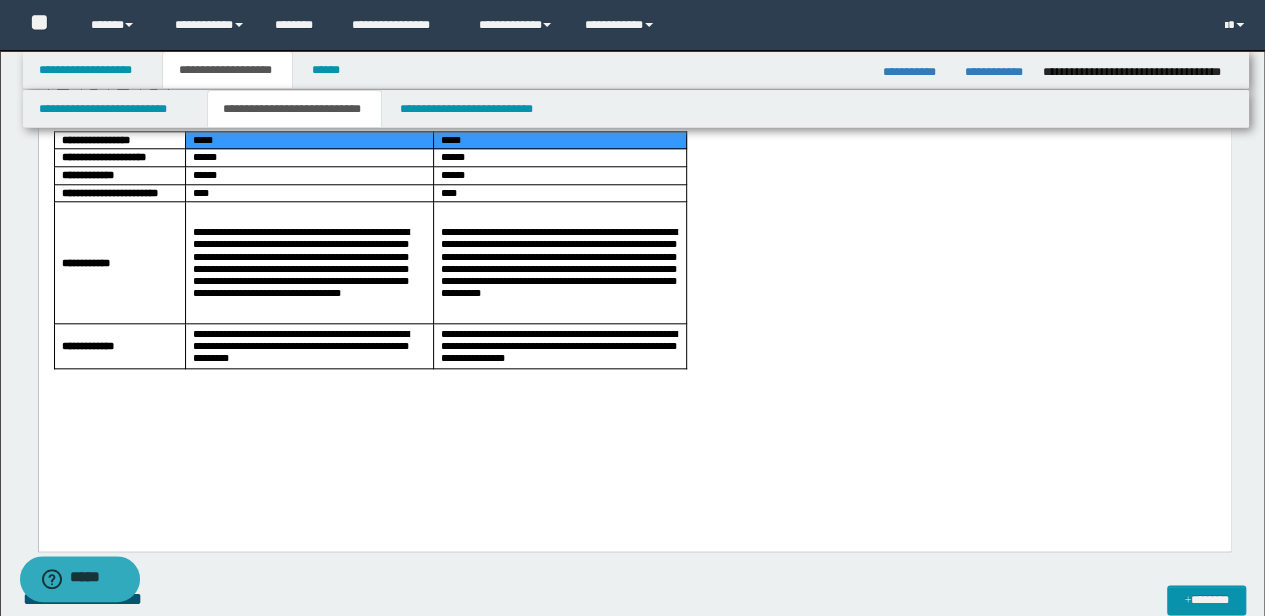 drag, startPoint x: 194, startPoint y: 195, endPoint x: 461, endPoint y: 205, distance: 267.1872 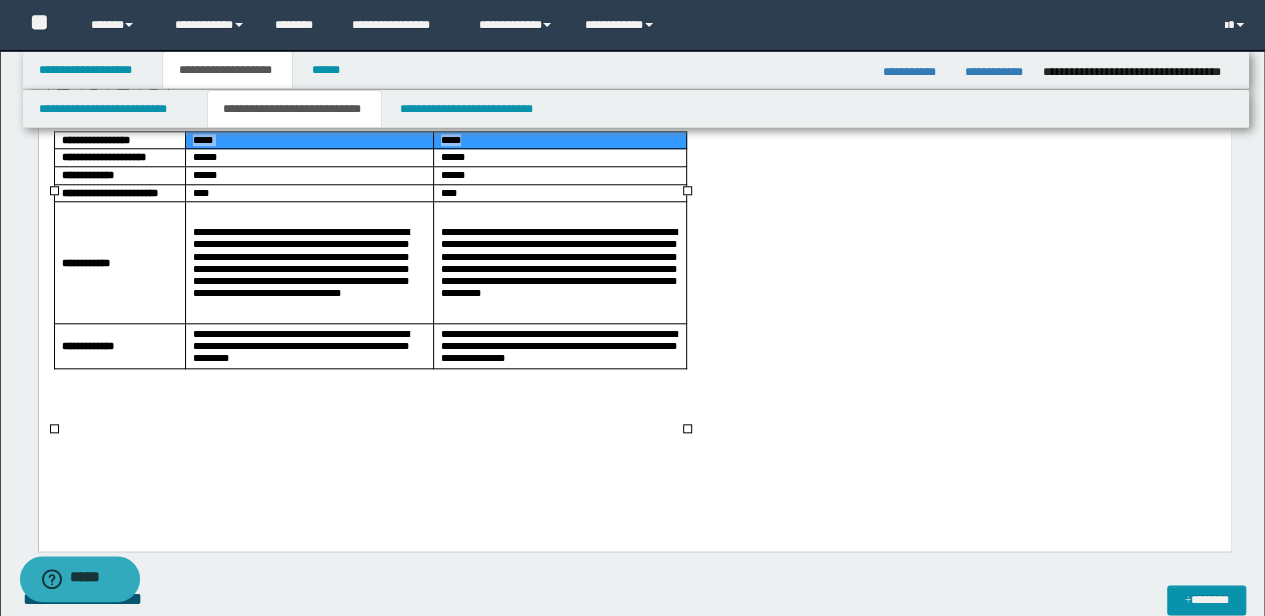 paste 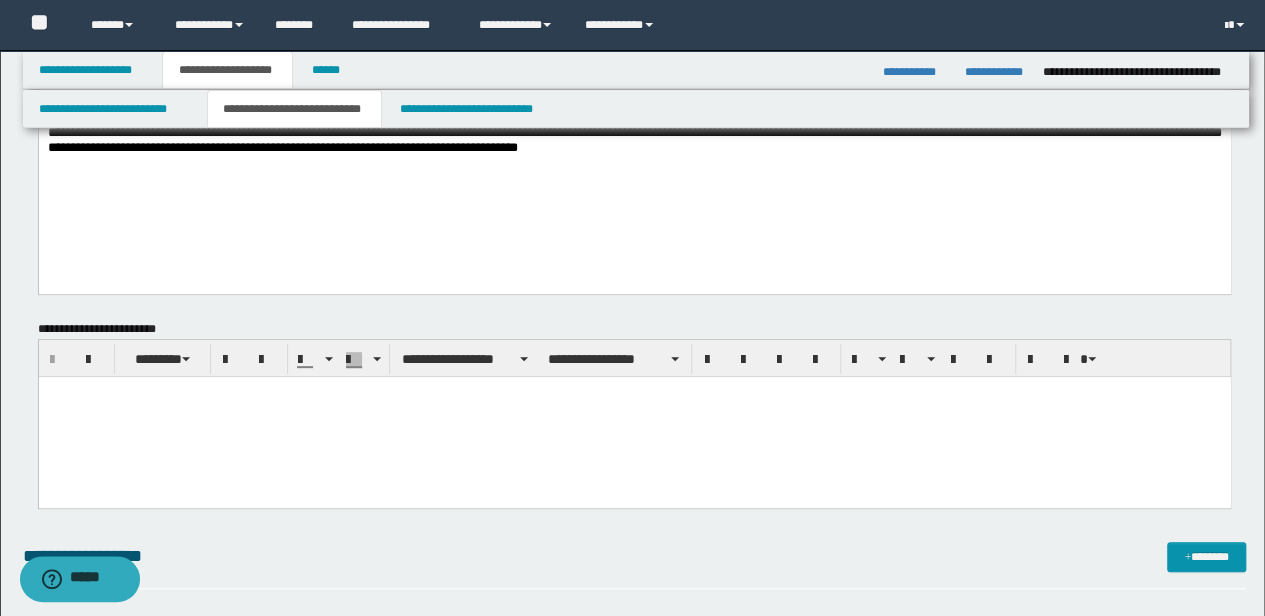 scroll, scrollTop: 266, scrollLeft: 0, axis: vertical 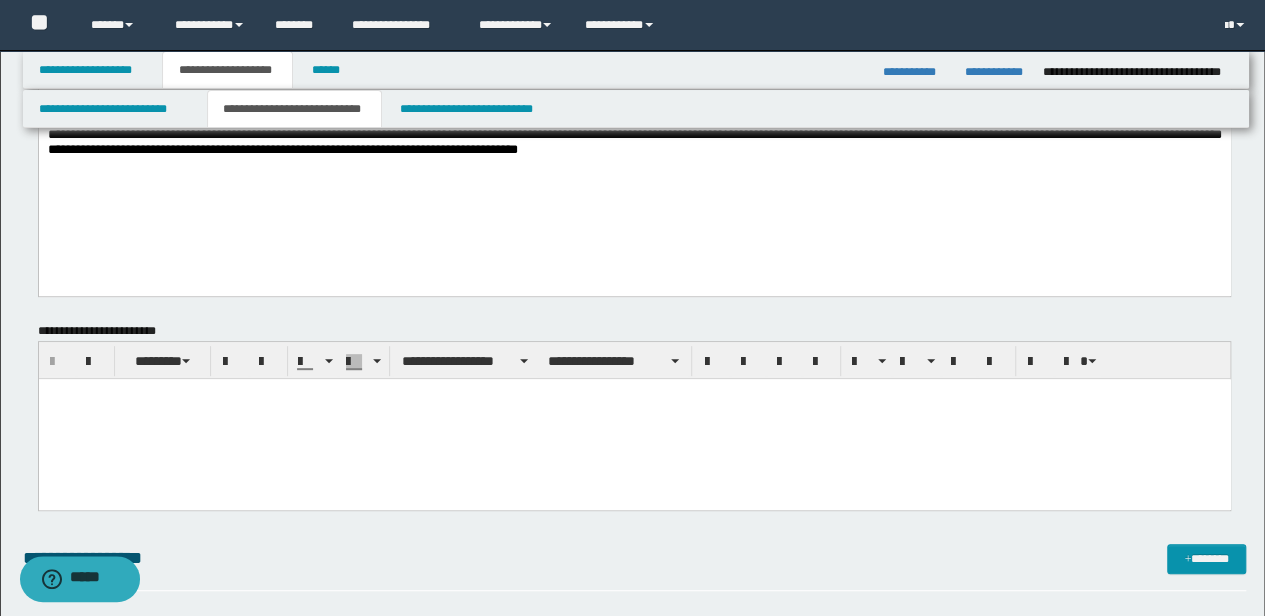 click at bounding box center [634, 419] 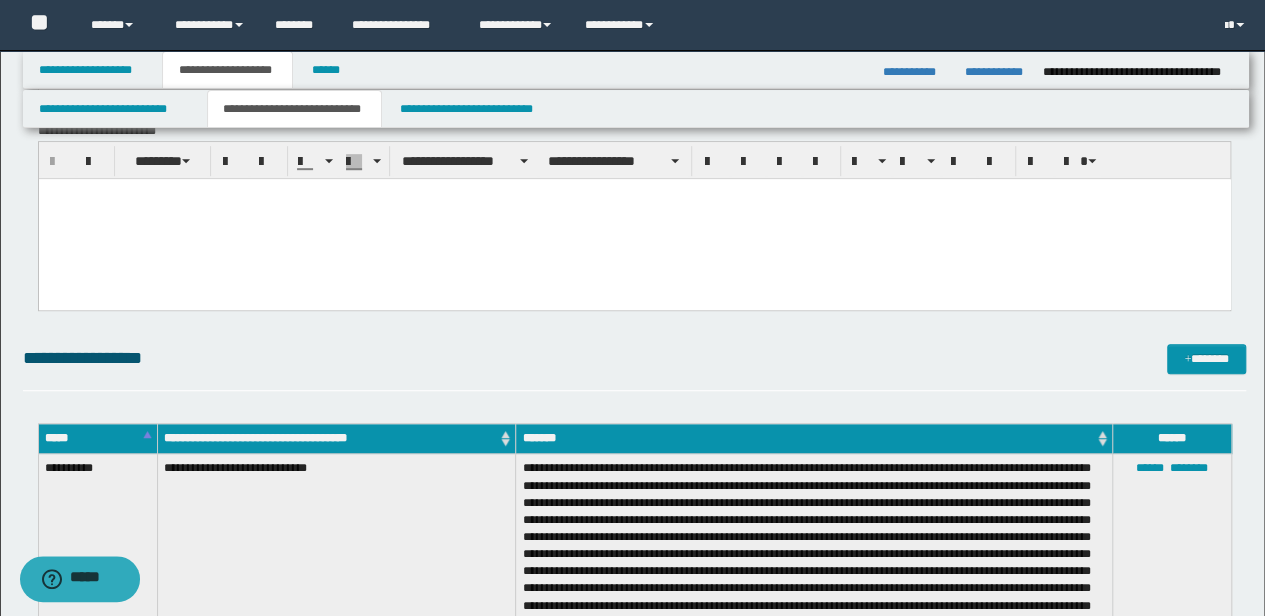 scroll, scrollTop: 400, scrollLeft: 0, axis: vertical 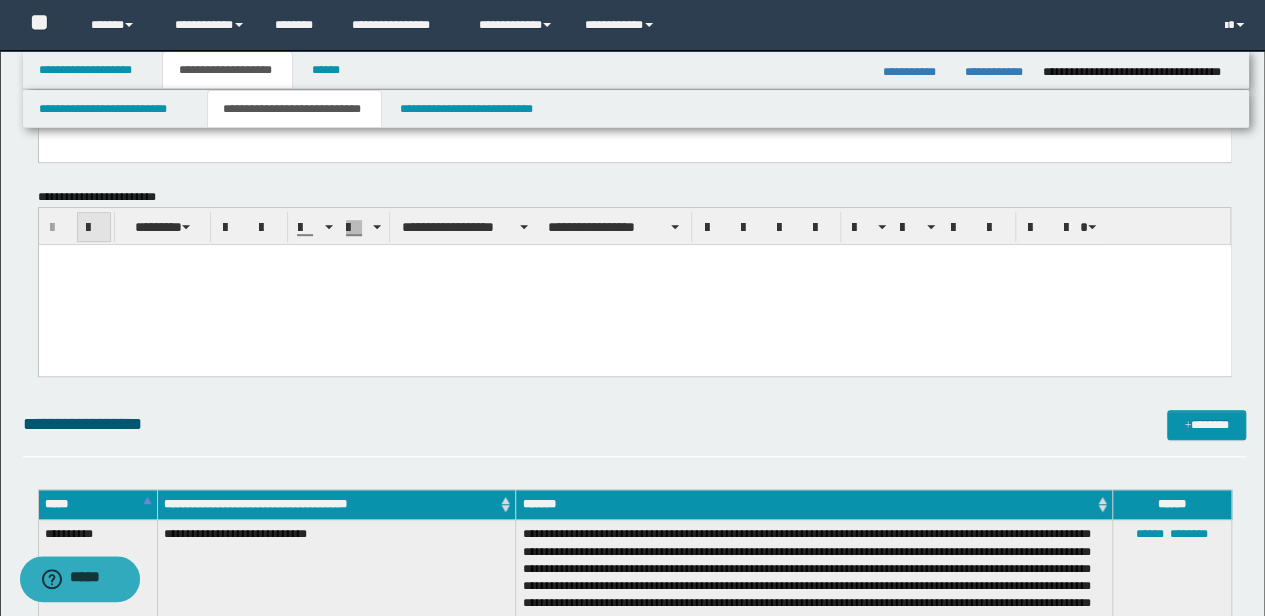 click at bounding box center [94, 227] 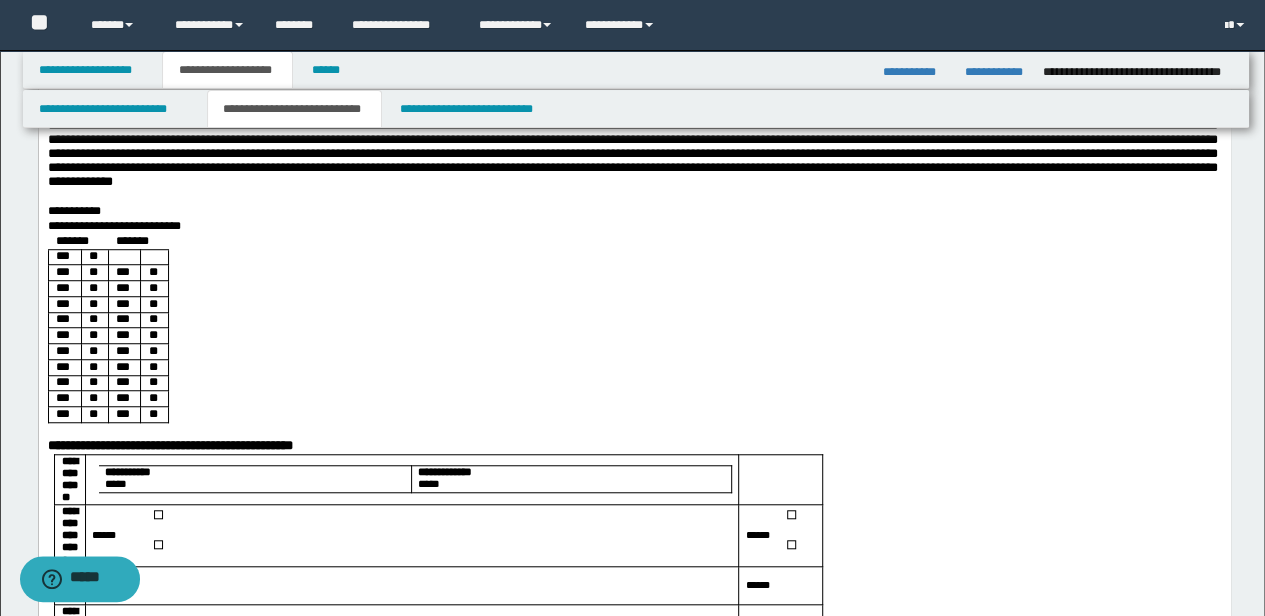 scroll, scrollTop: 666, scrollLeft: 0, axis: vertical 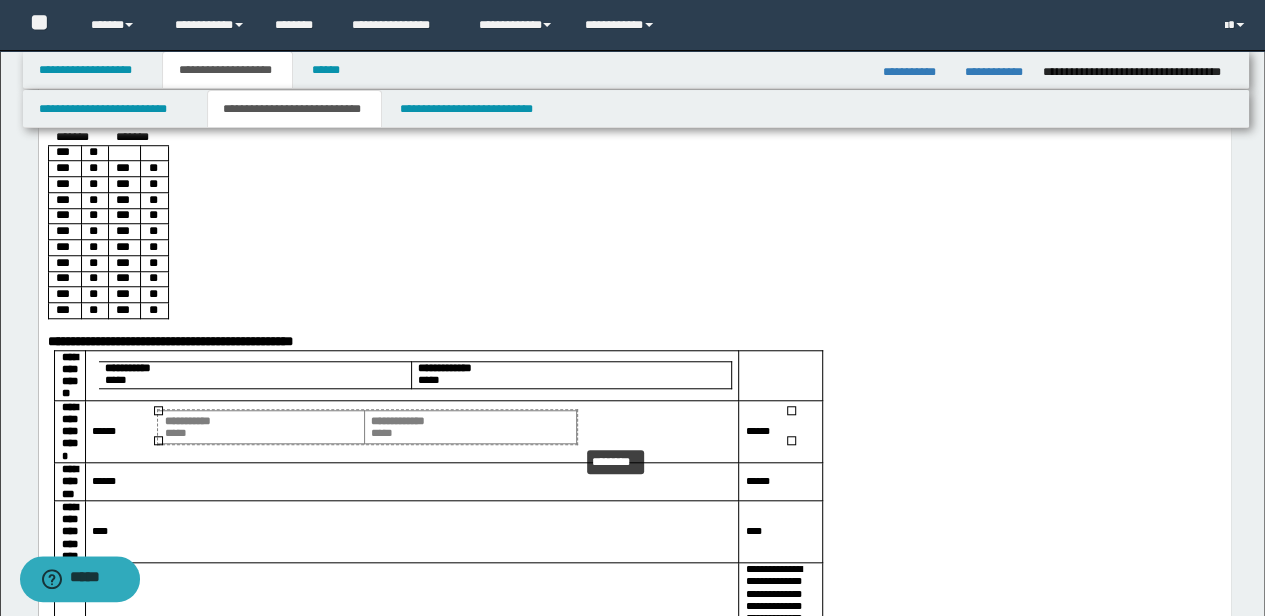 drag, startPoint x: 787, startPoint y: 437, endPoint x: 639, endPoint y: 439, distance: 148.01352 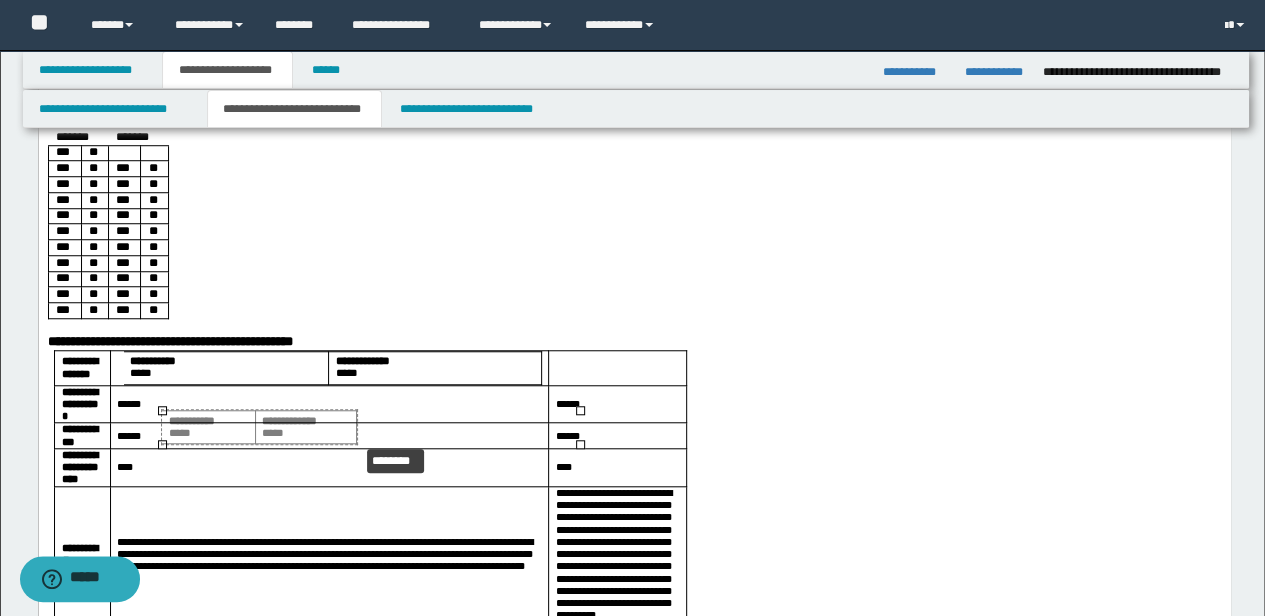 drag, startPoint x: 578, startPoint y: 445, endPoint x: 429, endPoint y: 445, distance: 149 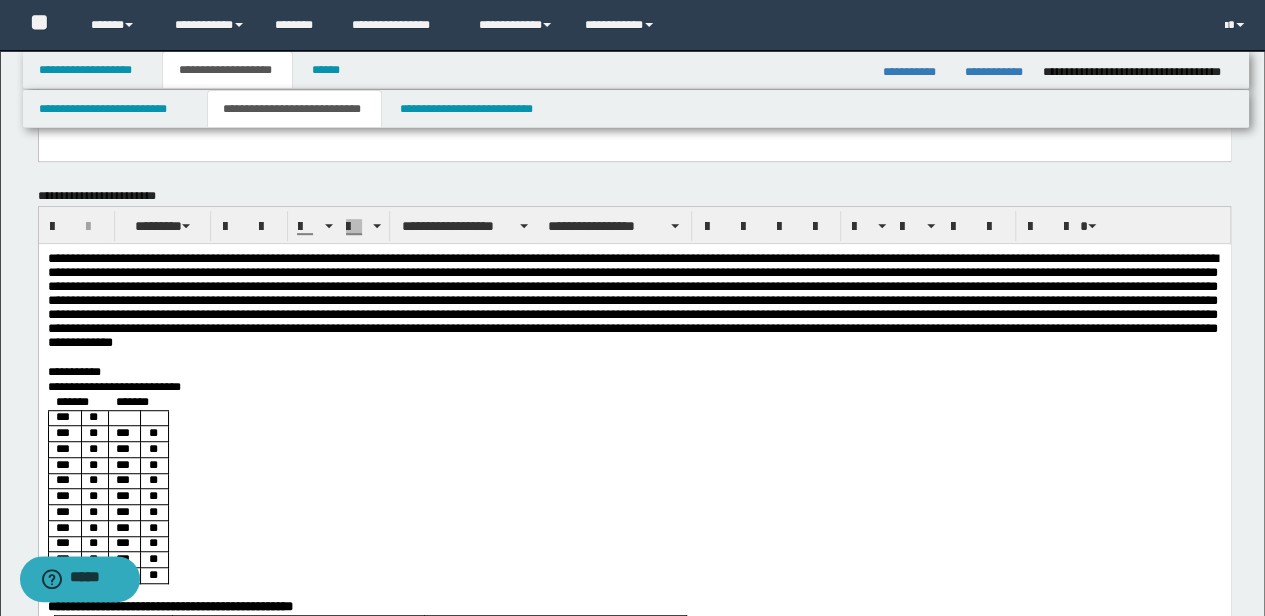 scroll, scrollTop: 400, scrollLeft: 0, axis: vertical 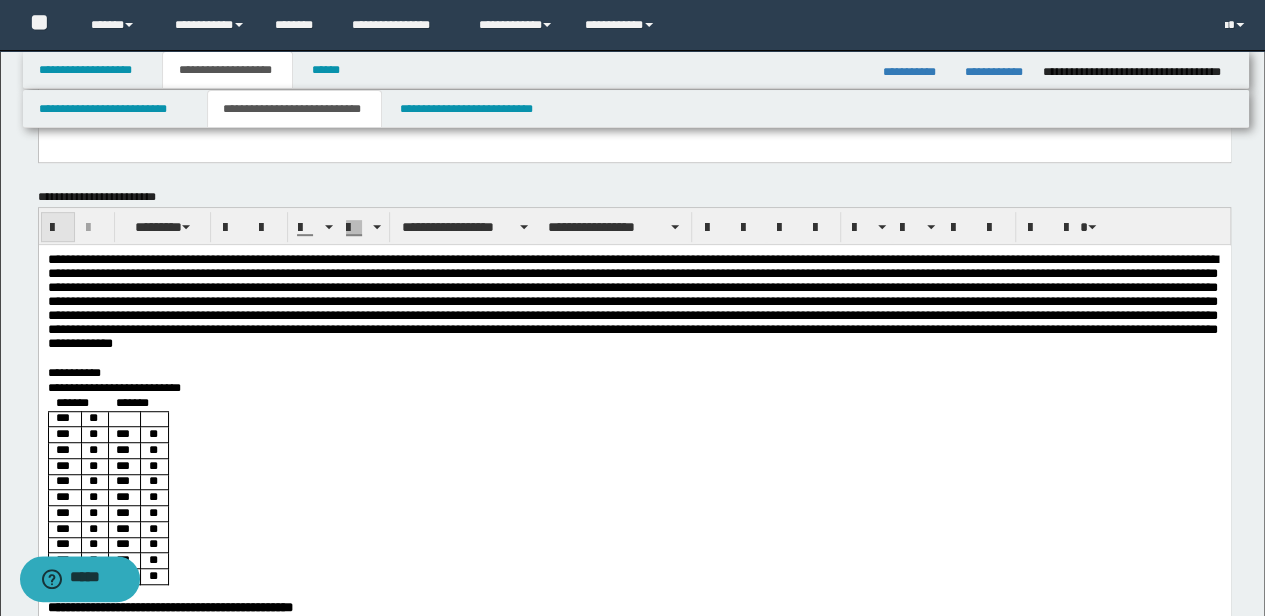 click at bounding box center (58, 228) 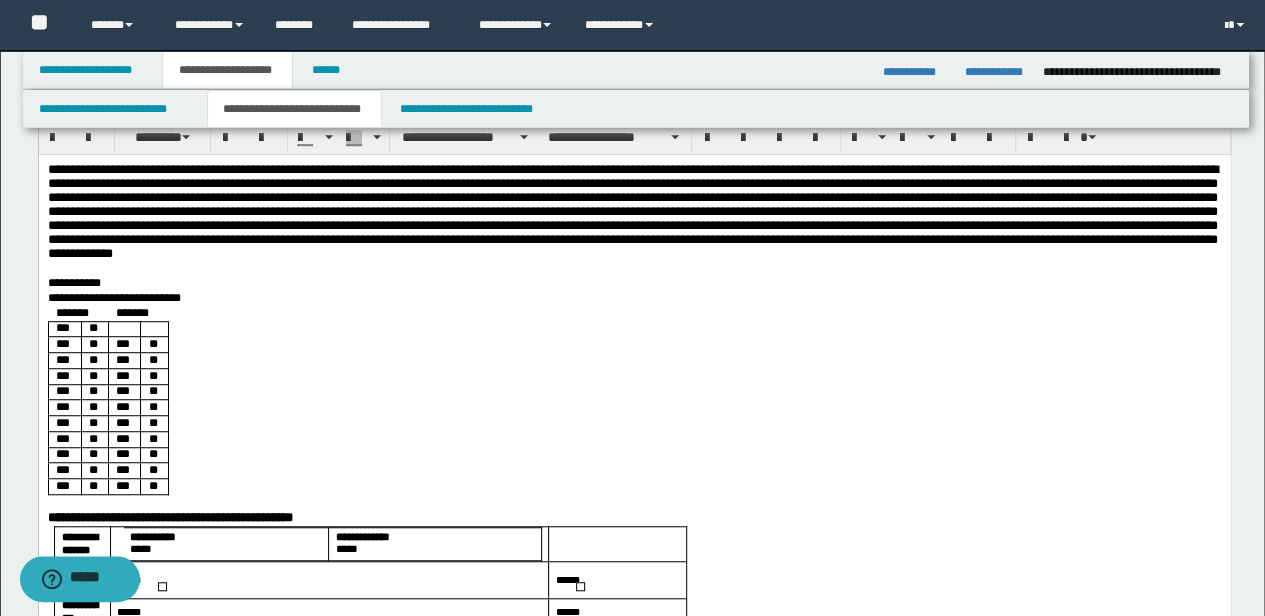 scroll, scrollTop: 466, scrollLeft: 0, axis: vertical 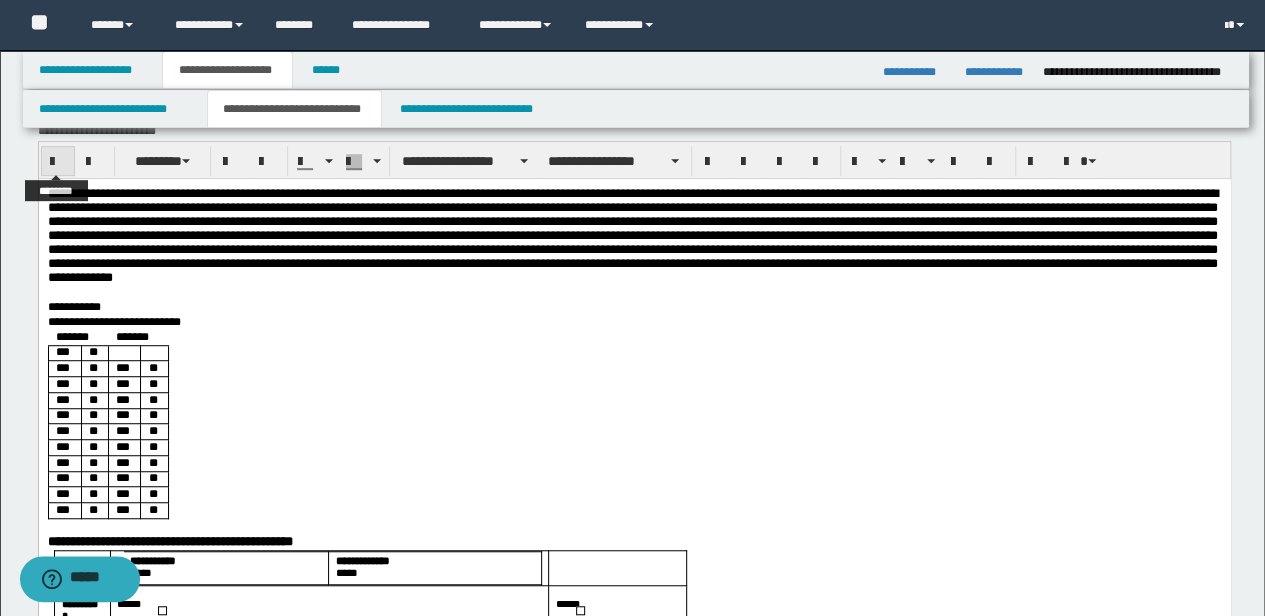 click at bounding box center [58, 162] 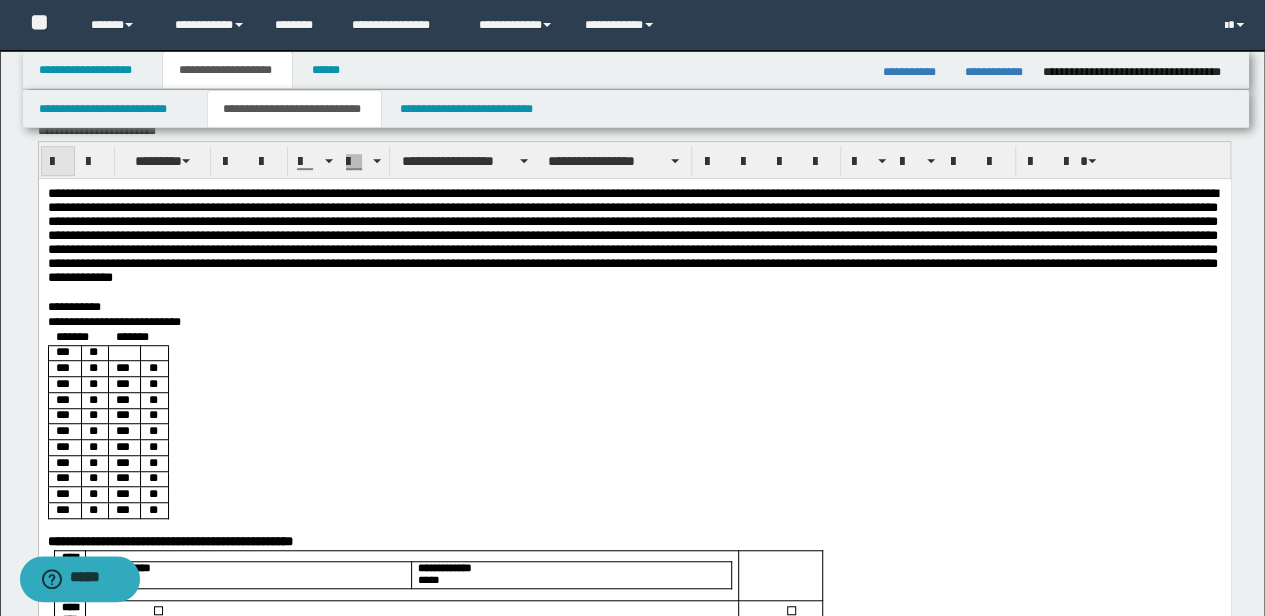 click at bounding box center (58, 162) 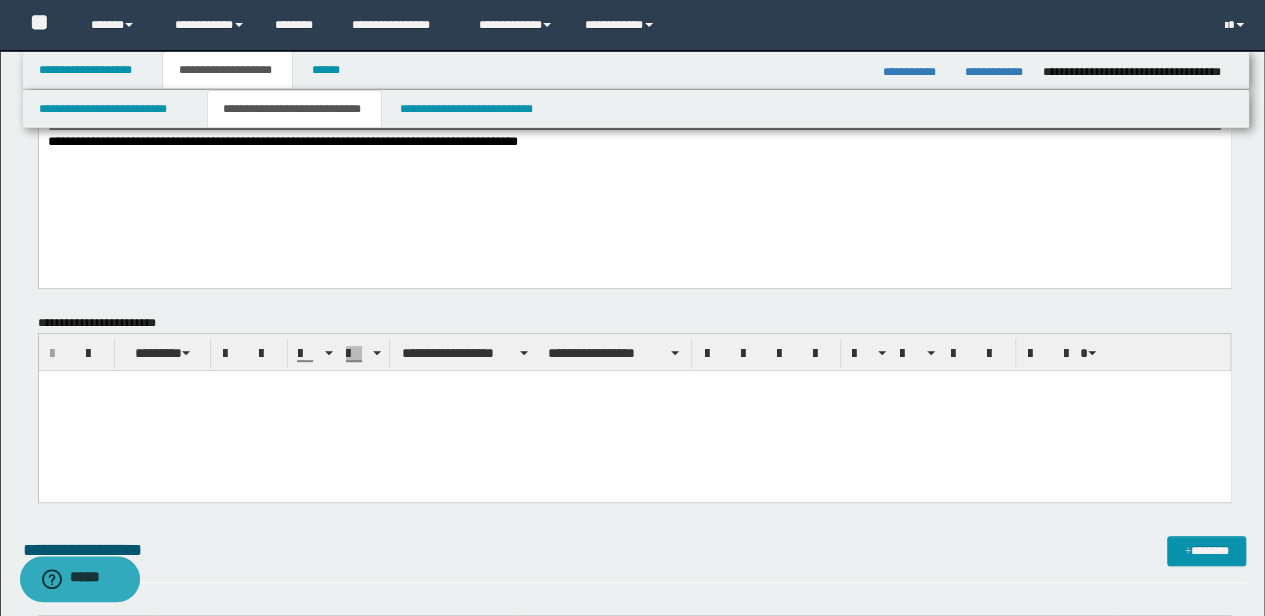 scroll, scrollTop: 266, scrollLeft: 0, axis: vertical 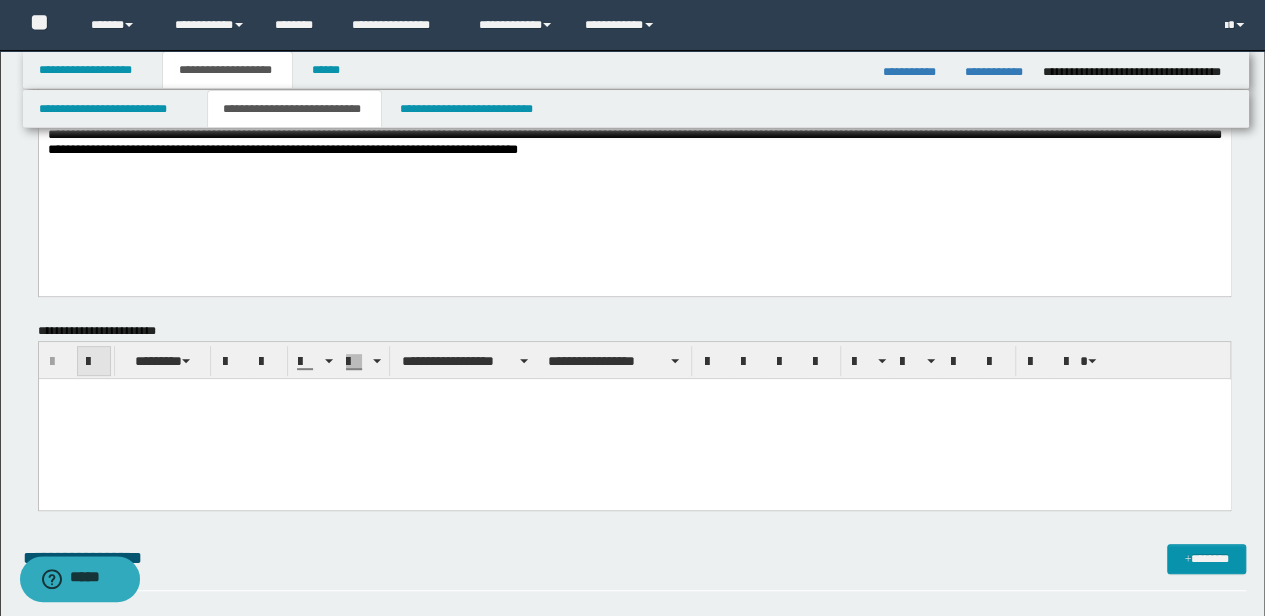 click at bounding box center [94, 362] 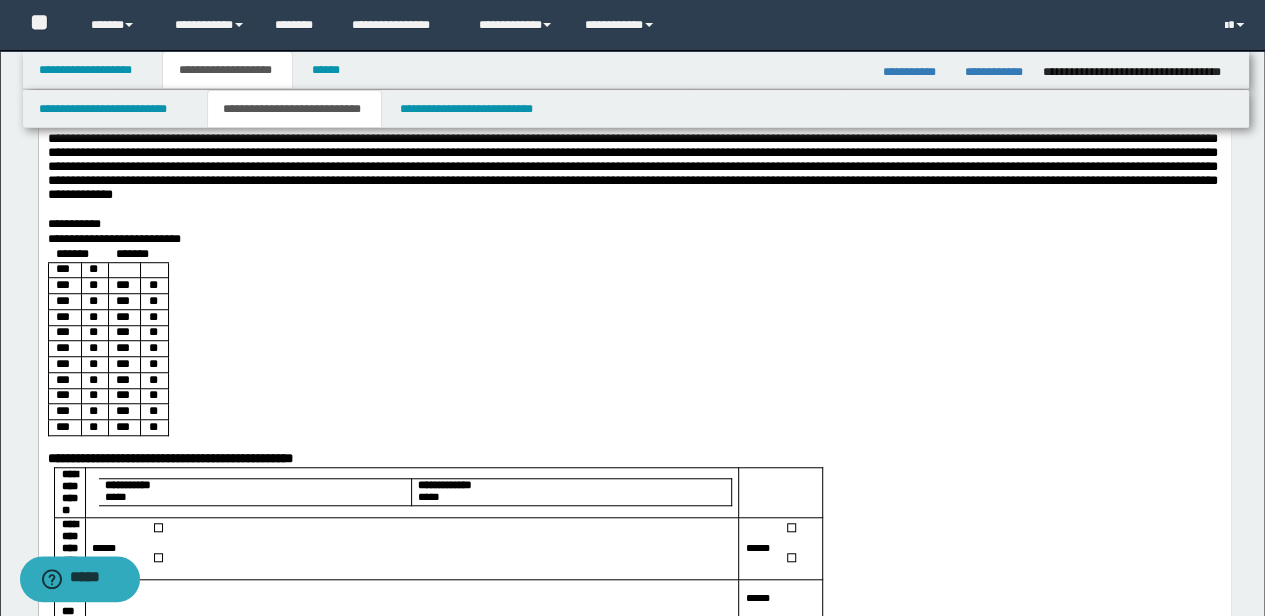 scroll, scrollTop: 800, scrollLeft: 0, axis: vertical 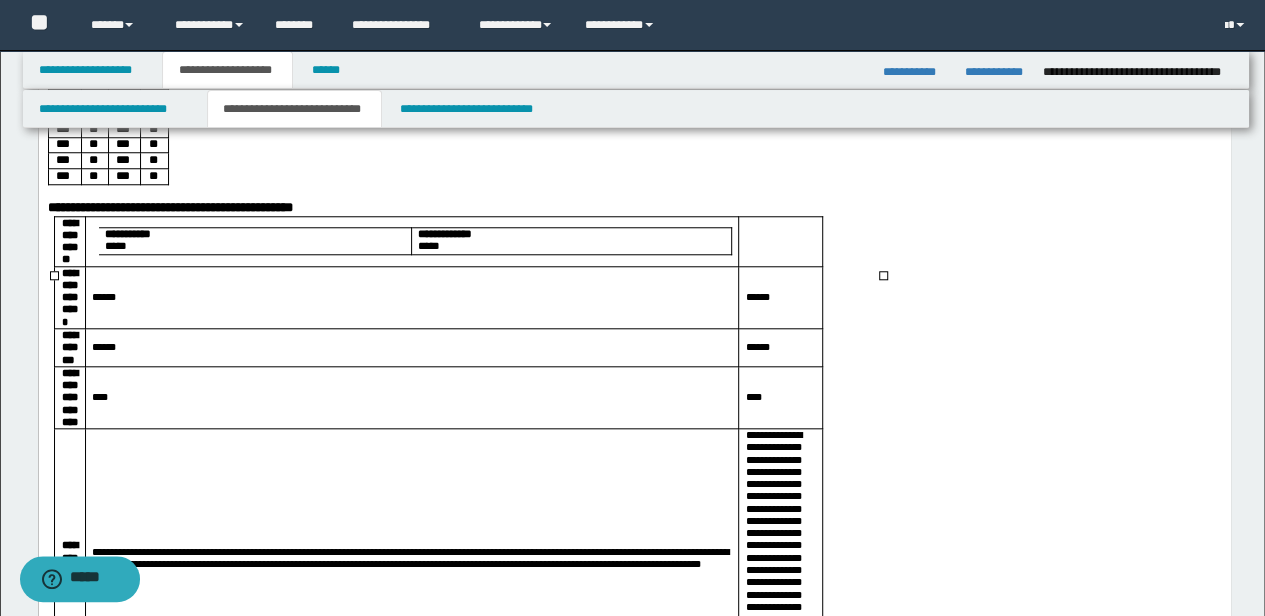 drag, startPoint x: 634, startPoint y: 377, endPoint x: 623, endPoint y: 365, distance: 16.27882 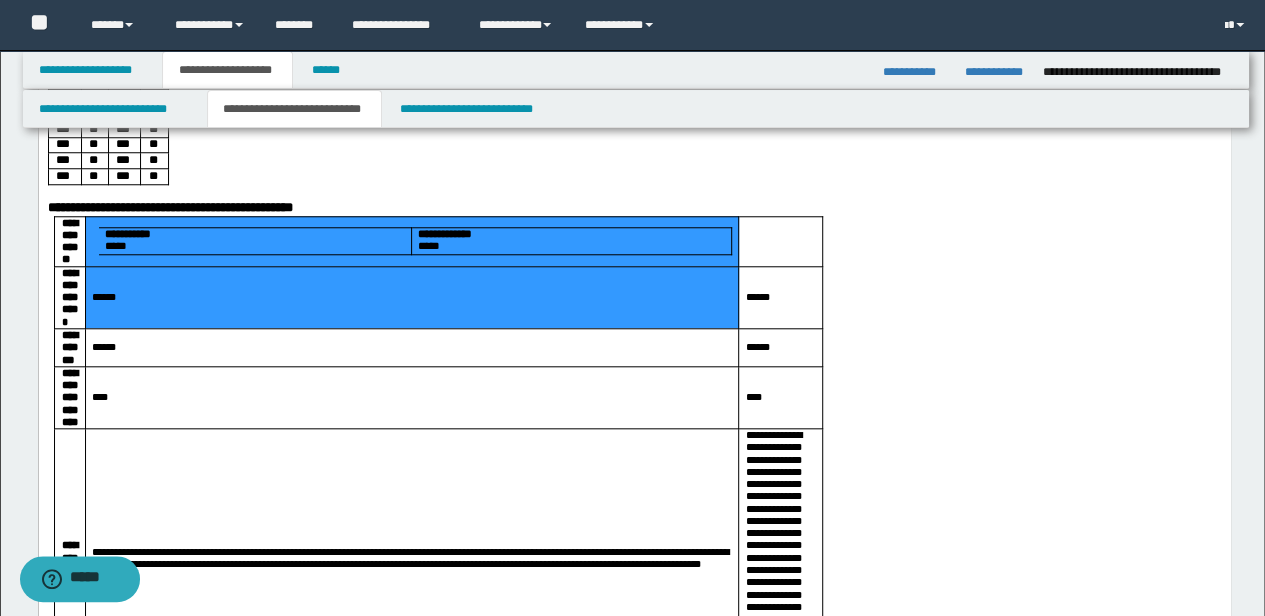 drag, startPoint x: 790, startPoint y: 290, endPoint x: 654, endPoint y: 304, distance: 136.71869 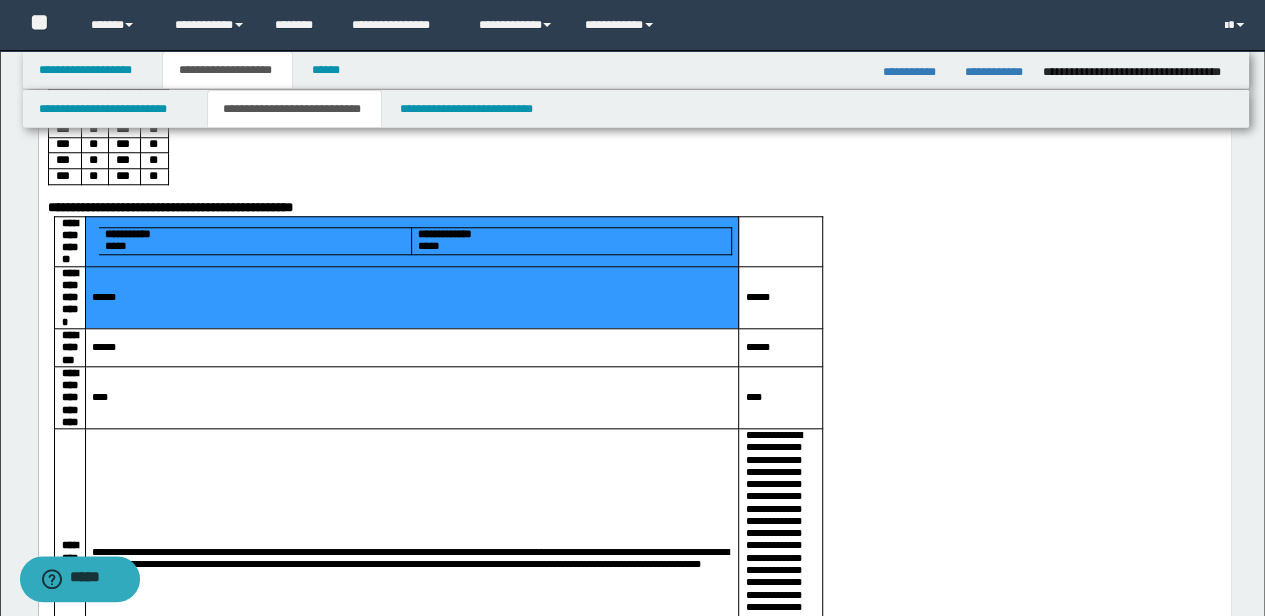 click on "**********" at bounding box center (414, 240) 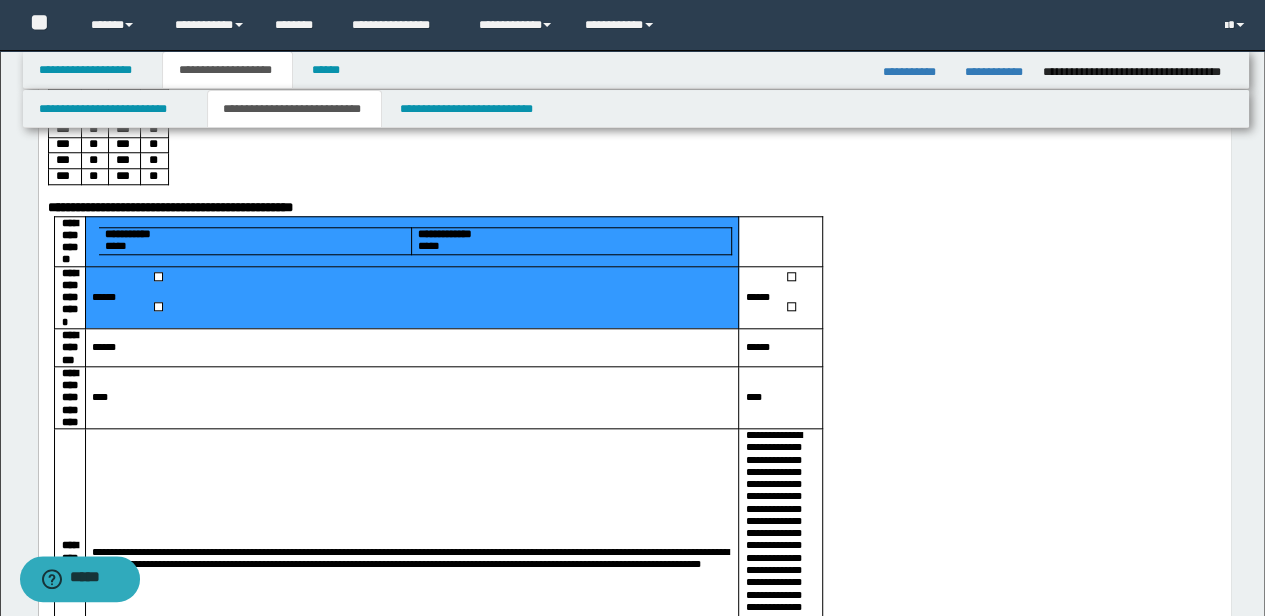 drag, startPoint x: 726, startPoint y: 351, endPoint x: 719, endPoint y: 328, distance: 24.04163 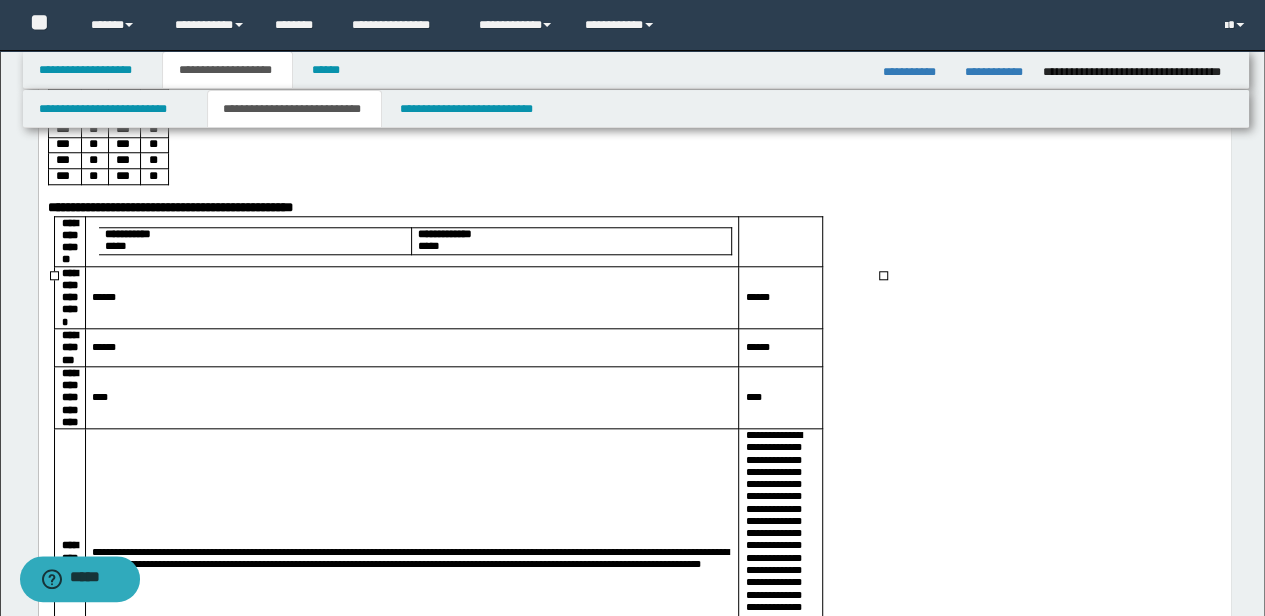 click on "**********" at bounding box center (570, 241) 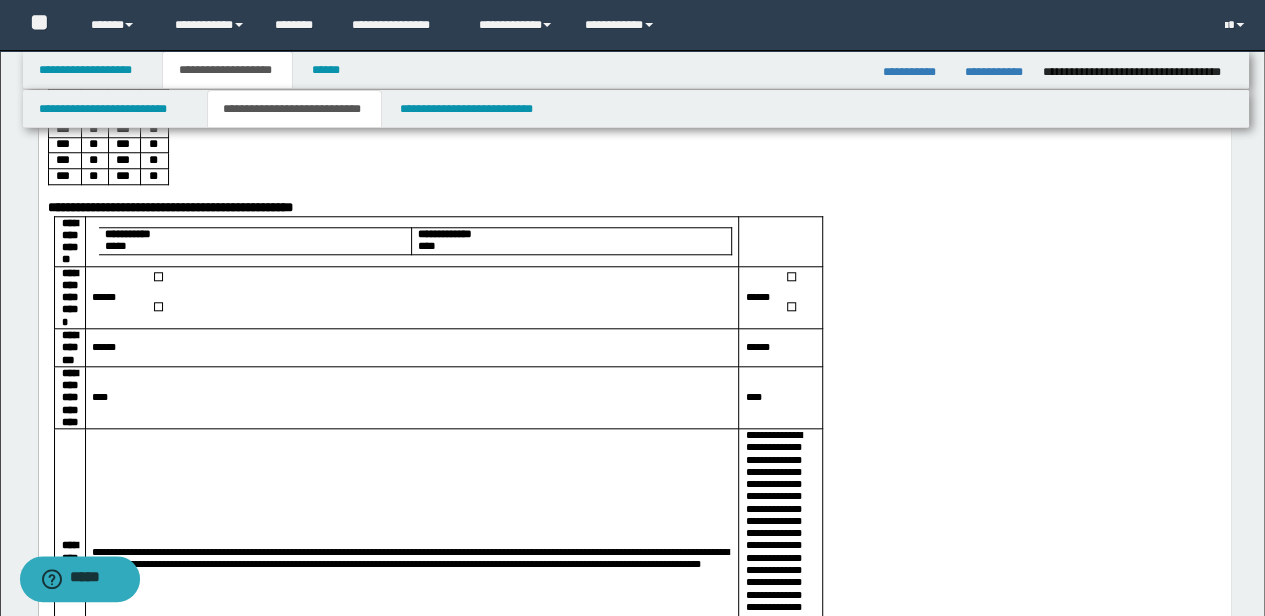 drag, startPoint x: 644, startPoint y: 315, endPoint x: 630, endPoint y: 308, distance: 15.652476 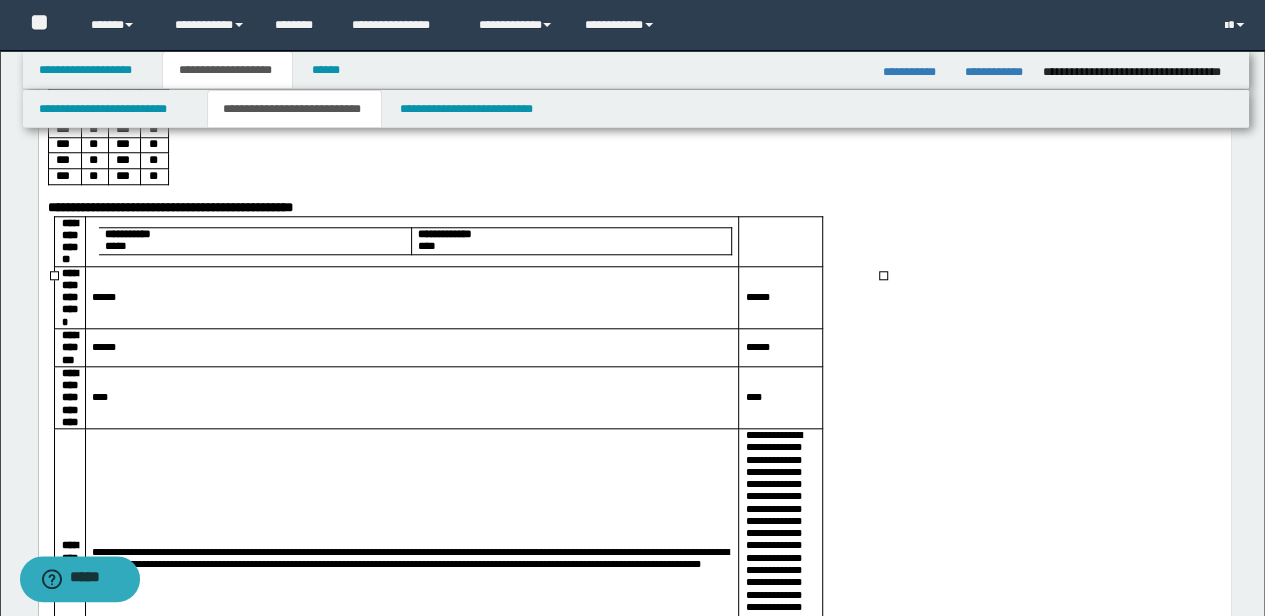 drag, startPoint x: 630, startPoint y: 308, endPoint x: 587, endPoint y: 274, distance: 54.81788 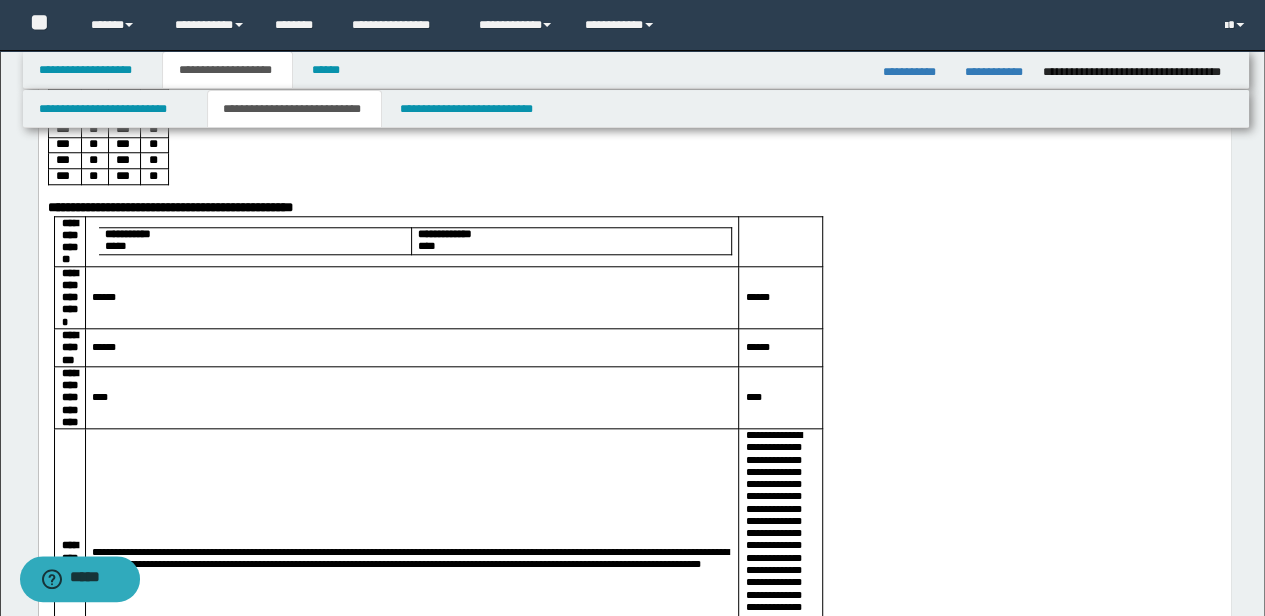 drag, startPoint x: 724, startPoint y: 292, endPoint x: 690, endPoint y: 289, distance: 34.132095 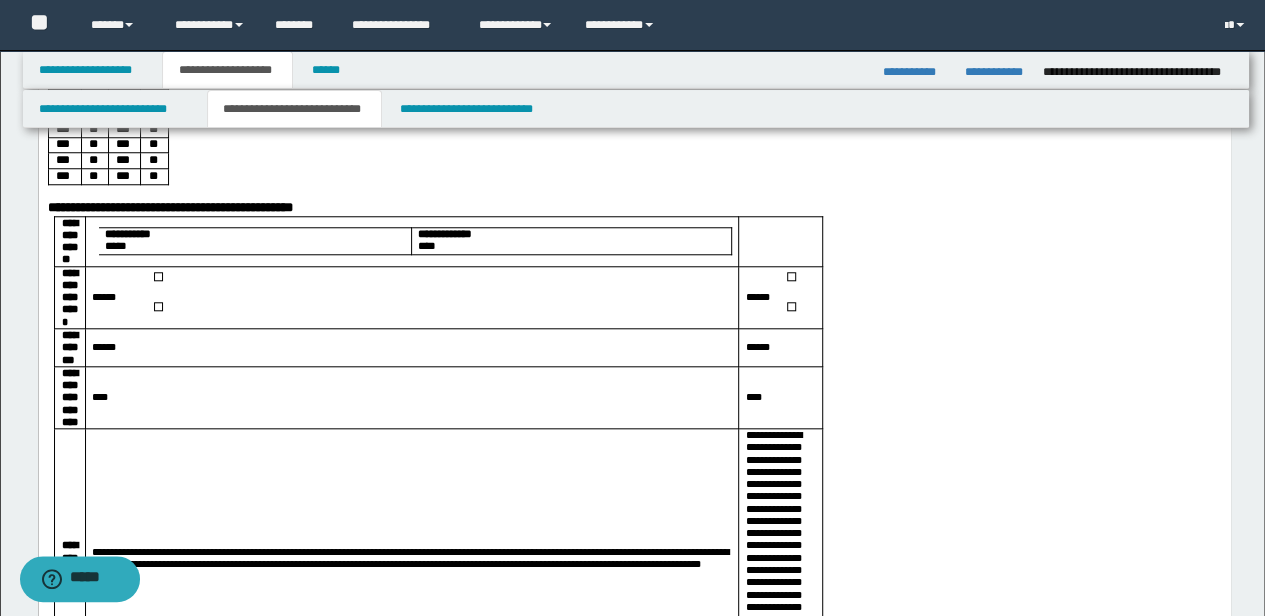click on "**********" at bounding box center [570, 234] 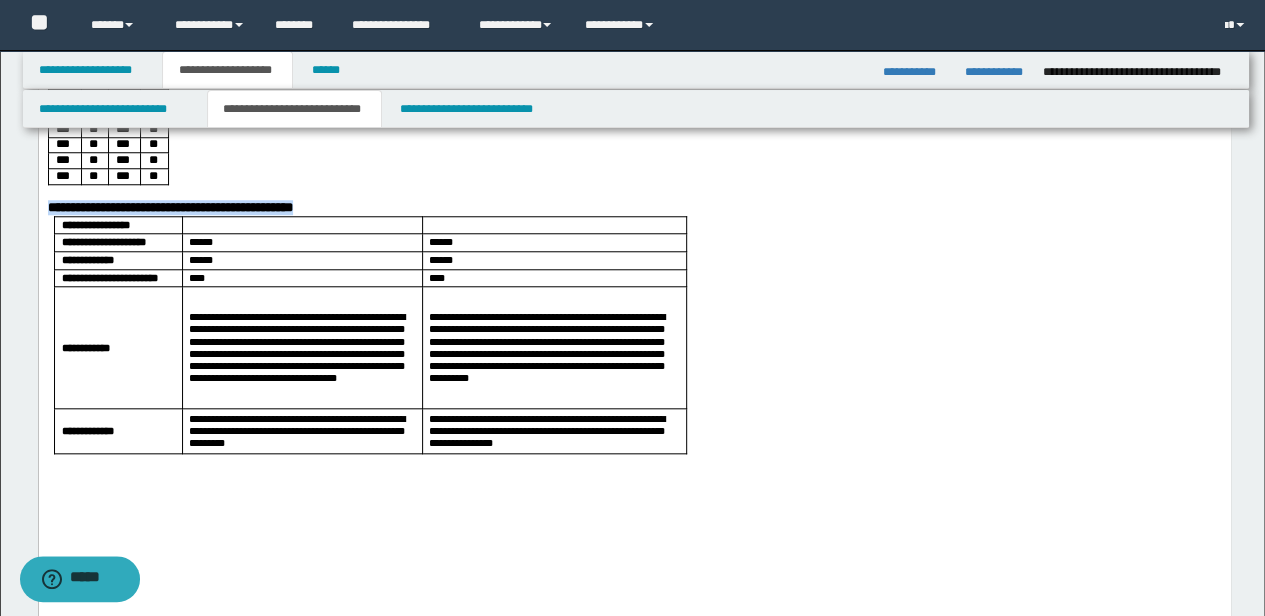 drag, startPoint x: 728, startPoint y: 510, endPoint x: 27, endPoint y: 265, distance: 742.5806 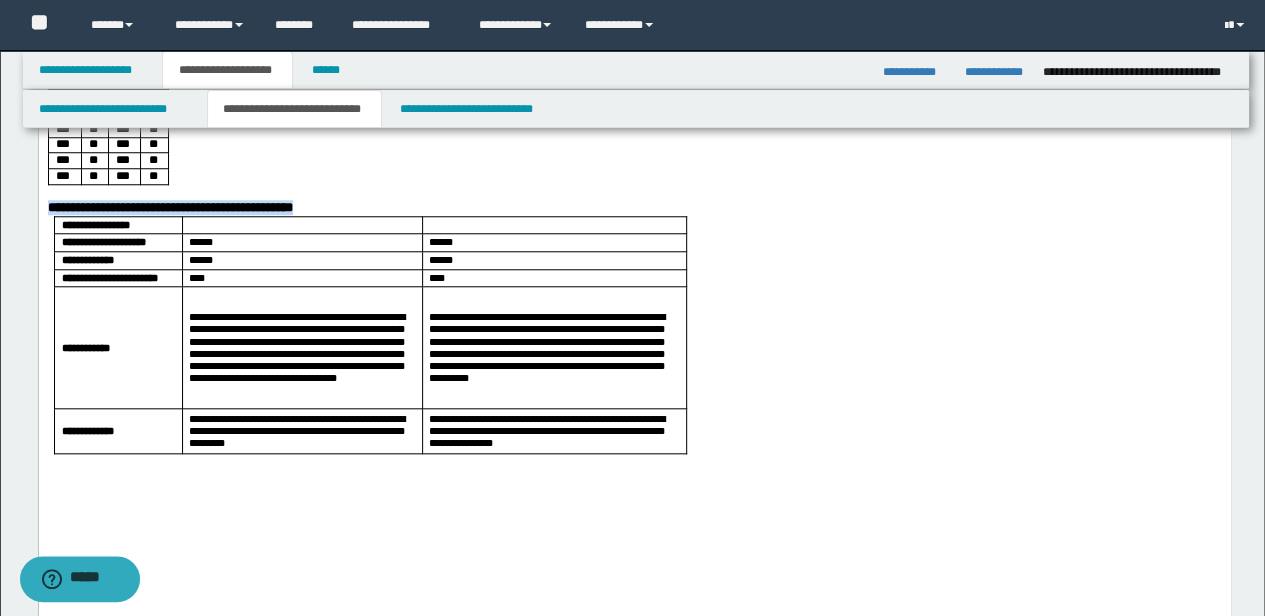 click on "**********" at bounding box center (634, 186) 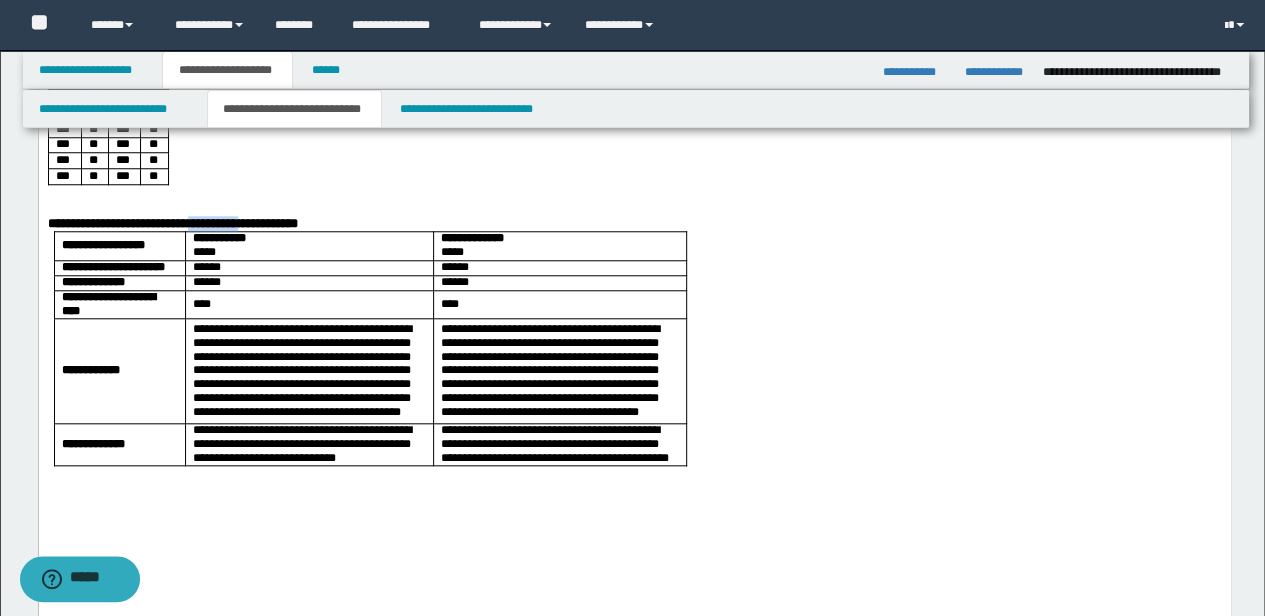 drag, startPoint x: 281, startPoint y: 280, endPoint x: 341, endPoint y: 274, distance: 60.299255 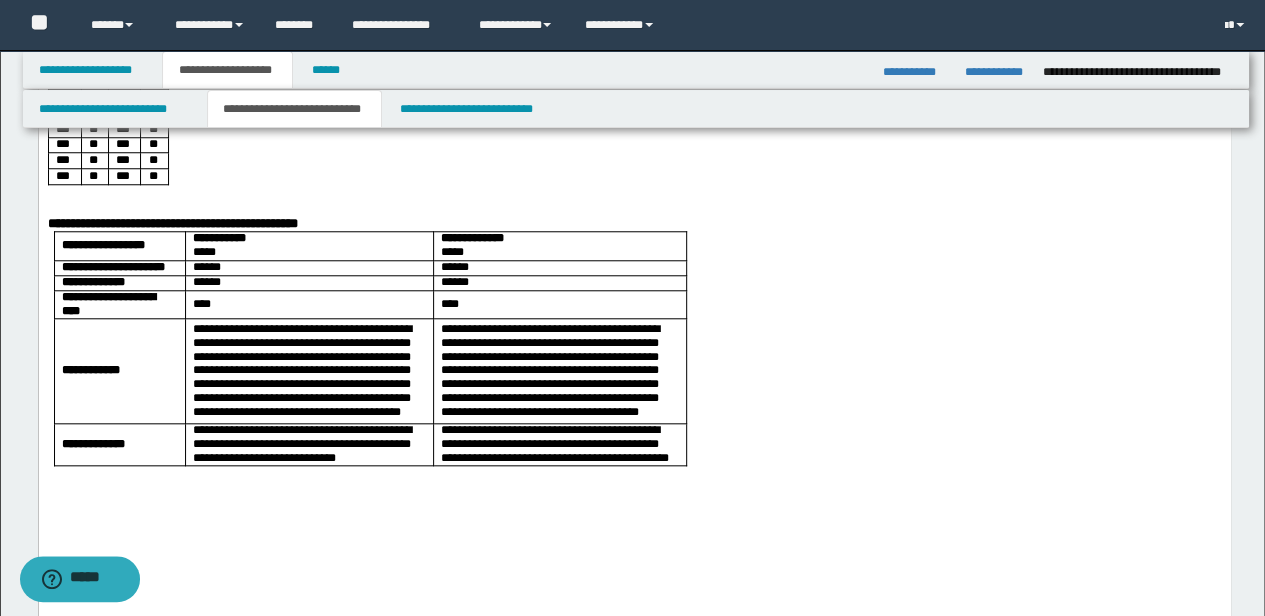 click on "**********" at bounding box center (172, 223) 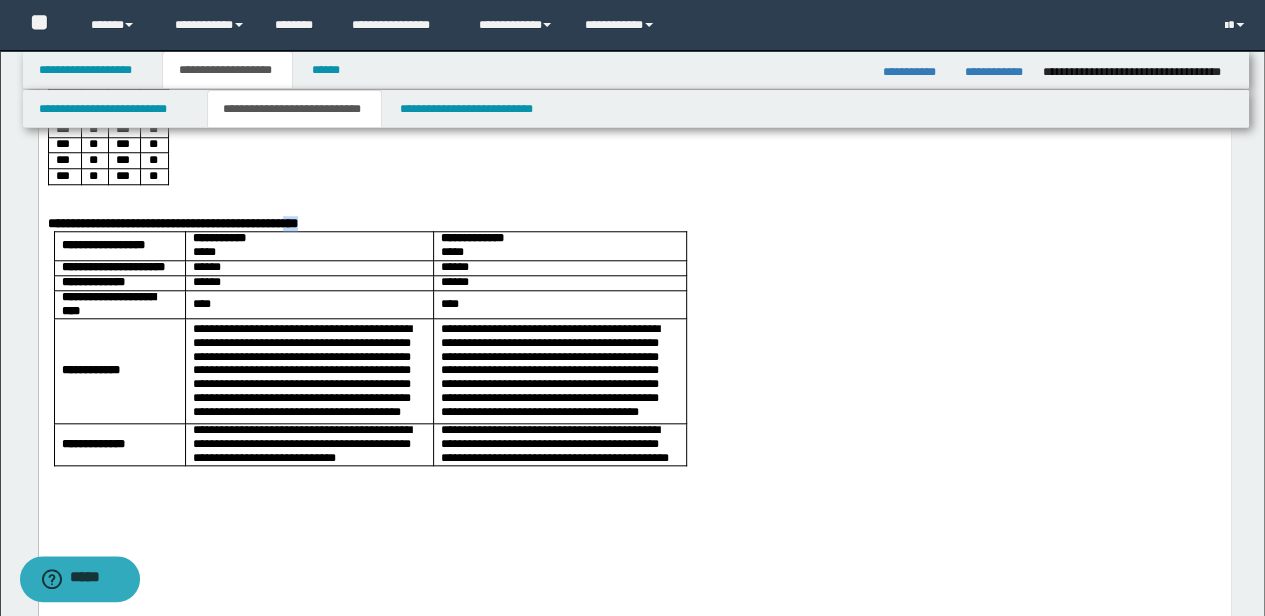 click on "**********" at bounding box center [172, 223] 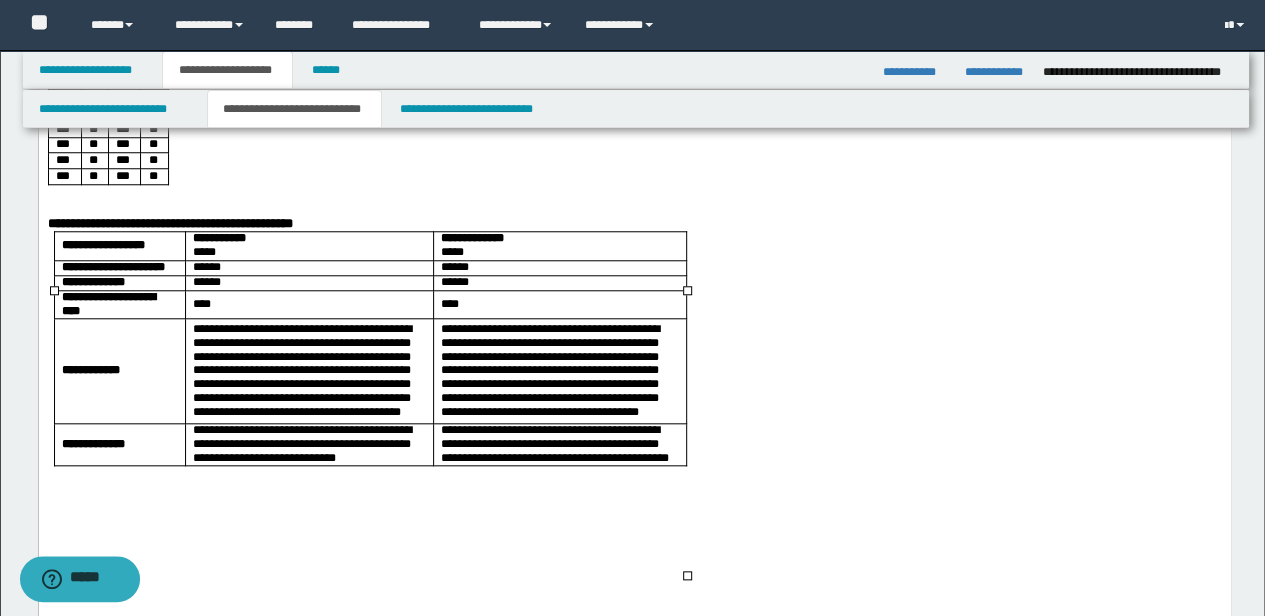 click on "**********" at bounding box center [301, 370] 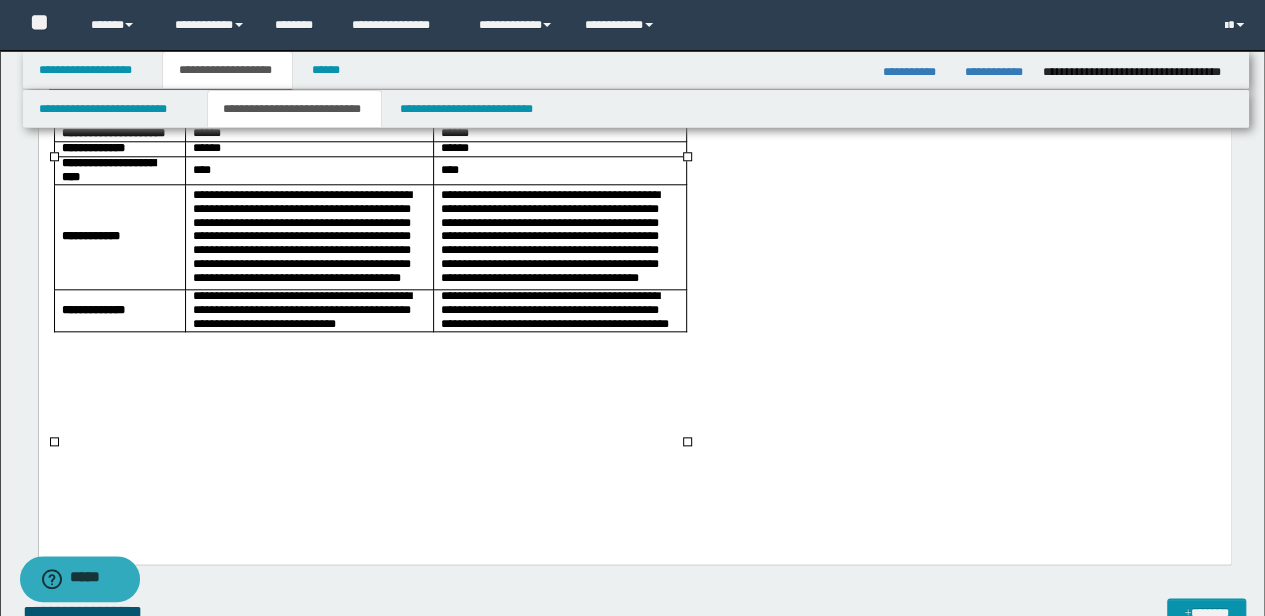 scroll, scrollTop: 933, scrollLeft: 0, axis: vertical 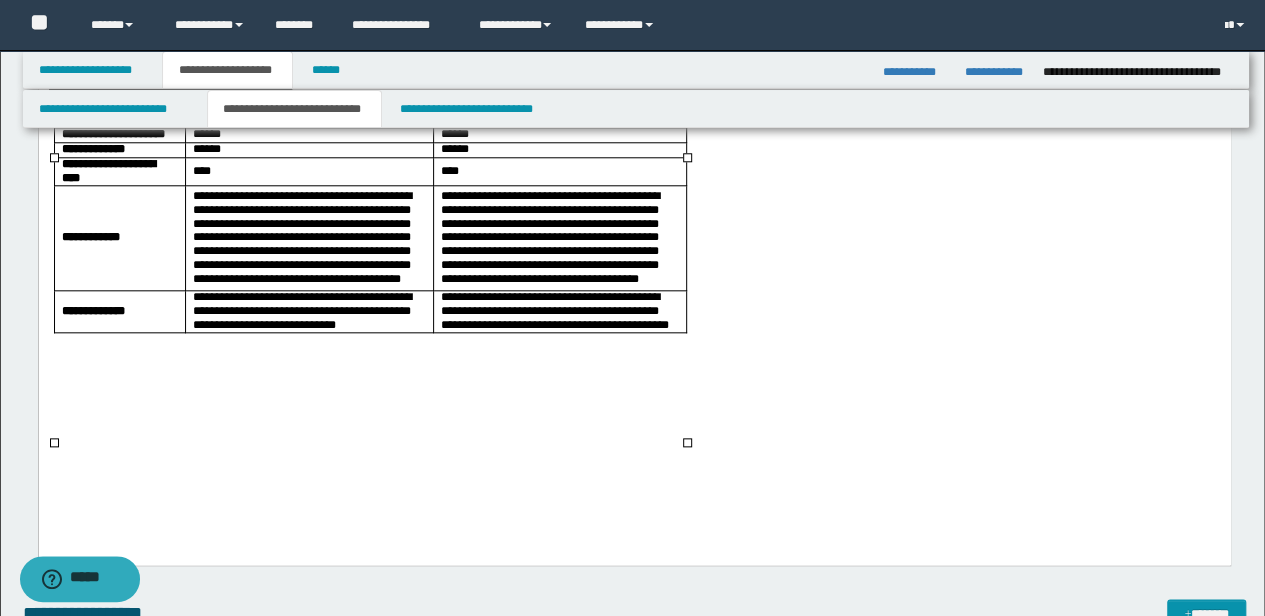 click on "**********" at bounding box center [634, 59] 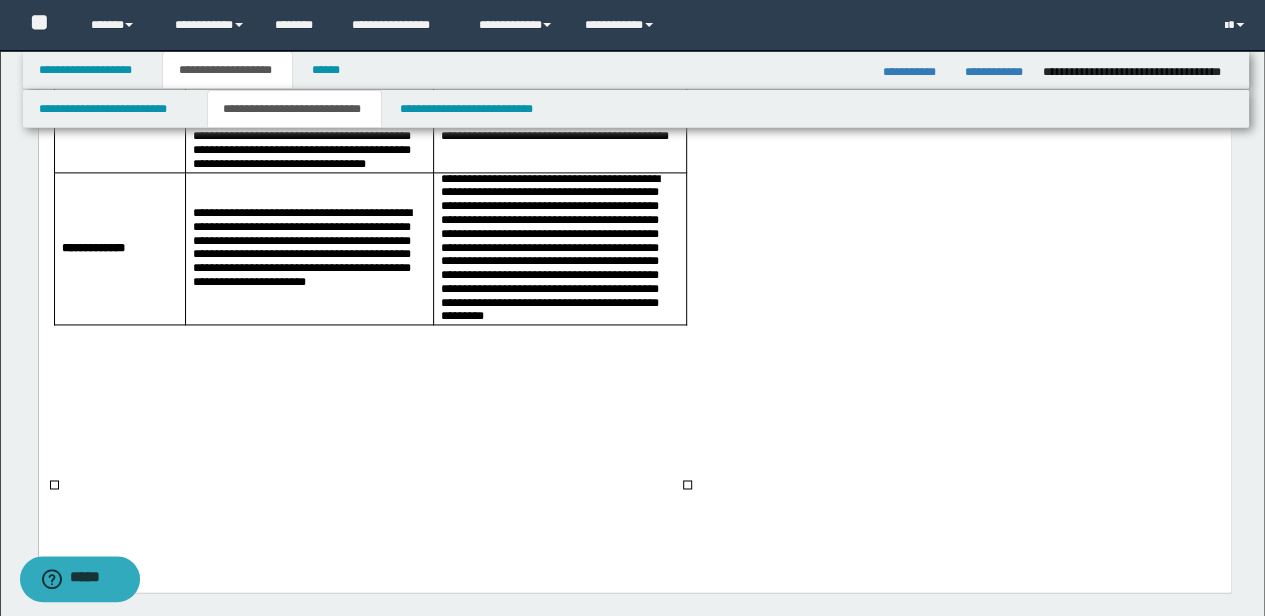 scroll, scrollTop: 1333, scrollLeft: 0, axis: vertical 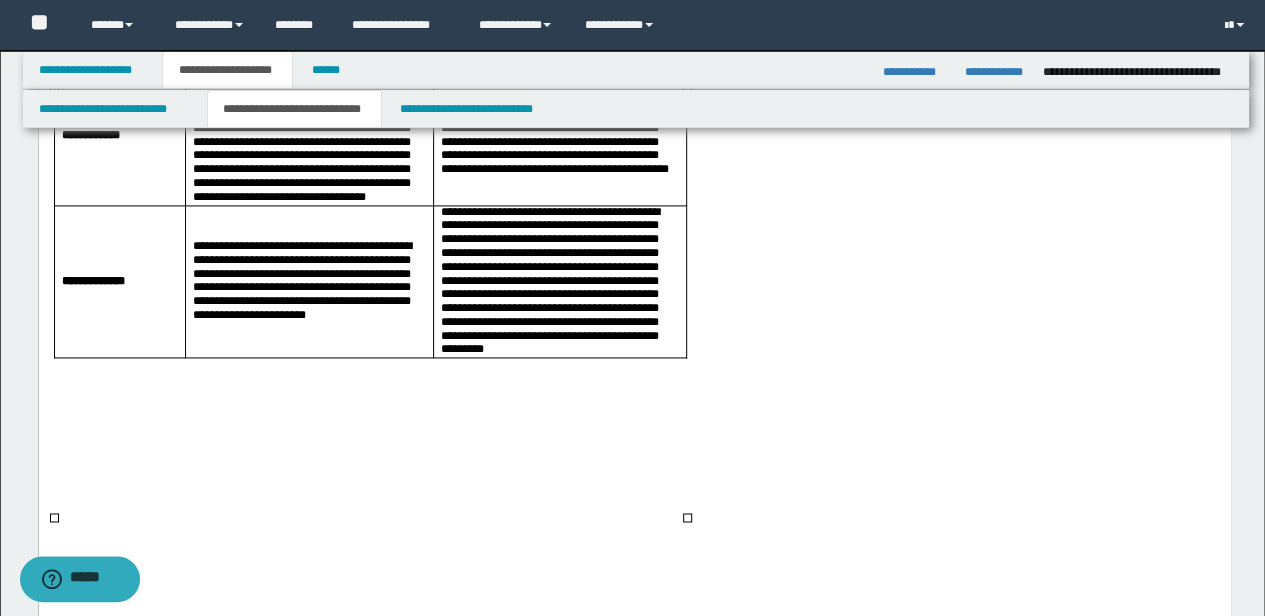 click on "**********" at bounding box center (634, -136) 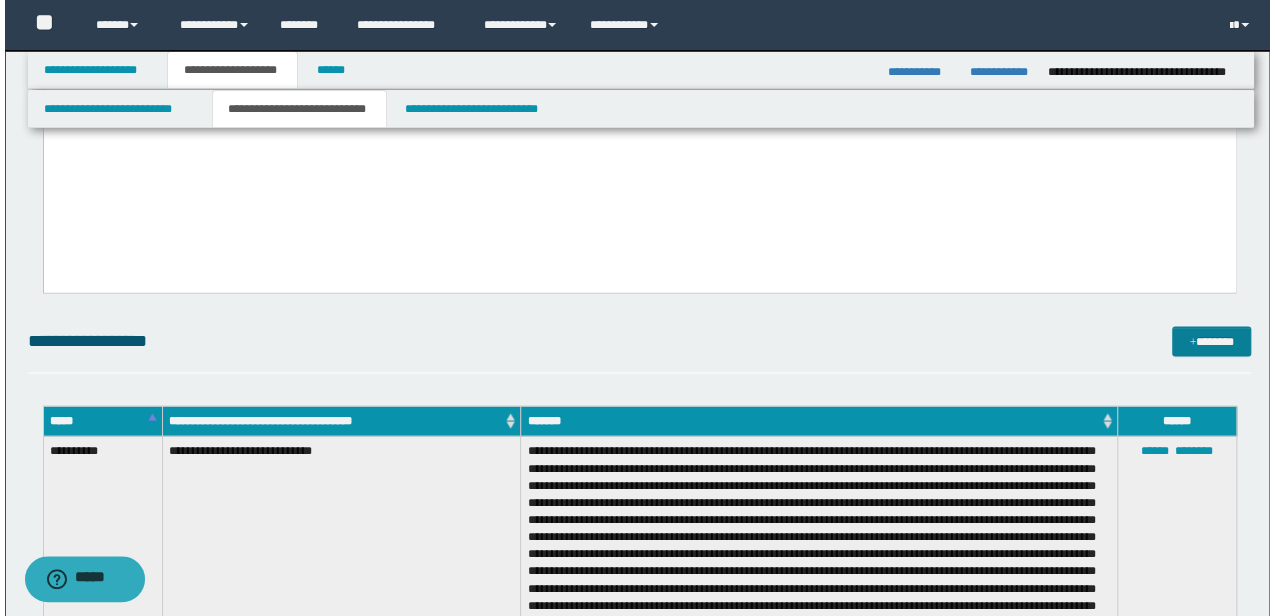 scroll, scrollTop: 1666, scrollLeft: 0, axis: vertical 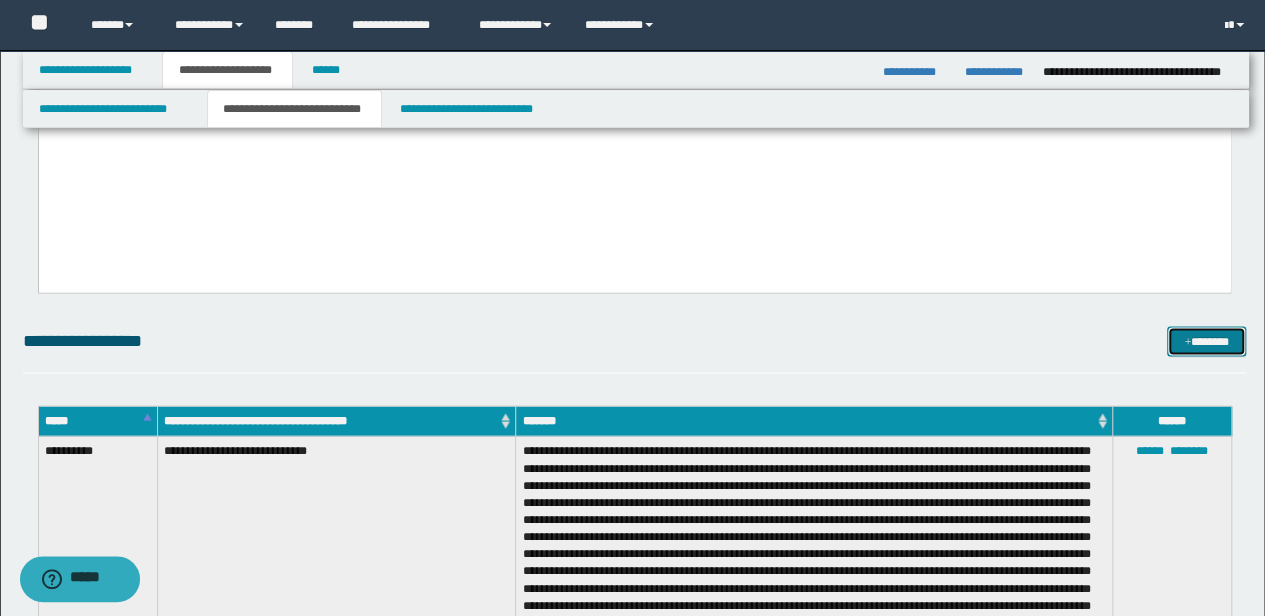 click on "*******" at bounding box center (1206, 340) 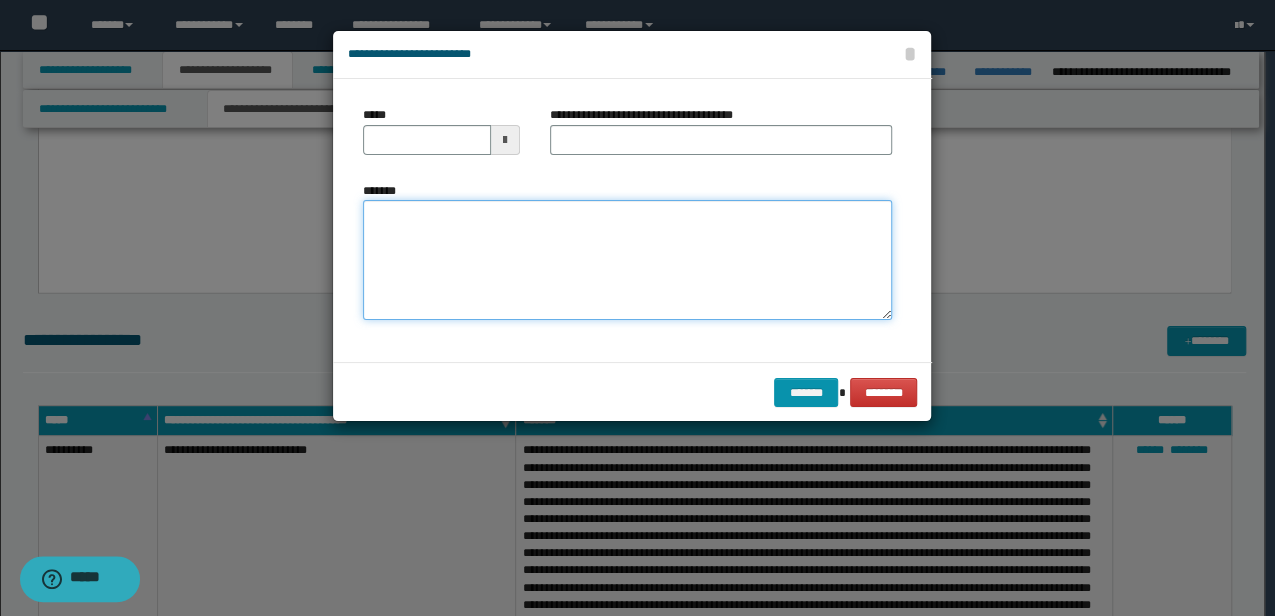 click on "*******" at bounding box center (627, 260) 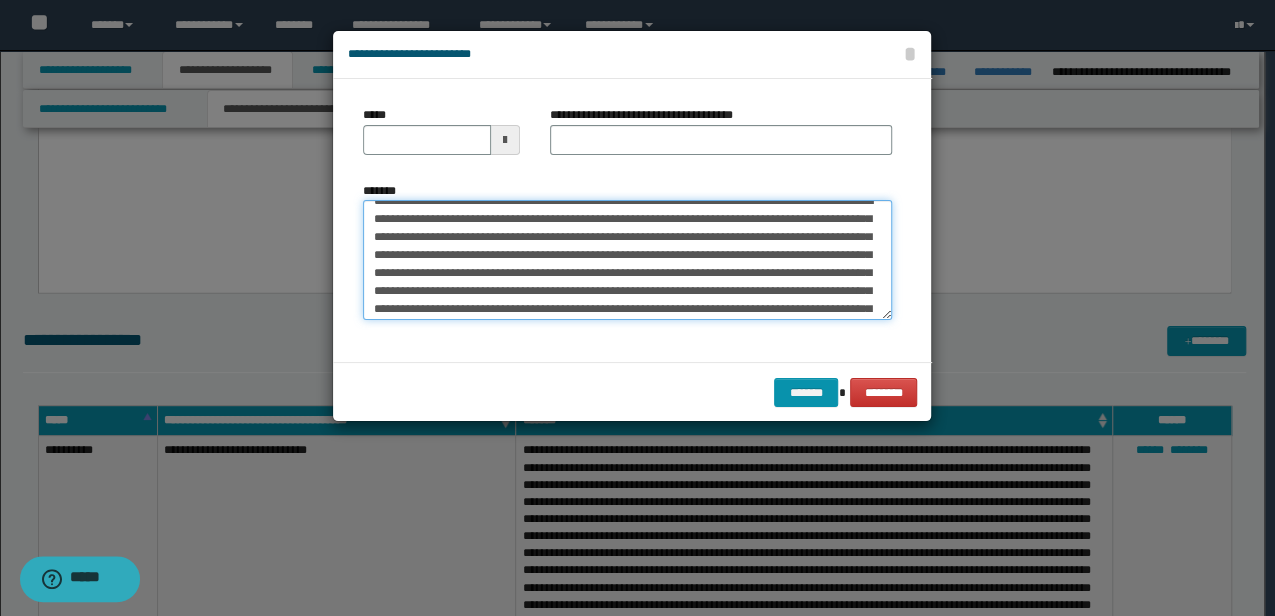 scroll, scrollTop: 0, scrollLeft: 0, axis: both 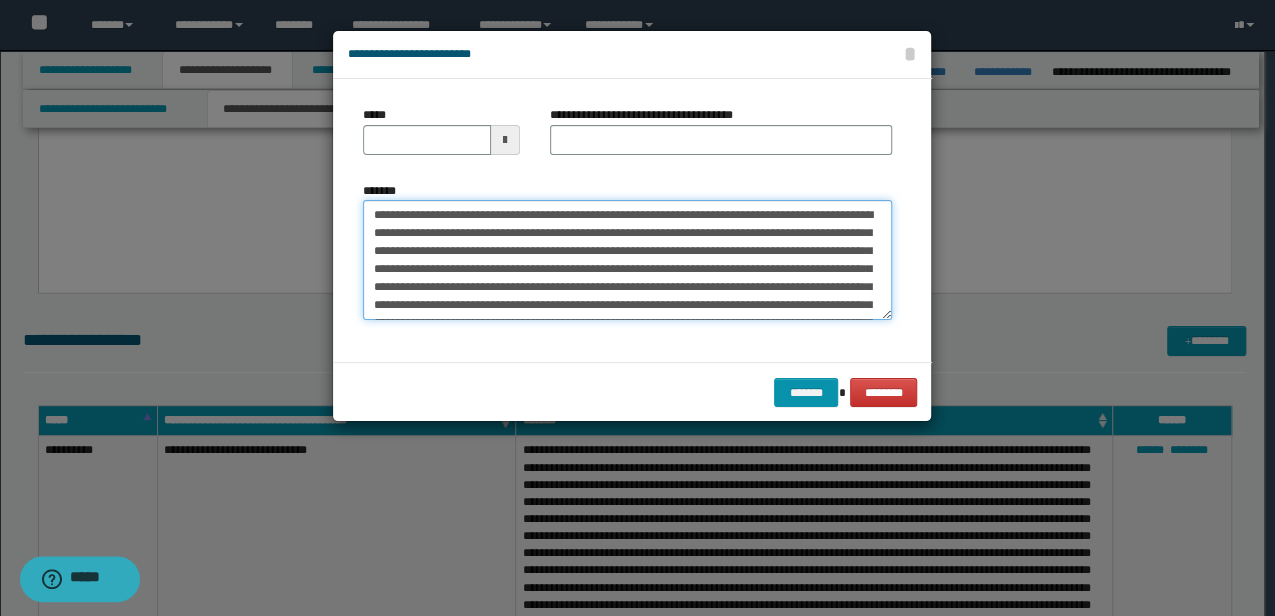 type 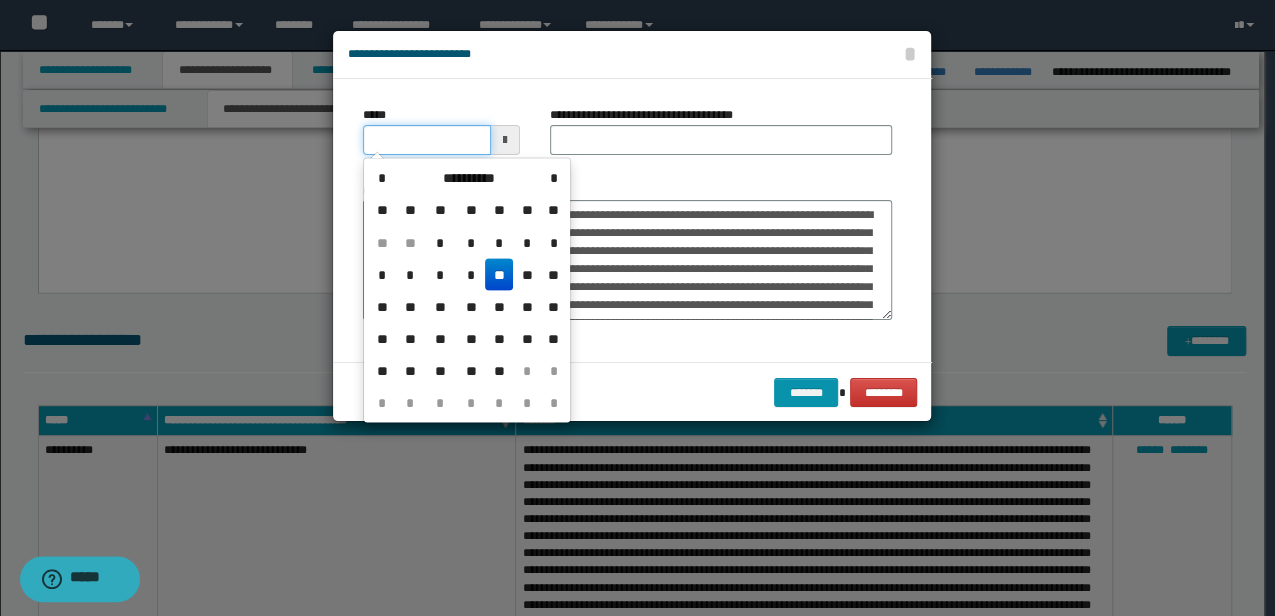 click on "*****" at bounding box center [426, 140] 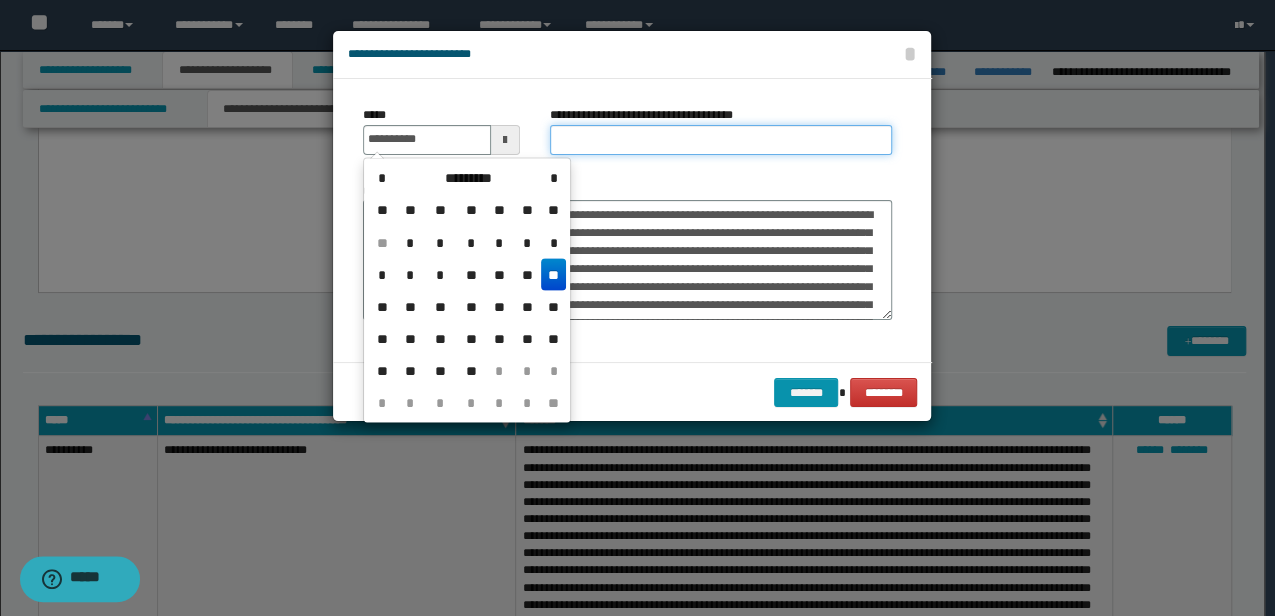 type on "**********" 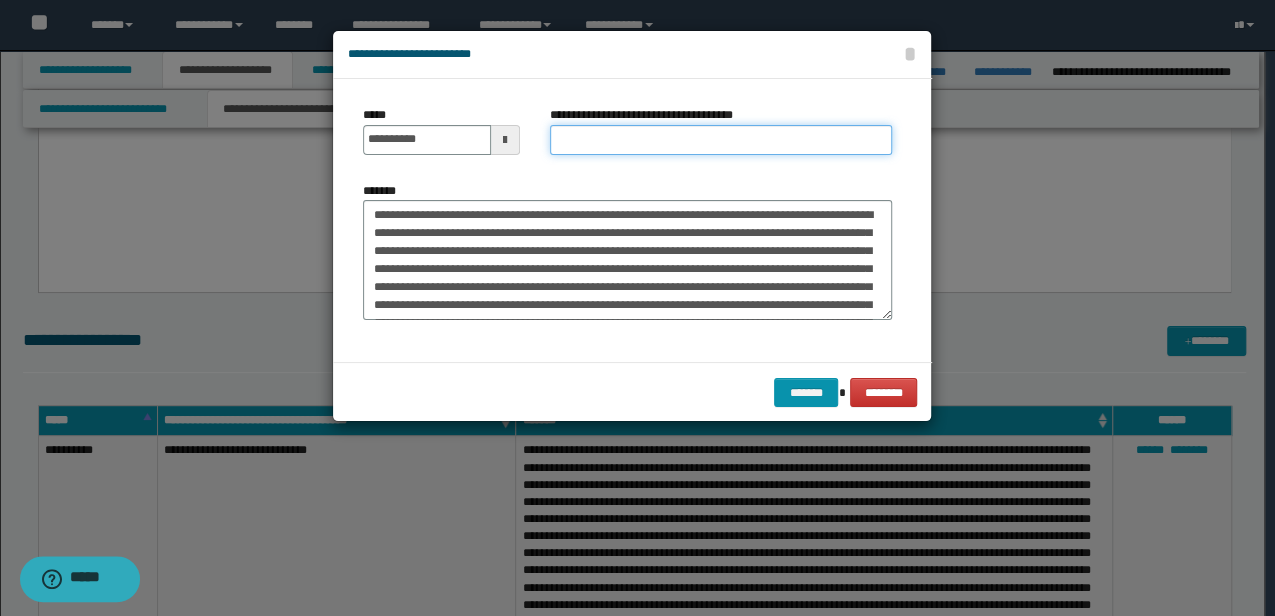 type on "*" 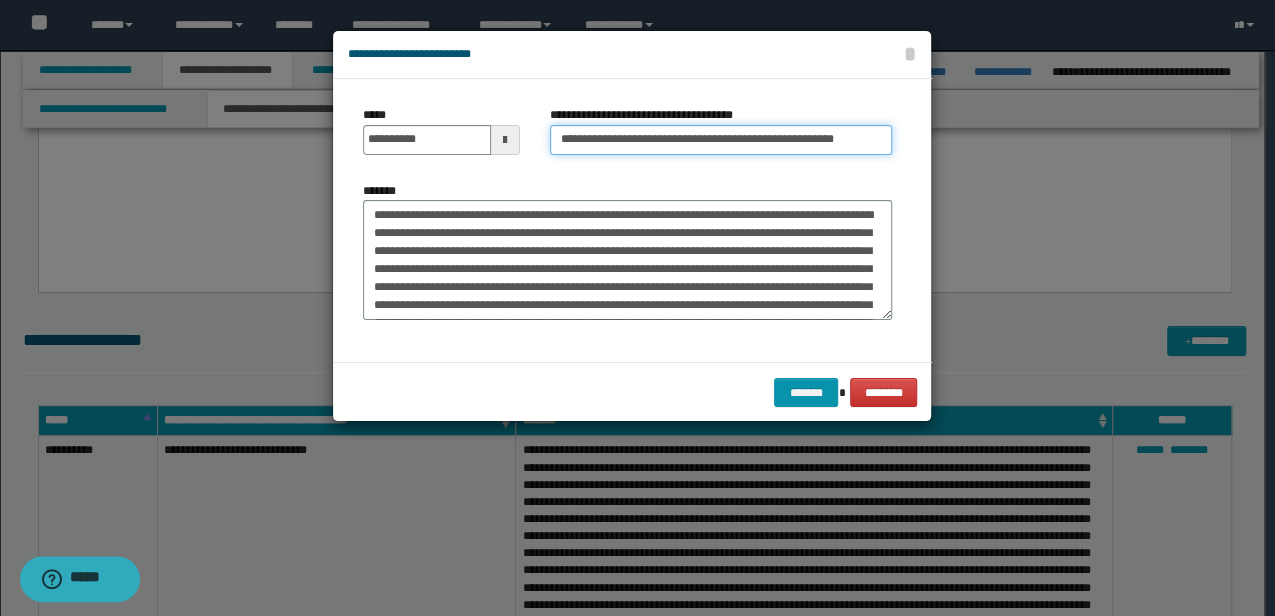 type on "**********" 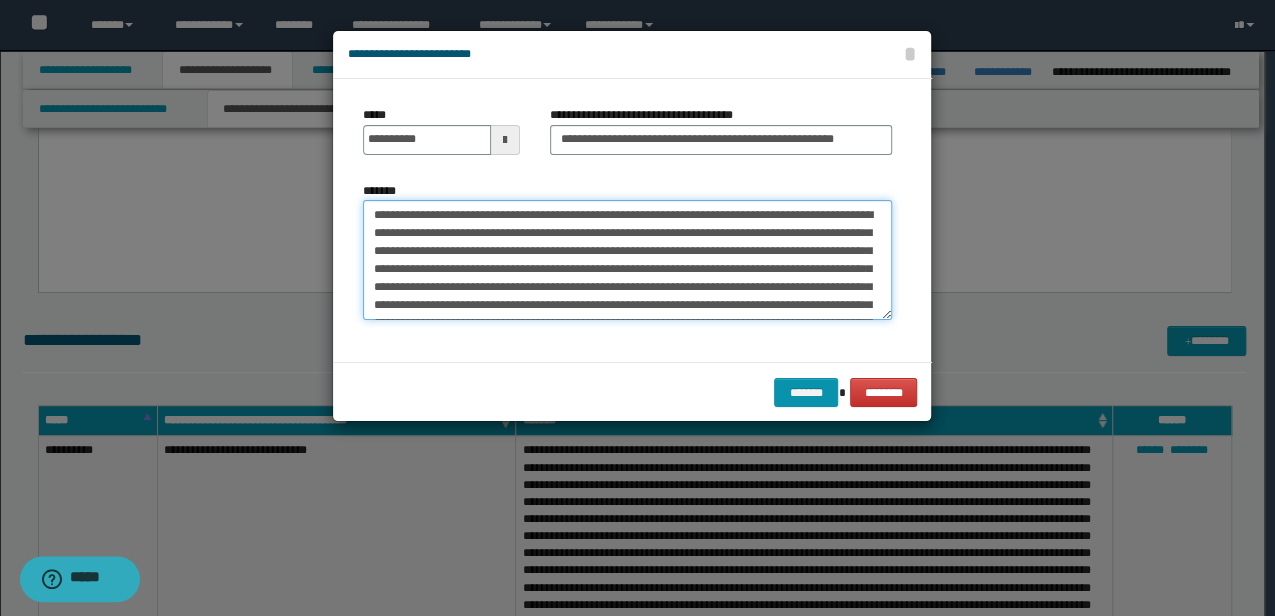 click on "**********" at bounding box center [627, 259] 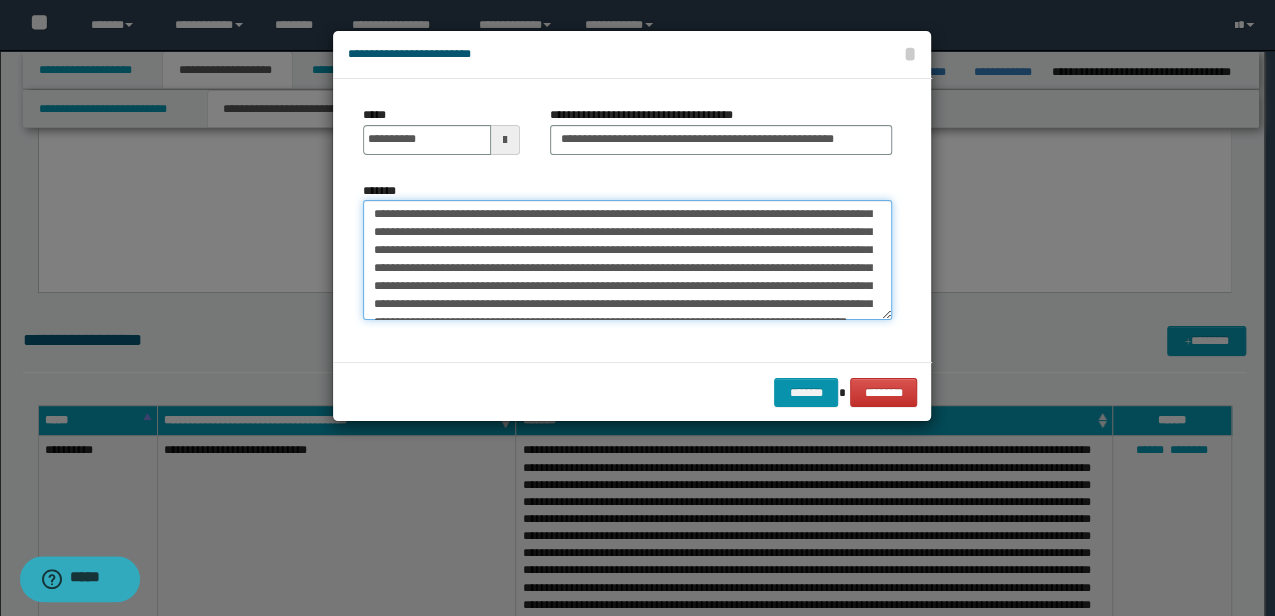 scroll, scrollTop: 0, scrollLeft: 0, axis: both 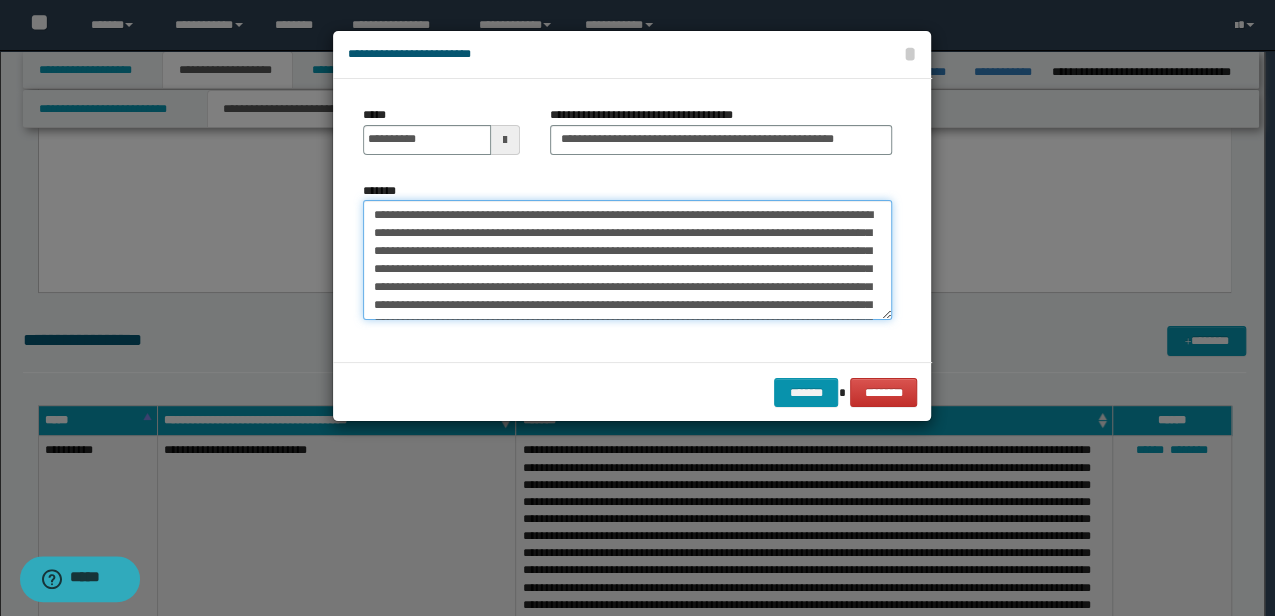 click on "**********" at bounding box center (627, 259) 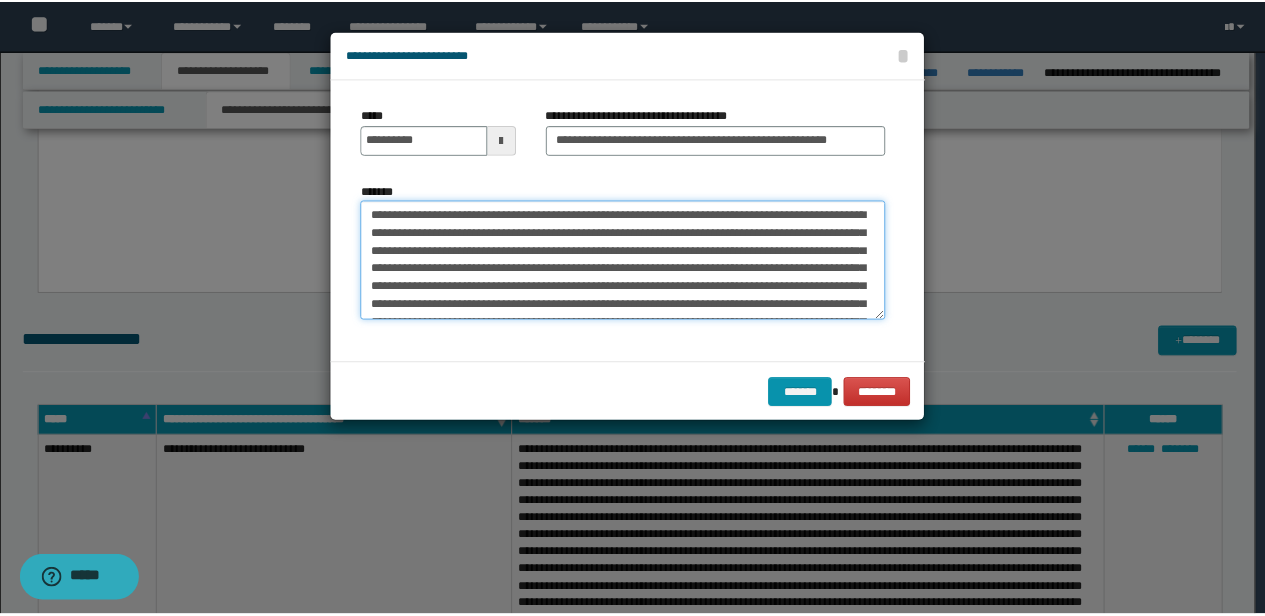 scroll, scrollTop: 54, scrollLeft: 0, axis: vertical 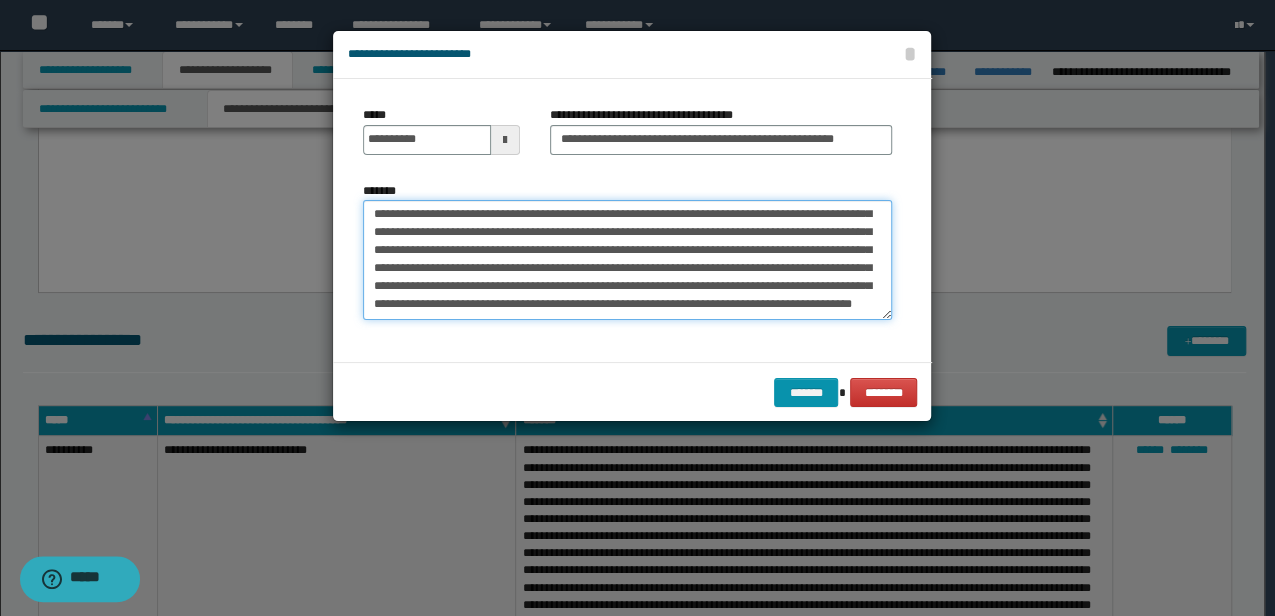 click on "**********" at bounding box center (627, 259) 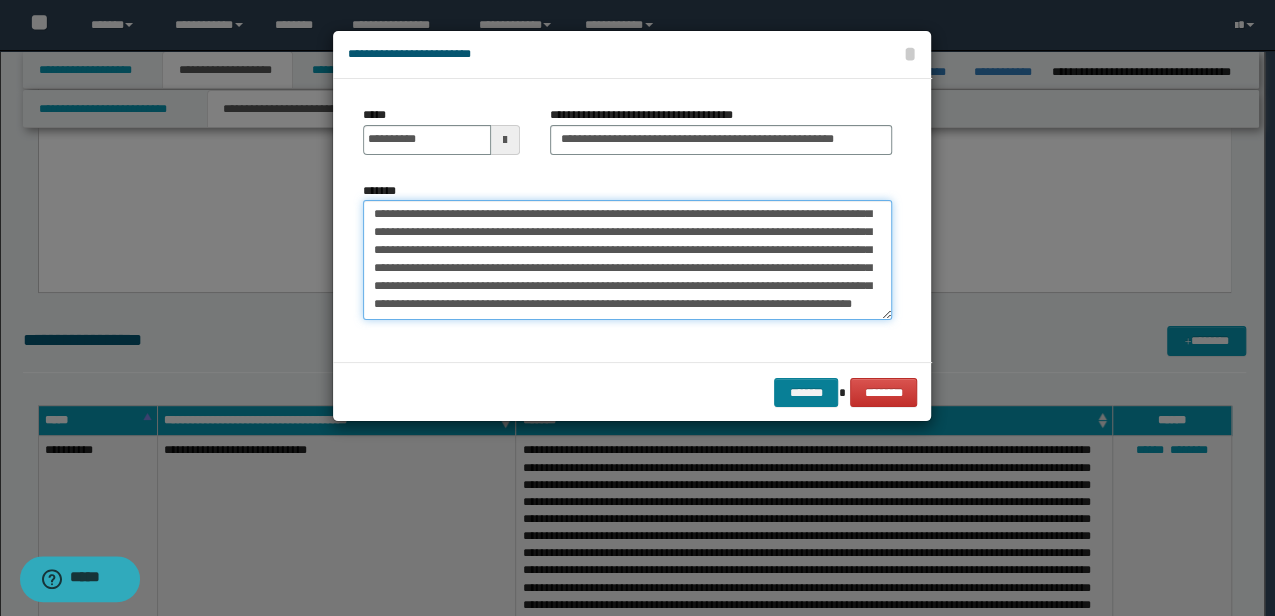 type on "**********" 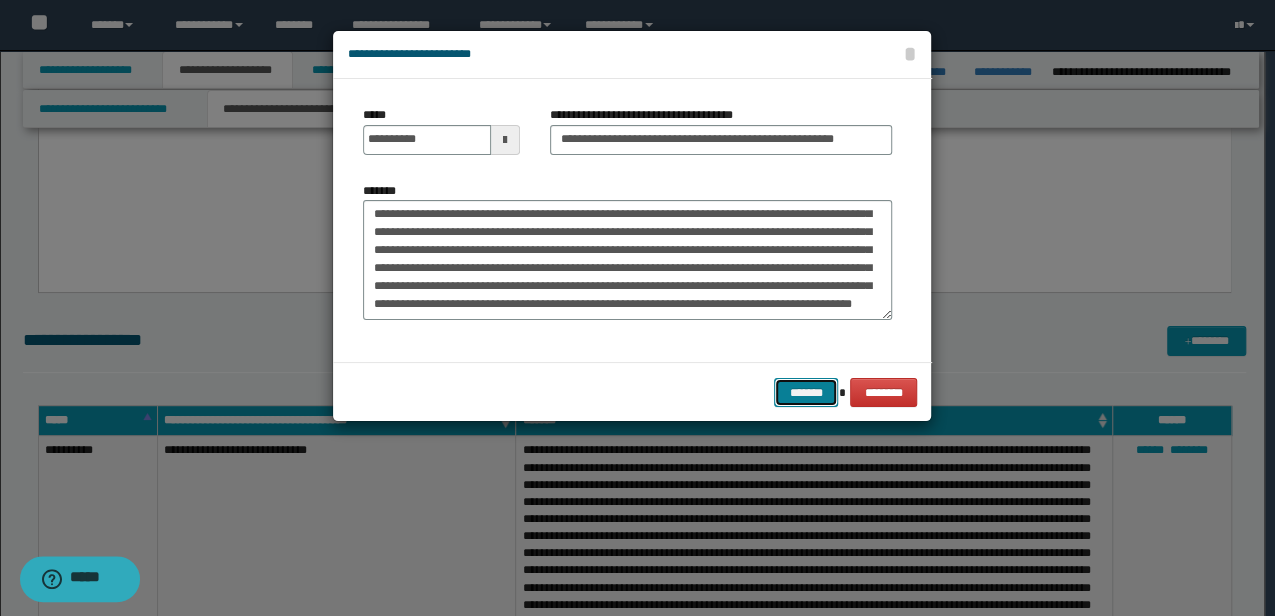 click on "*******" at bounding box center (806, 392) 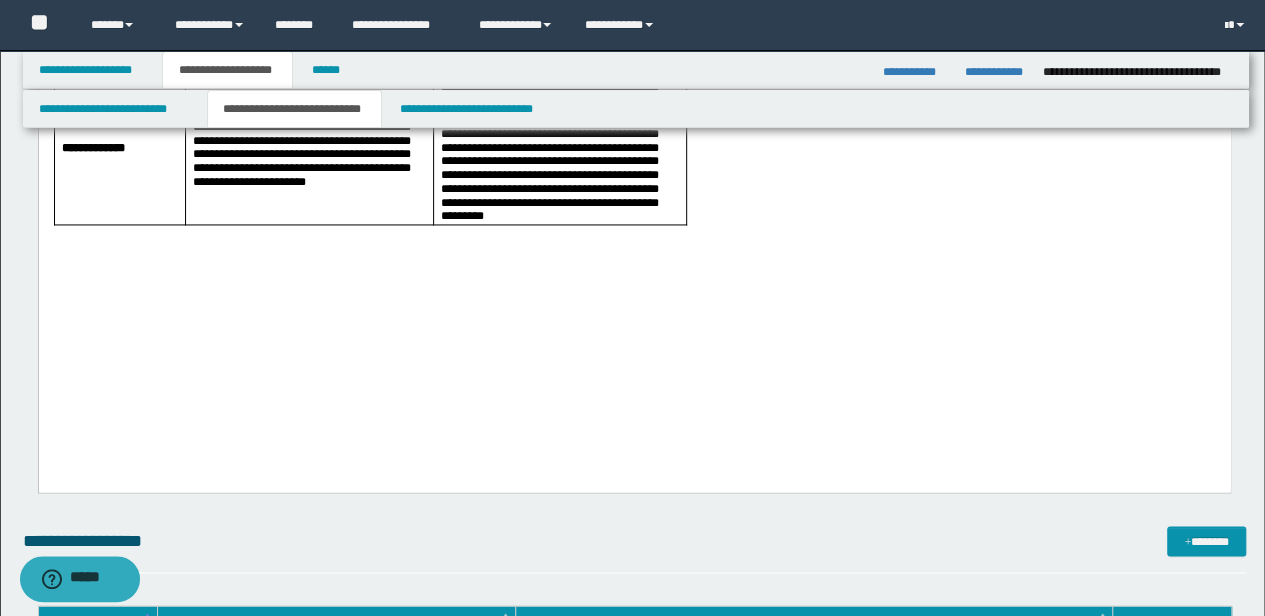scroll, scrollTop: 1466, scrollLeft: 0, axis: vertical 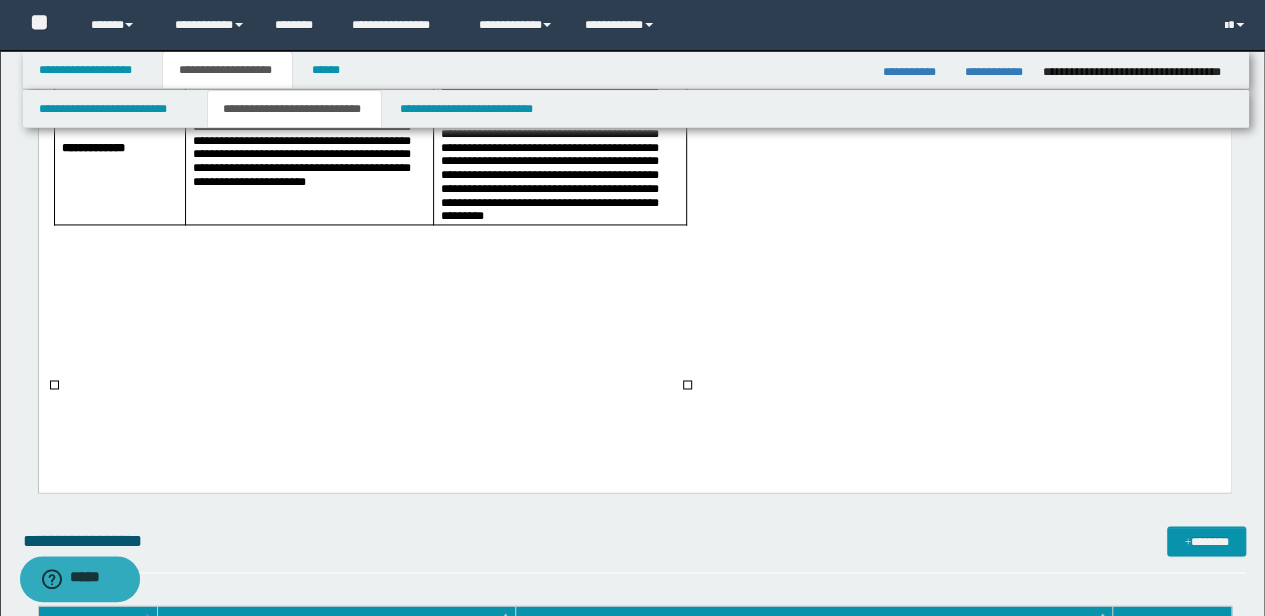 click on "**********" at bounding box center [549, 148] 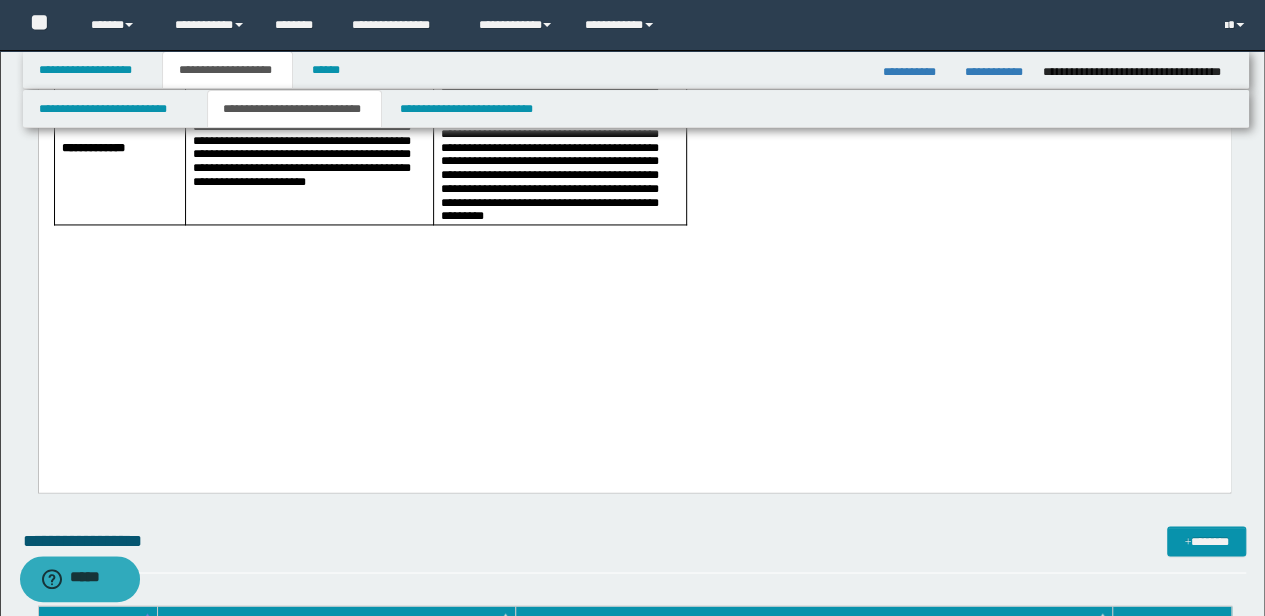 drag, startPoint x: 698, startPoint y: 378, endPoint x: 728, endPoint y: 389, distance: 31.95309 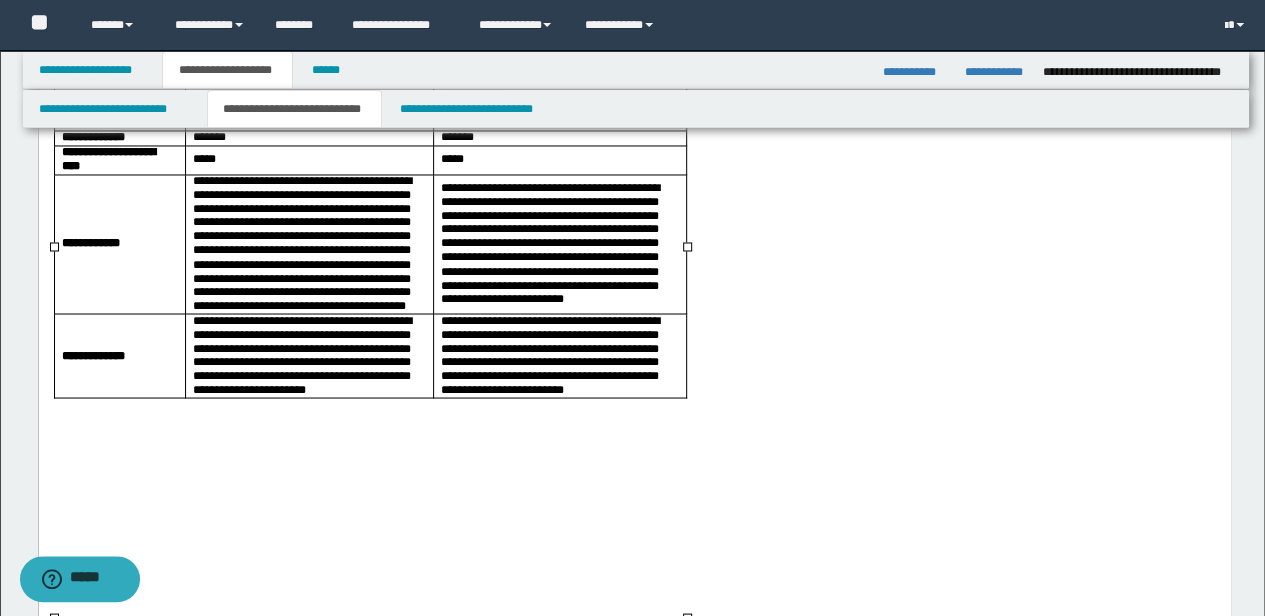 scroll, scrollTop: 1666, scrollLeft: 0, axis: vertical 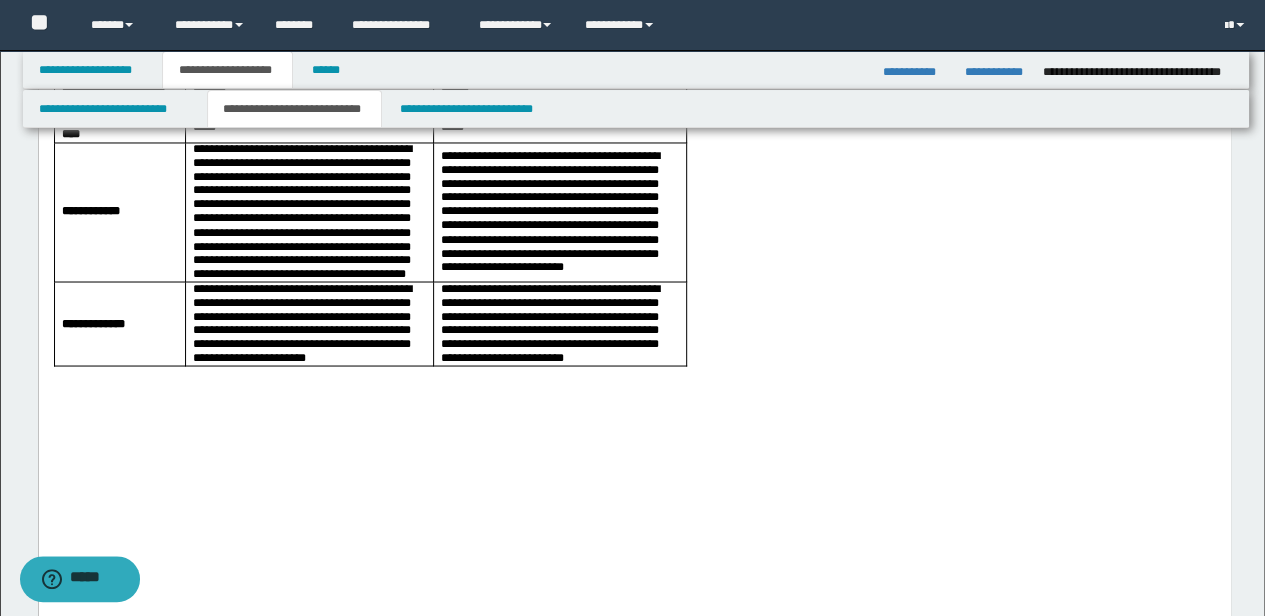 click on "**********" at bounding box center [634, -299] 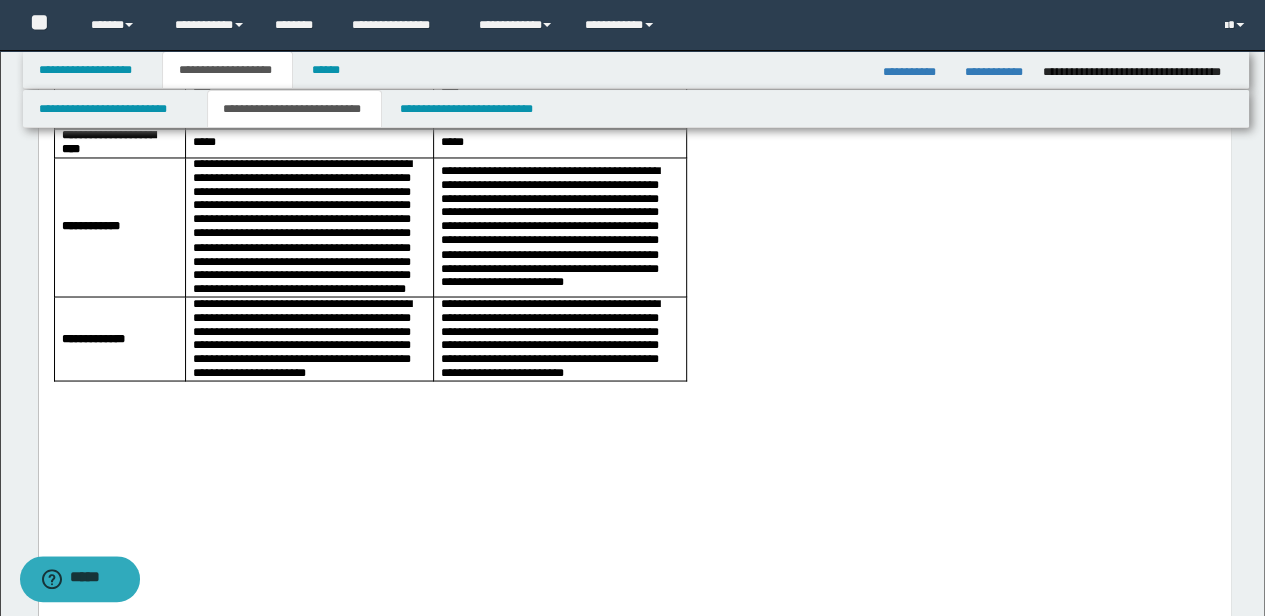 scroll, scrollTop: 1666, scrollLeft: 0, axis: vertical 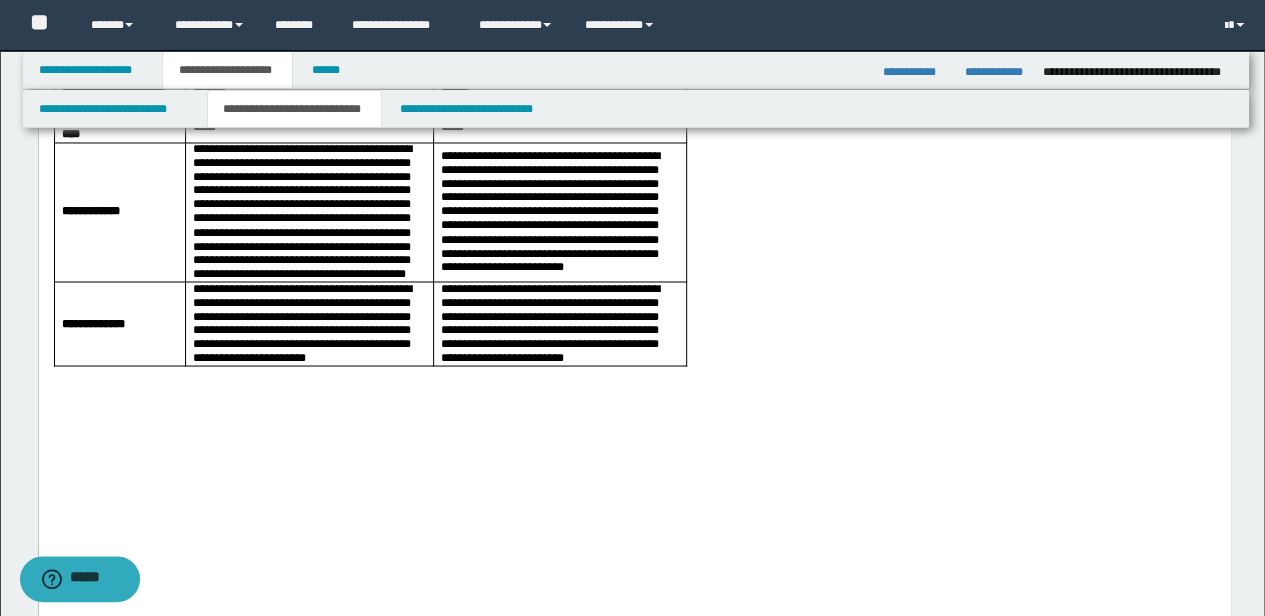 click on "**********" at bounding box center (559, 212) 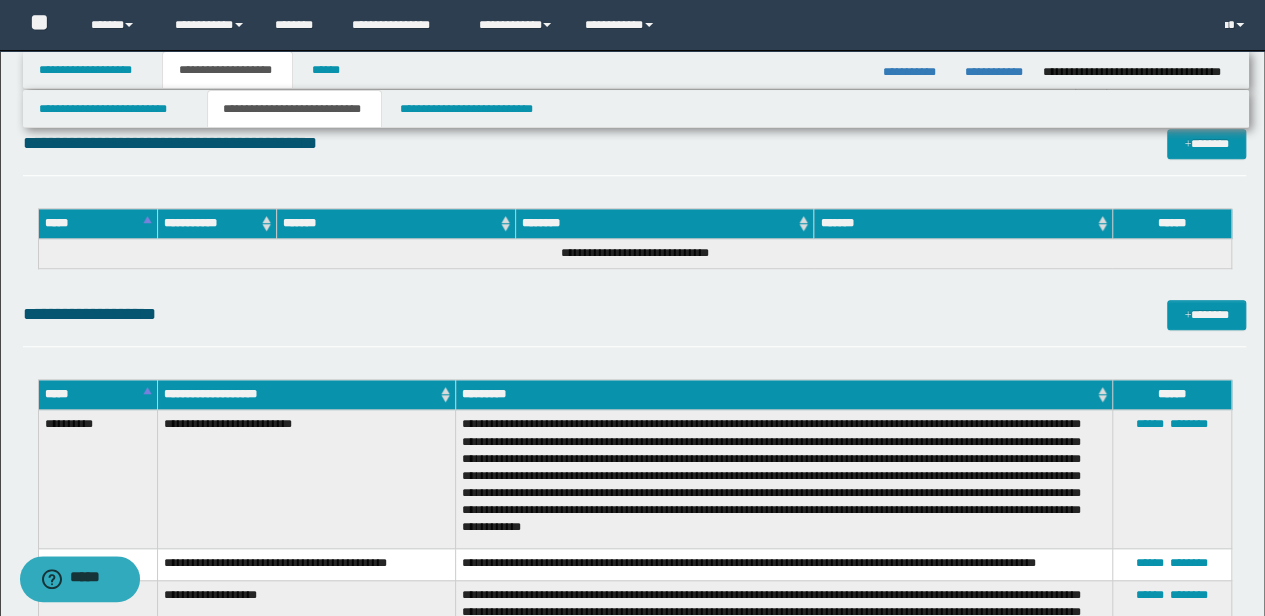 scroll, scrollTop: 4466, scrollLeft: 0, axis: vertical 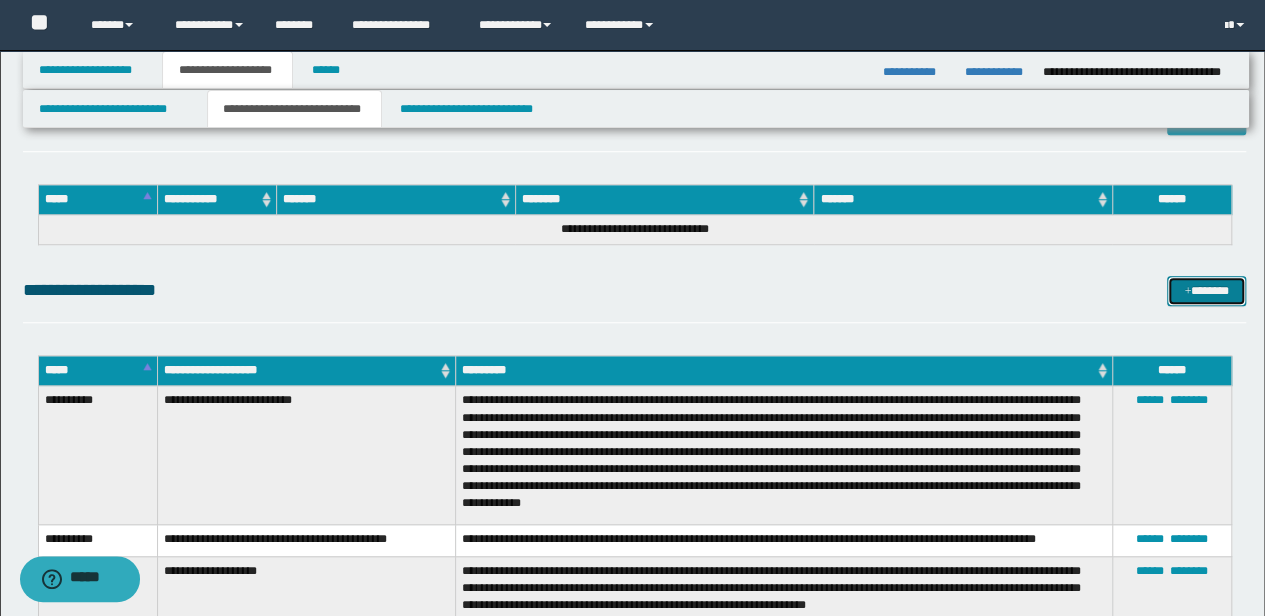click on "*******" at bounding box center (1206, 290) 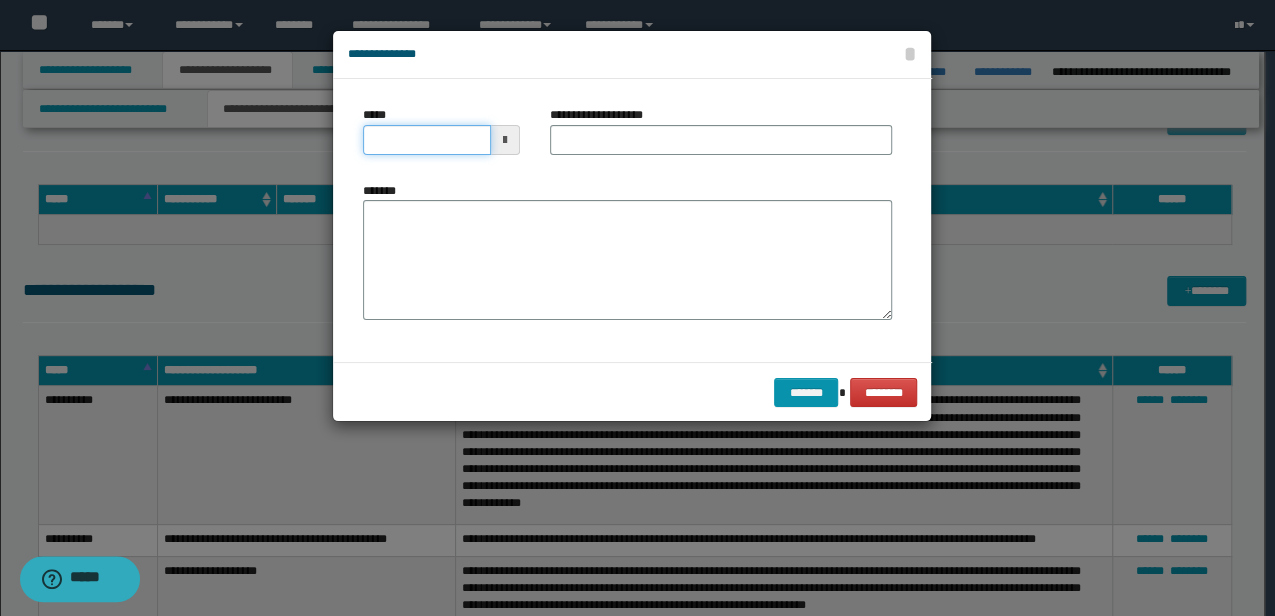 click on "*****" at bounding box center (426, 140) 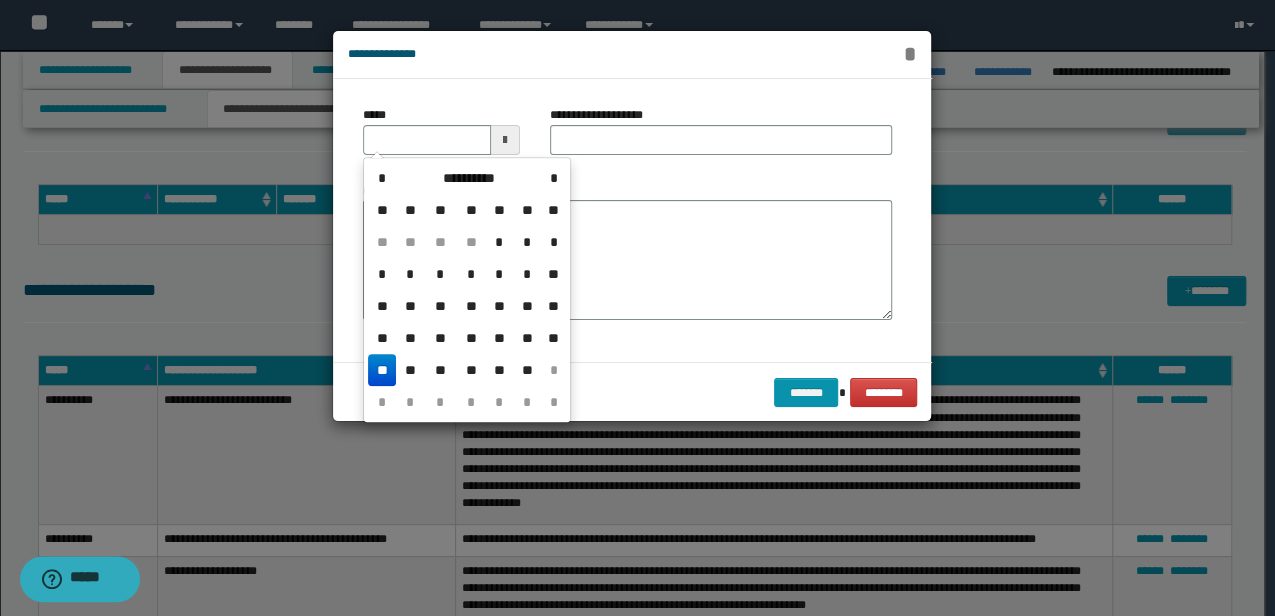 type 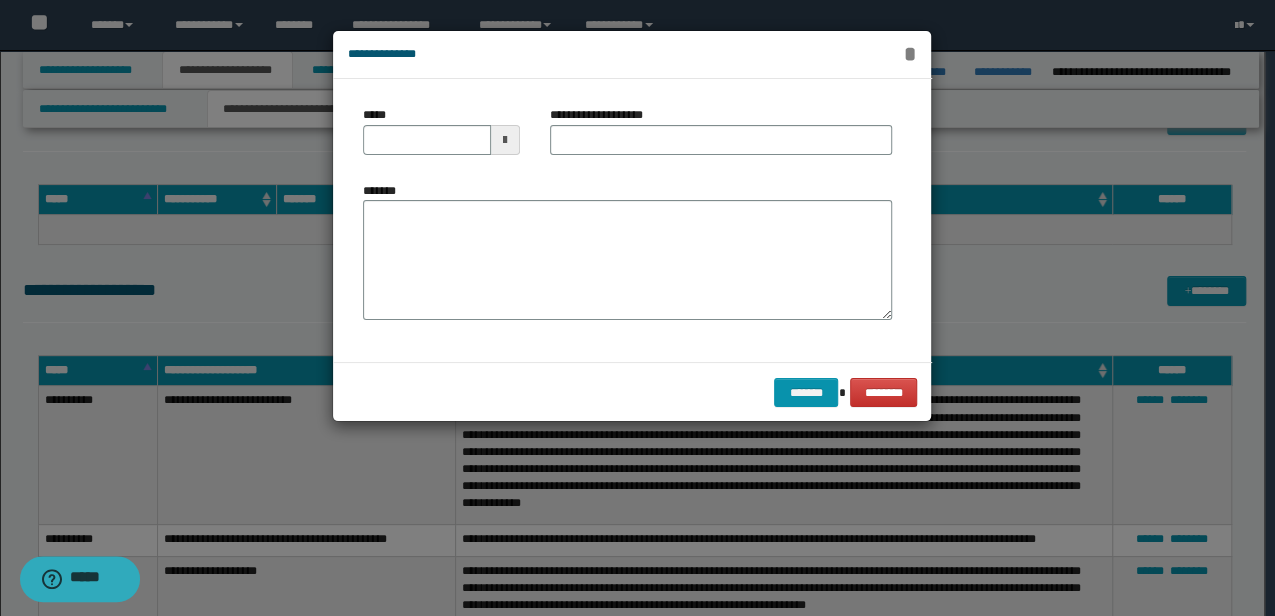 click on "*" at bounding box center (909, 54) 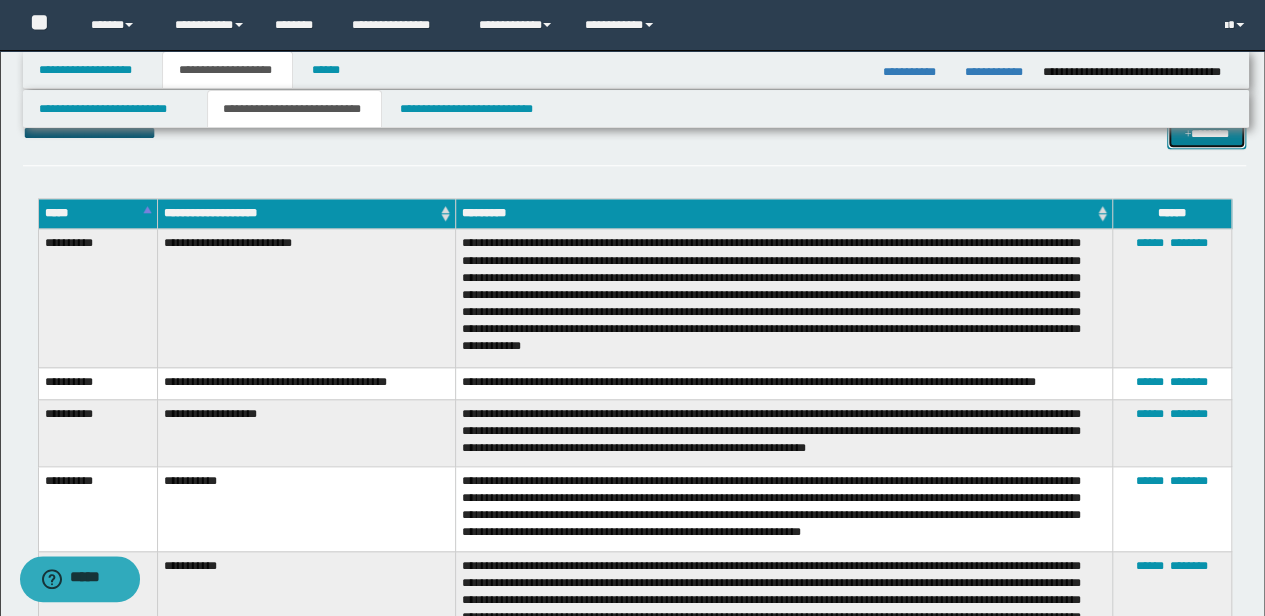scroll, scrollTop: 4600, scrollLeft: 0, axis: vertical 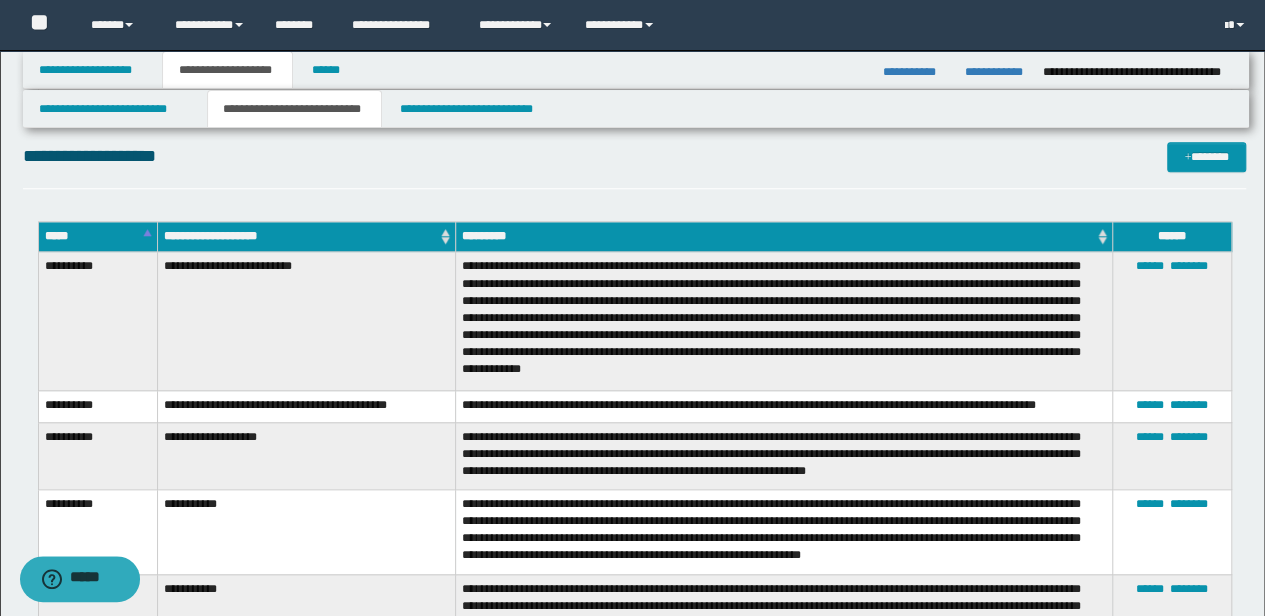 click on "**********" at bounding box center (784, 321) 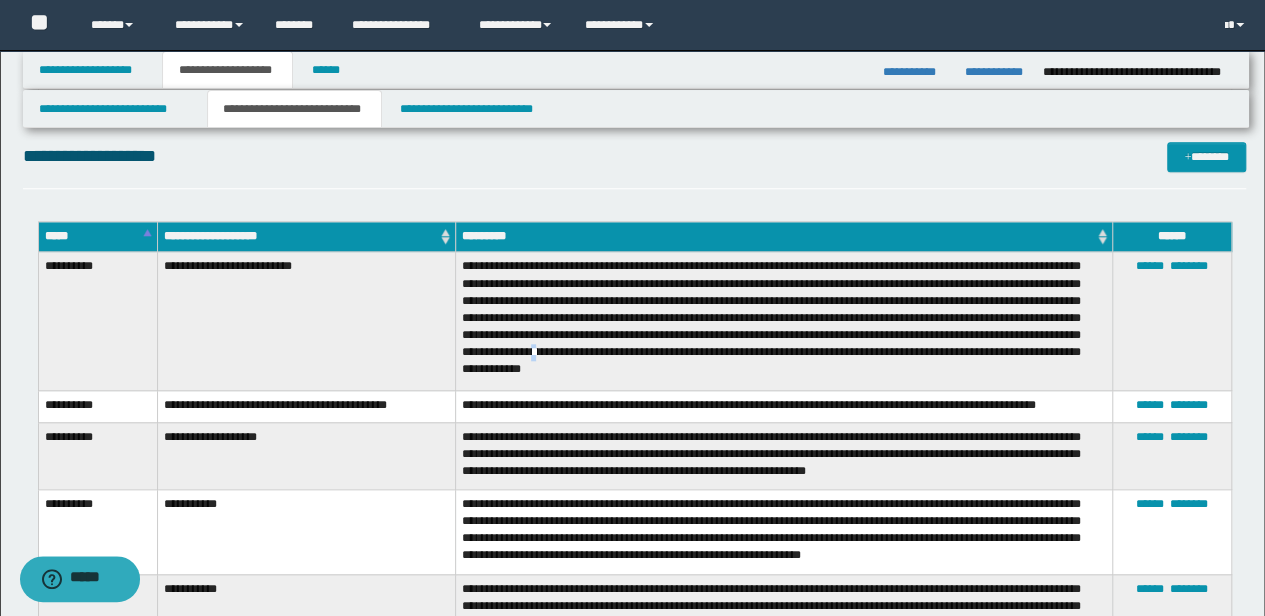 click on "**********" at bounding box center (784, 321) 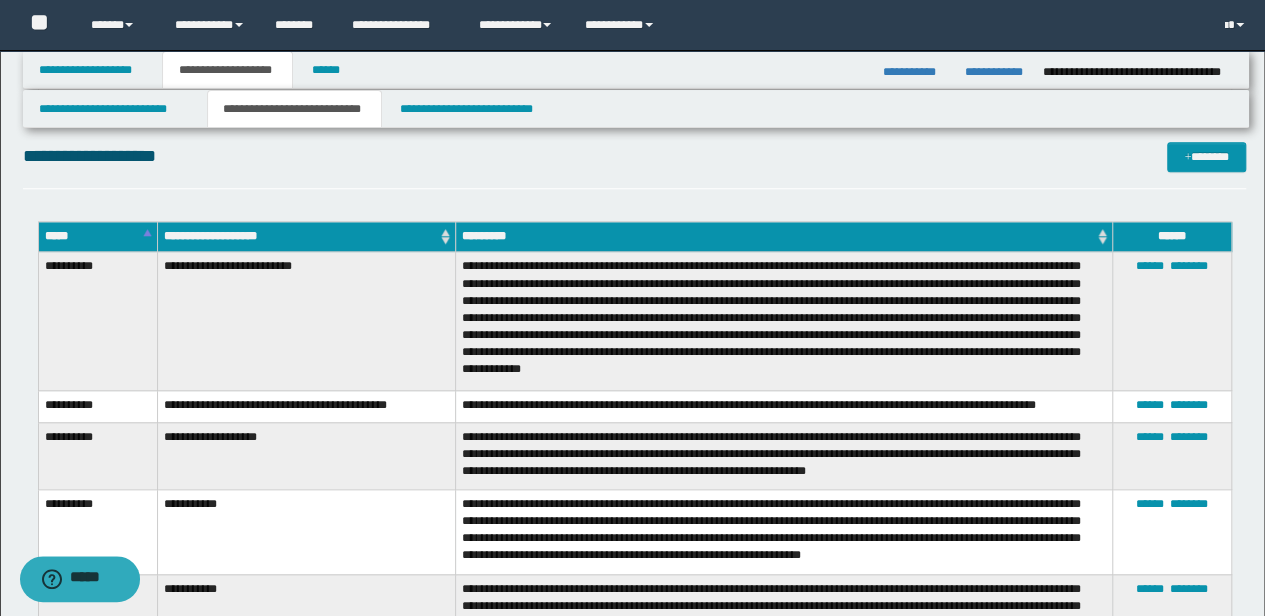 click on "**********" at bounding box center [784, 321] 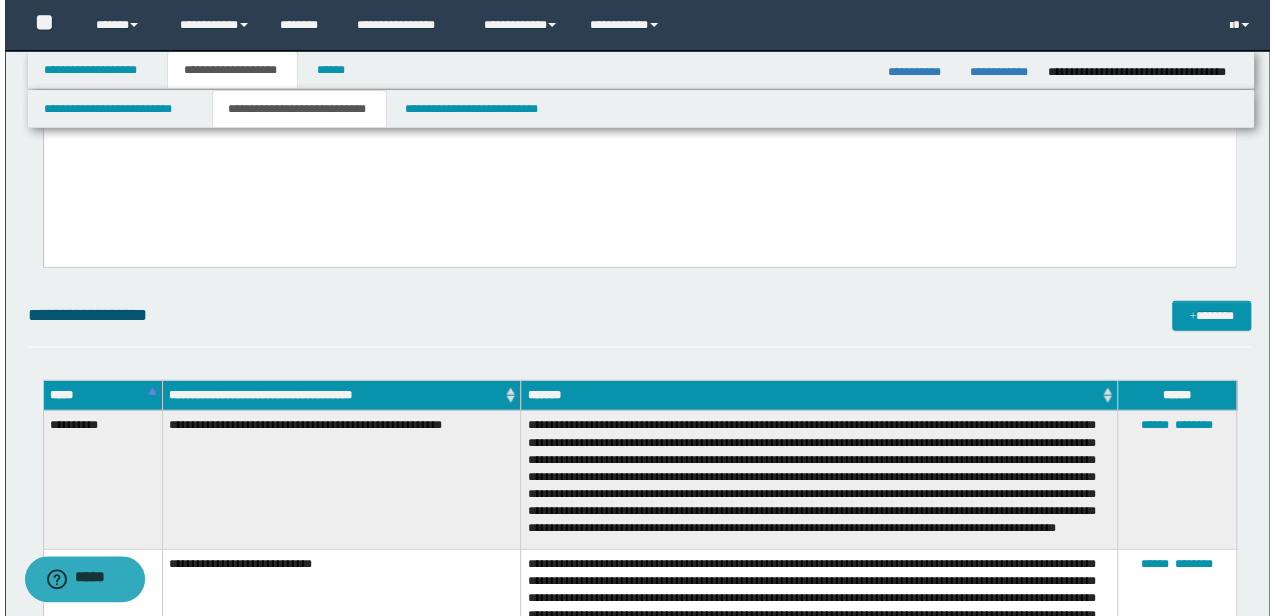 scroll, scrollTop: 2133, scrollLeft: 0, axis: vertical 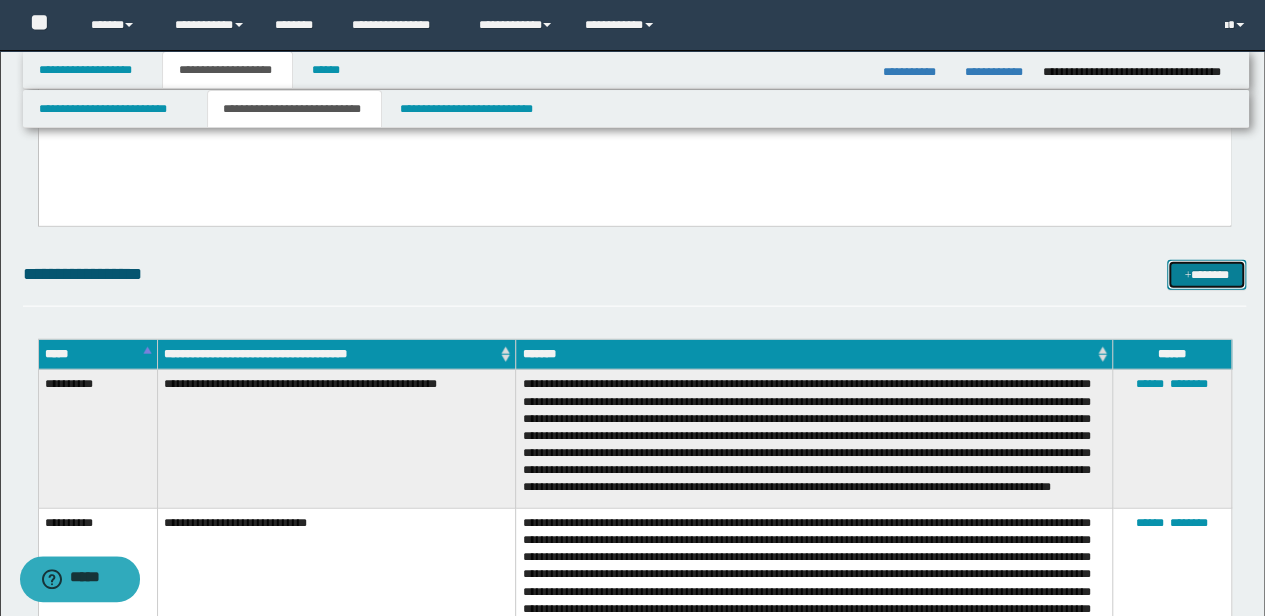 click on "*******" at bounding box center (1206, 274) 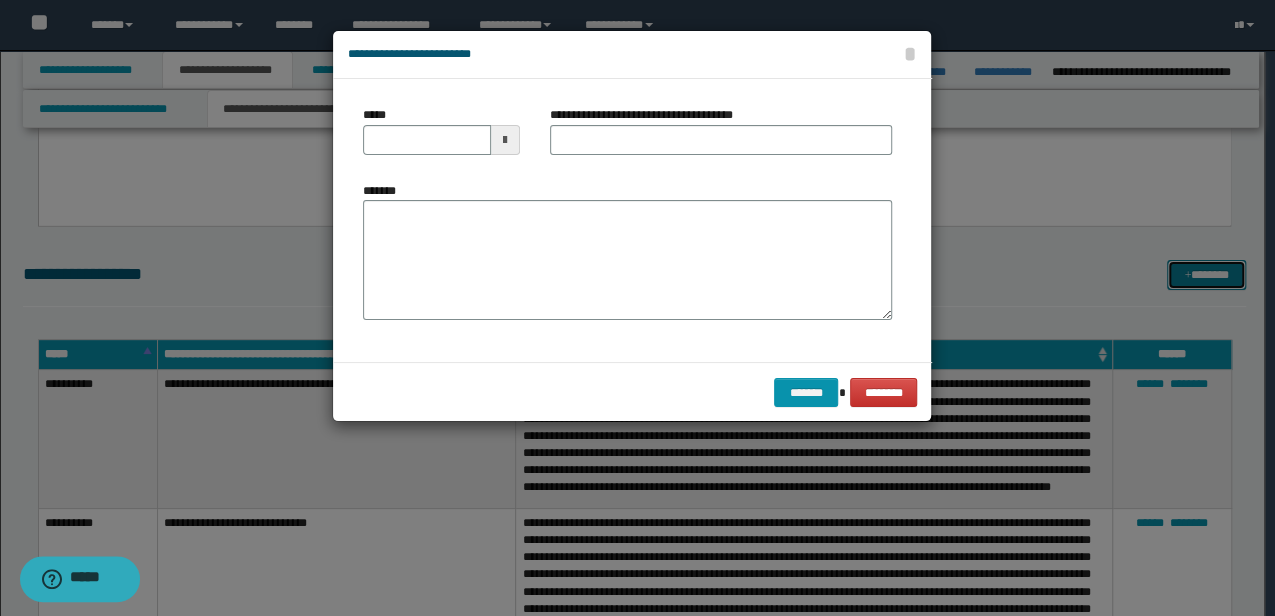 scroll, scrollTop: 0, scrollLeft: 0, axis: both 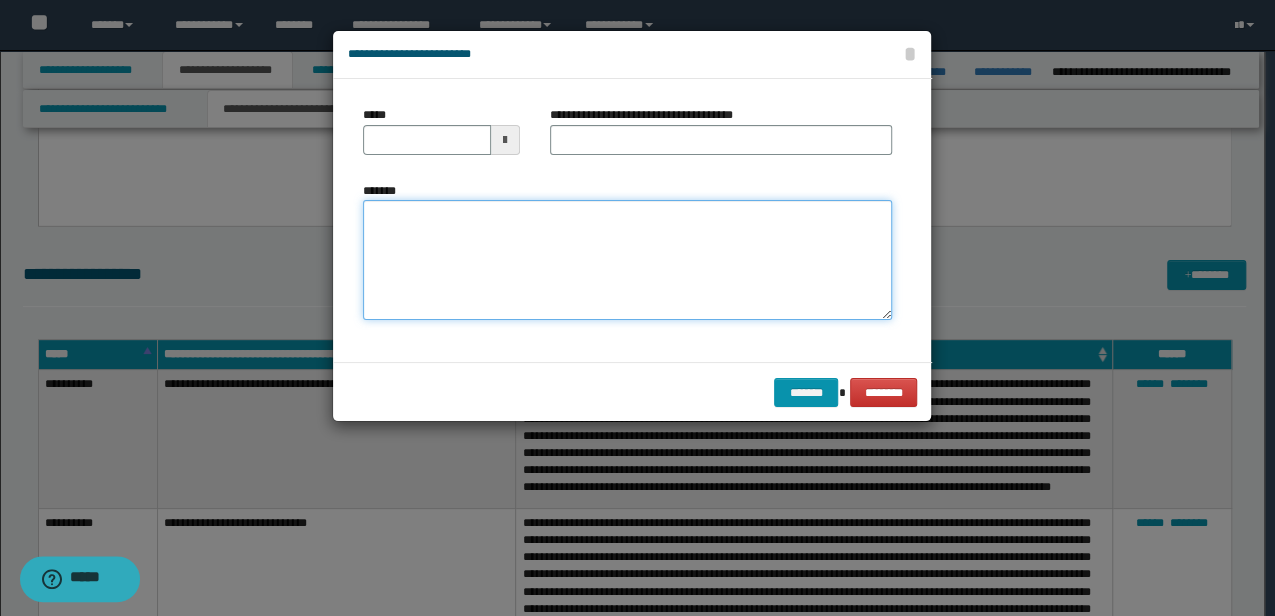 click on "*******" at bounding box center (627, 259) 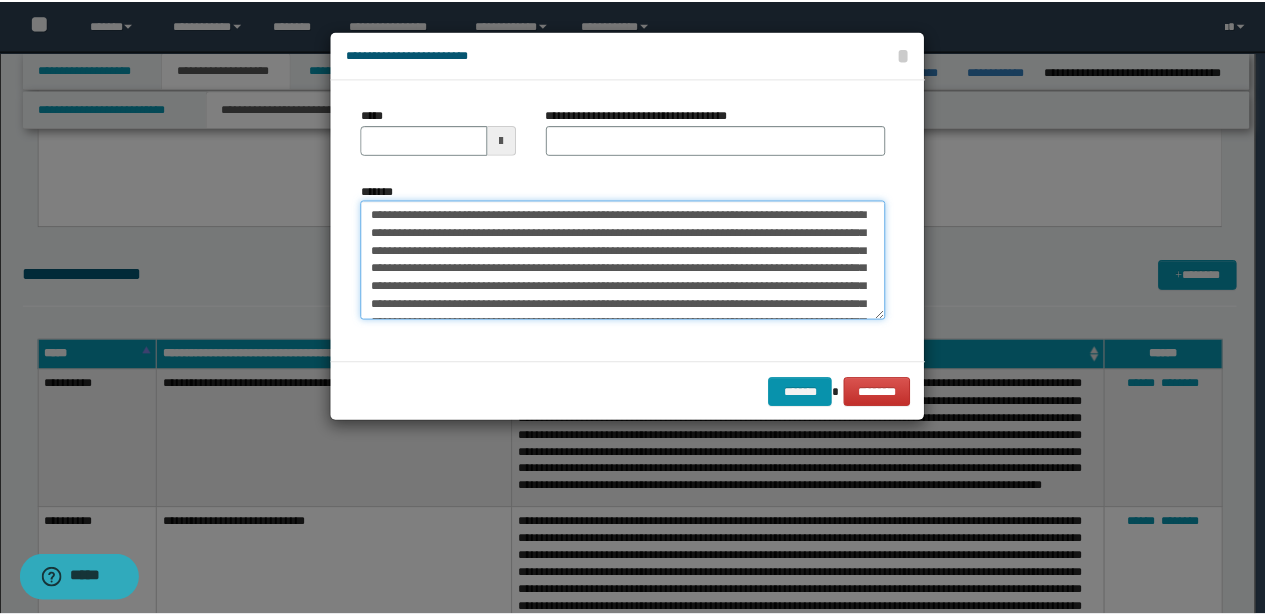 scroll, scrollTop: 120, scrollLeft: 0, axis: vertical 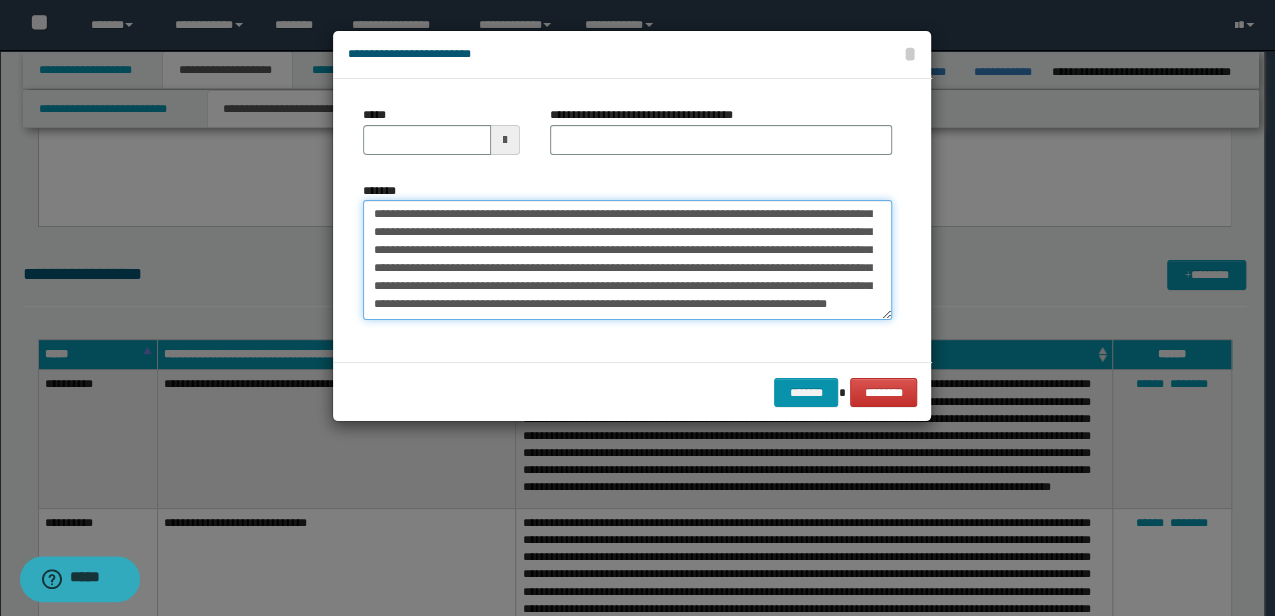 type on "**********" 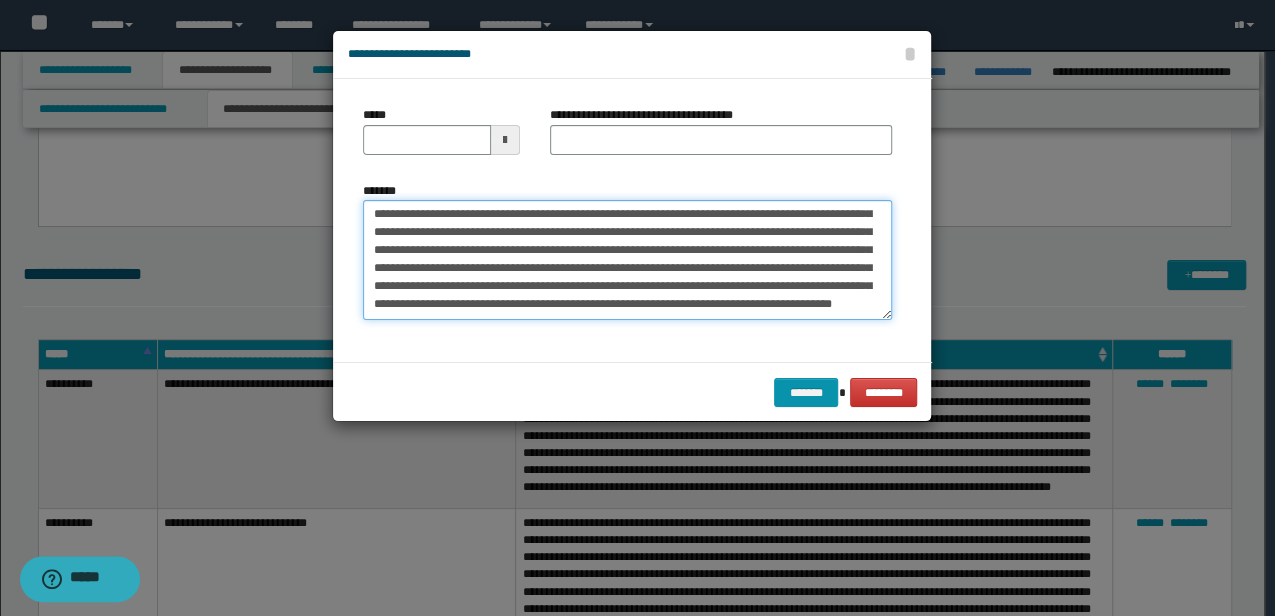 type 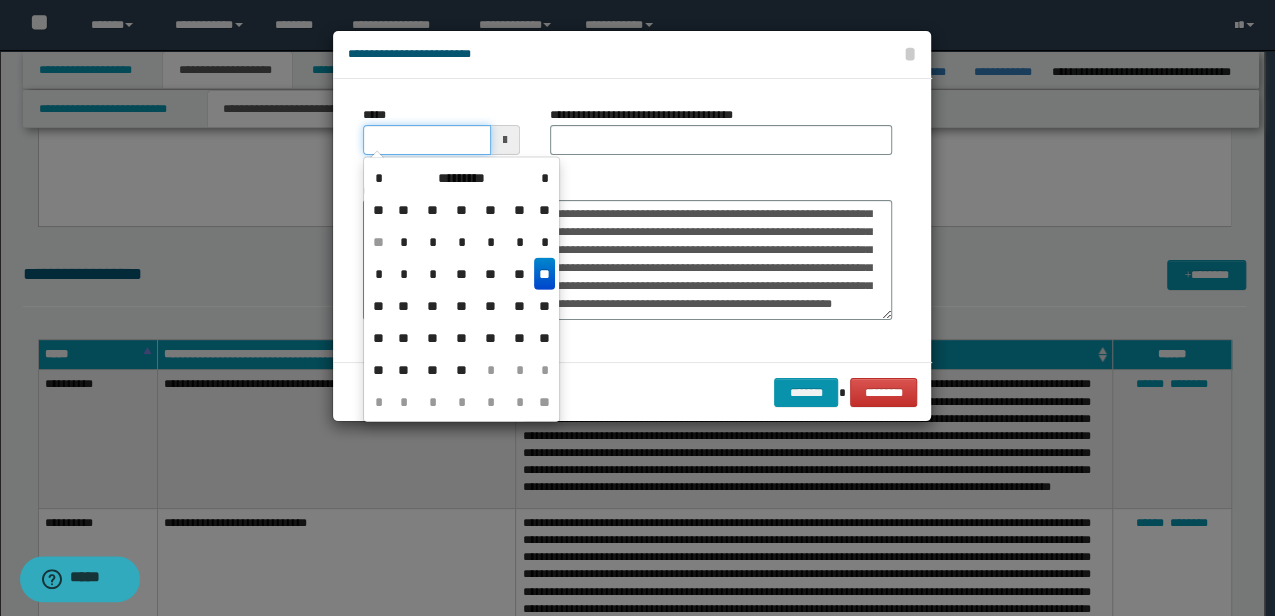 click on "*****" at bounding box center [426, 140] 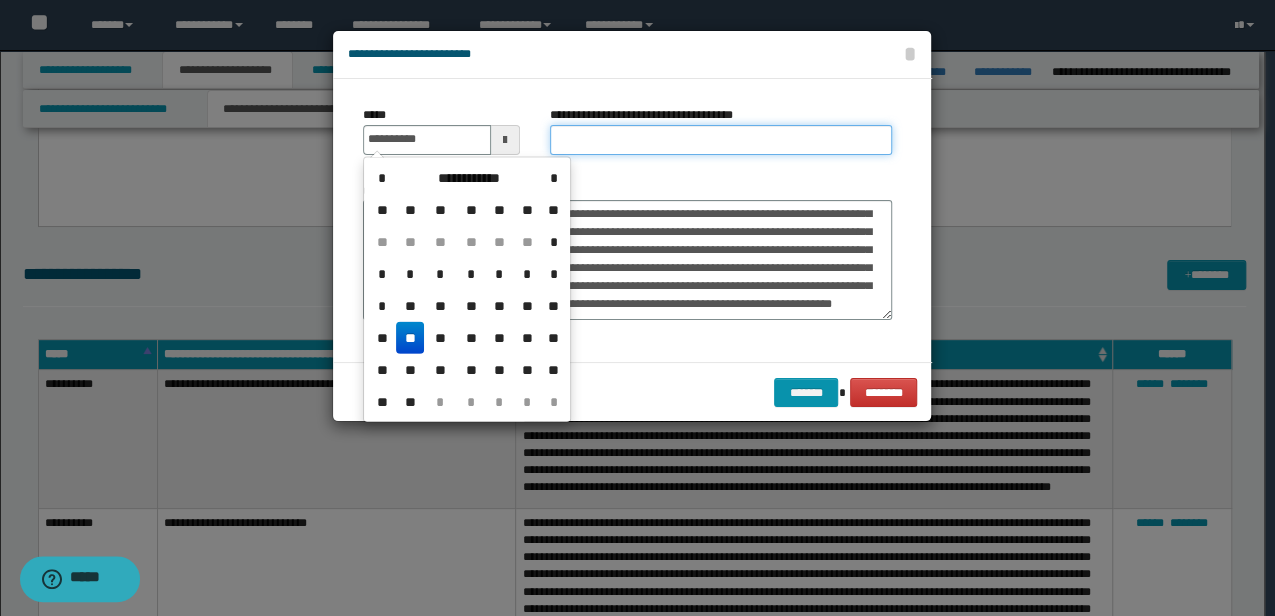 type on "**********" 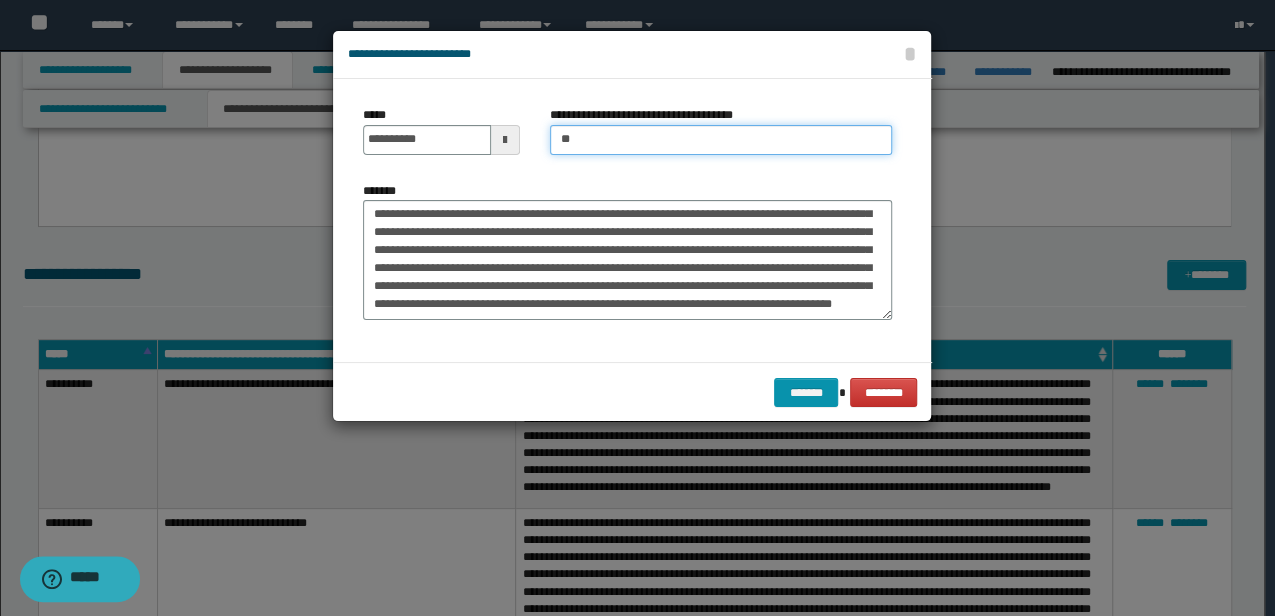 type on "*" 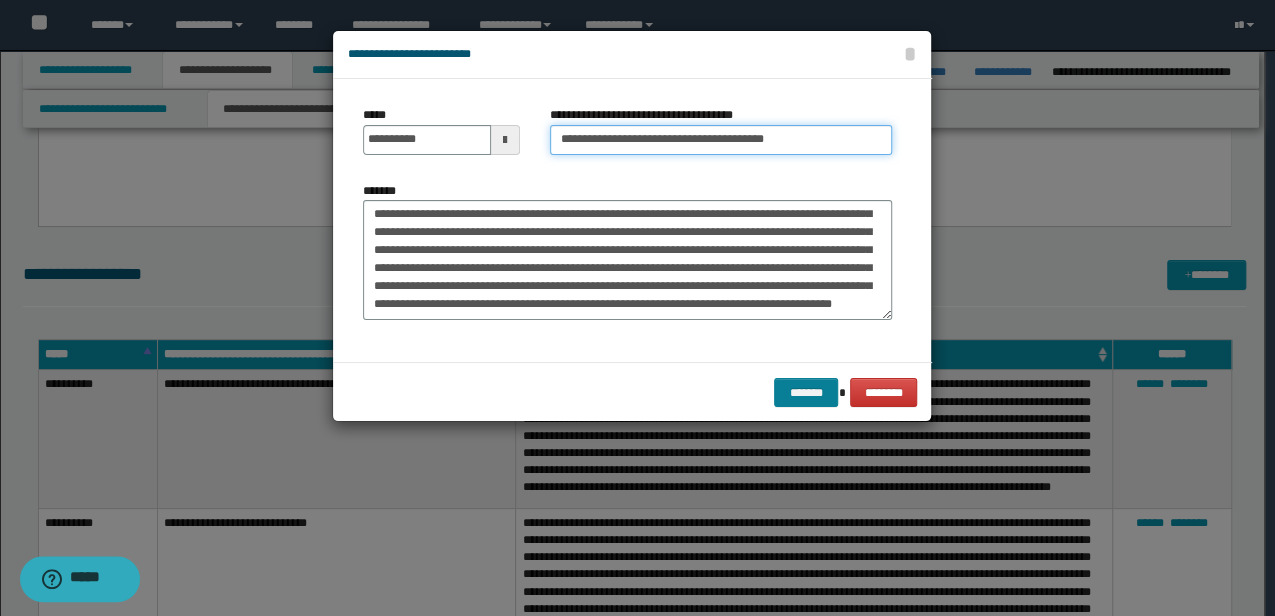 type on "**********" 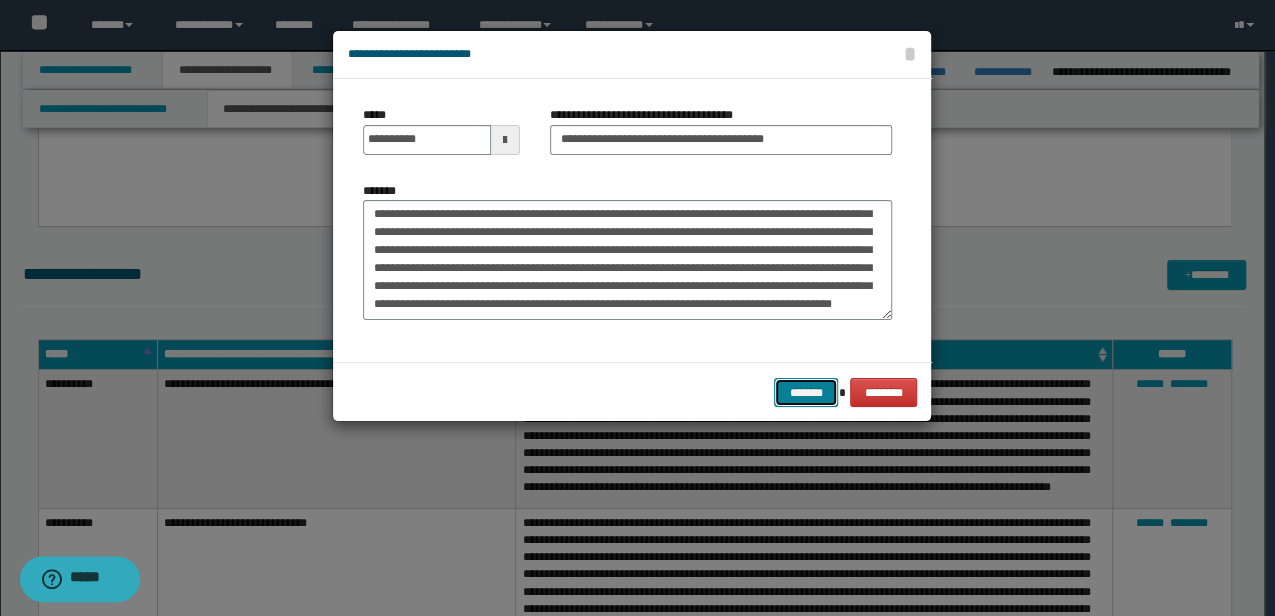 click on "*******" at bounding box center [806, 392] 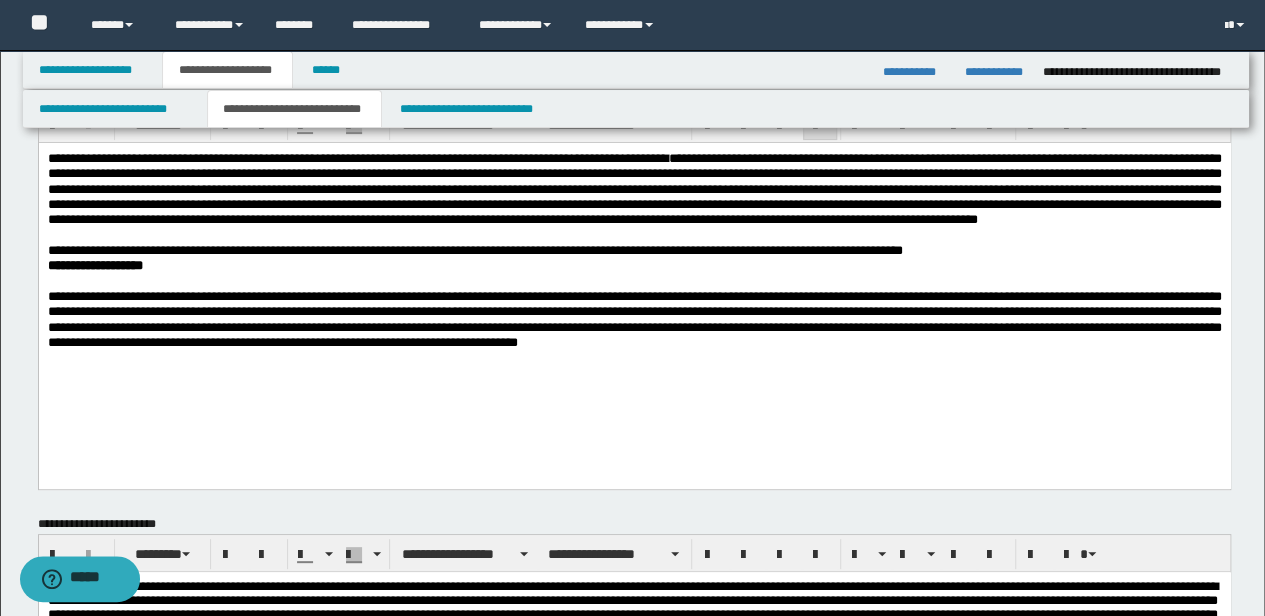 scroll, scrollTop: 0, scrollLeft: 0, axis: both 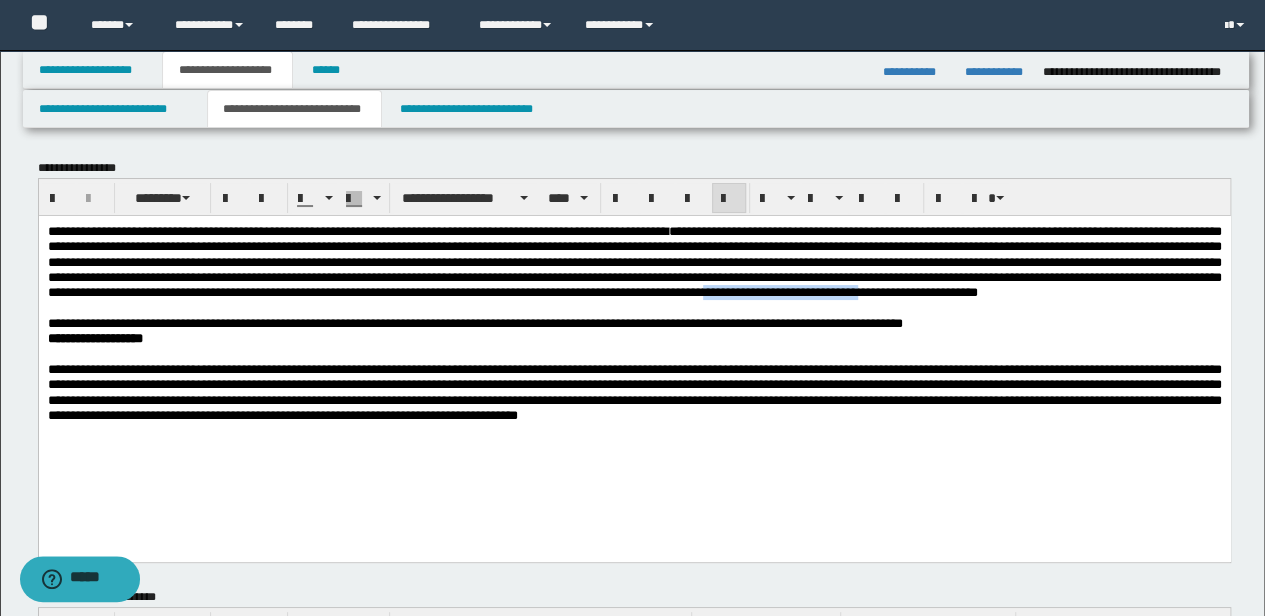 drag, startPoint x: 722, startPoint y: 307, endPoint x: 900, endPoint y: 333, distance: 179.88885 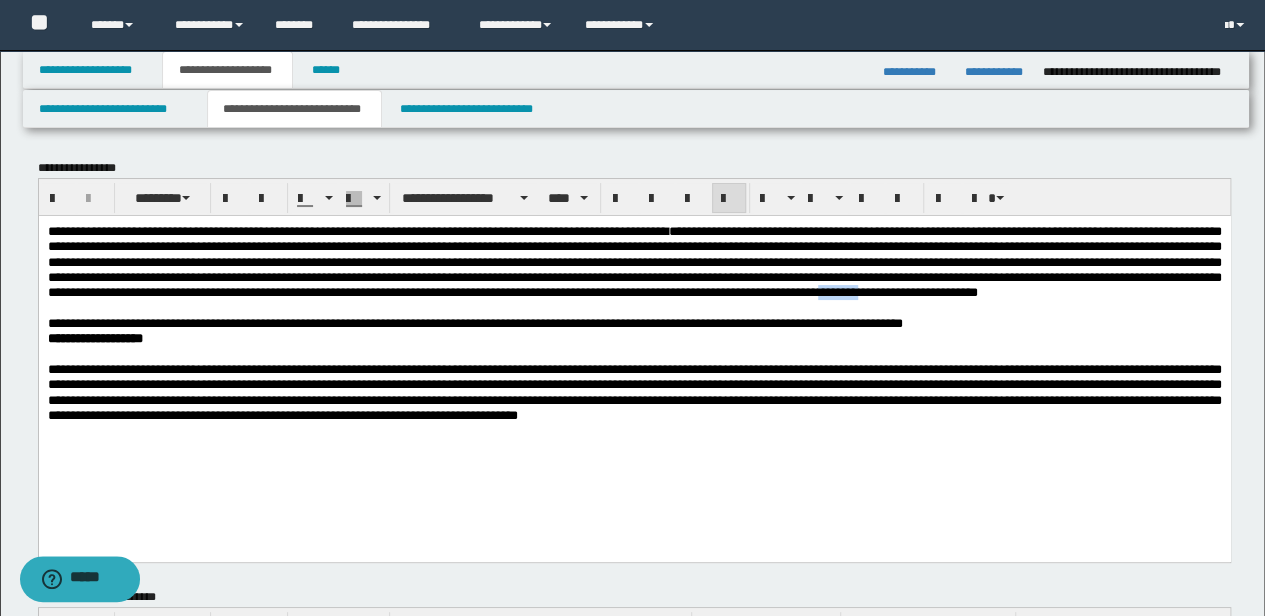 drag, startPoint x: 854, startPoint y: 306, endPoint x: 908, endPoint y: 308, distance: 54.037025 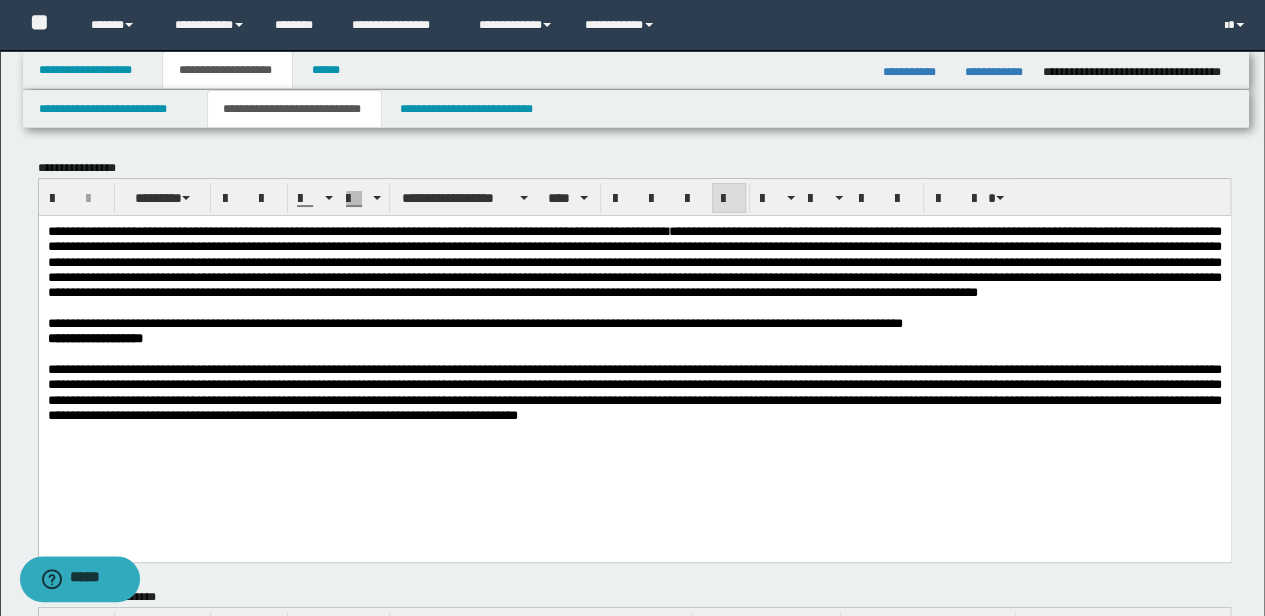 click on "**********" at bounding box center (634, 261) 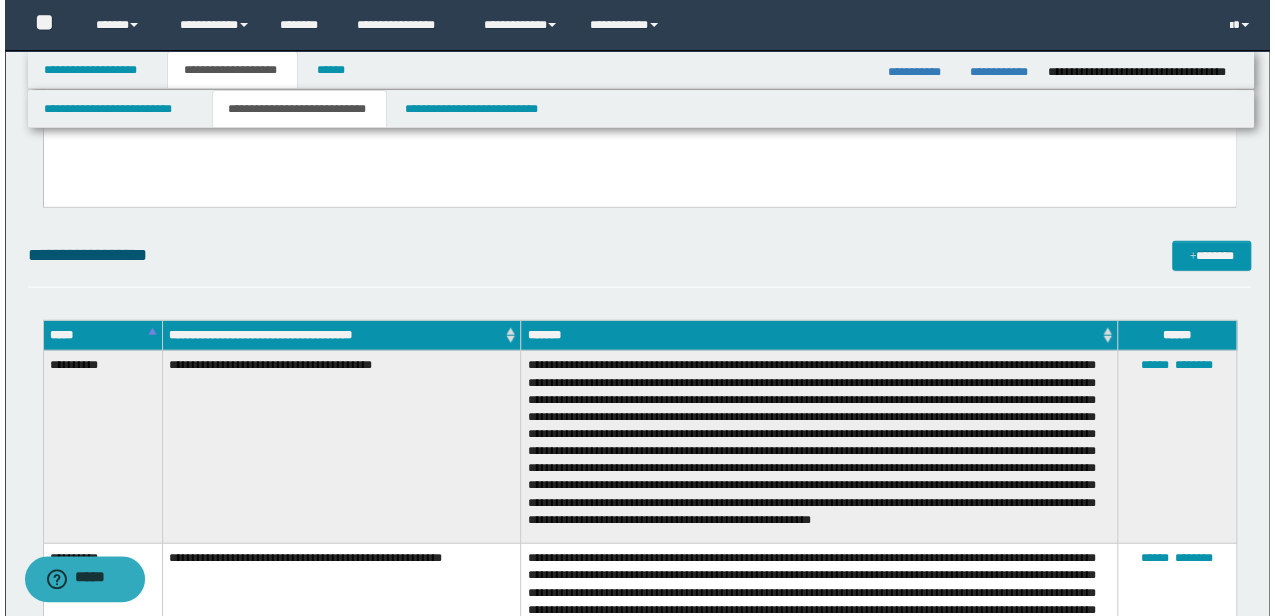 scroll, scrollTop: 2062, scrollLeft: 0, axis: vertical 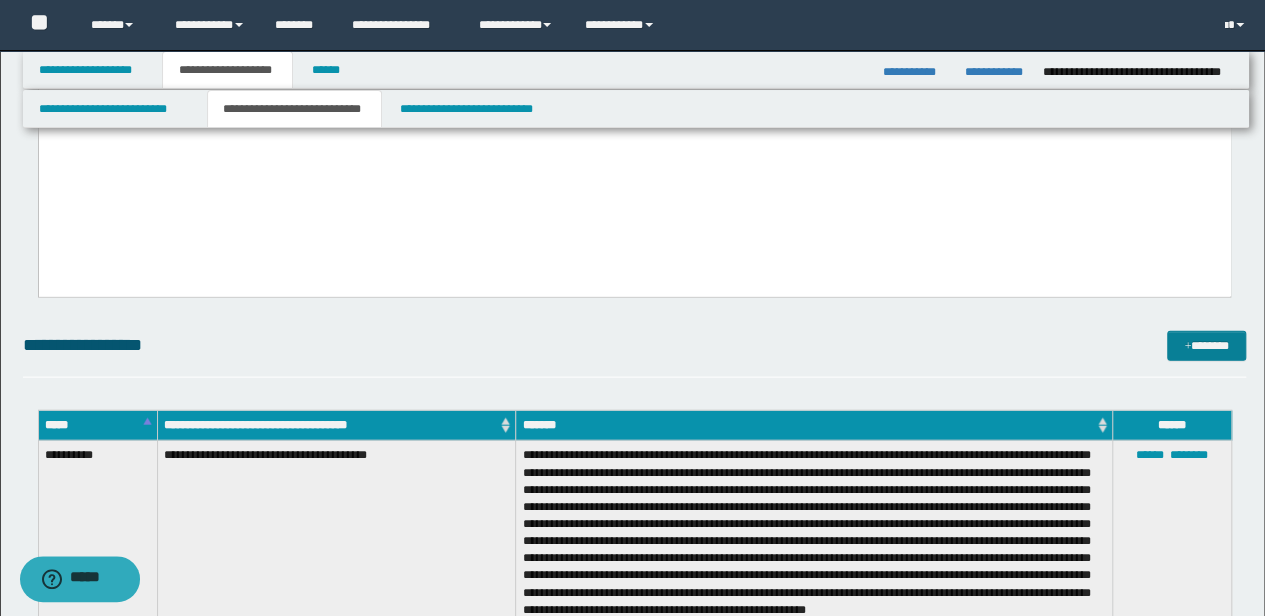 drag, startPoint x: 1190, startPoint y: 361, endPoint x: 1188, endPoint y: 350, distance: 11.18034 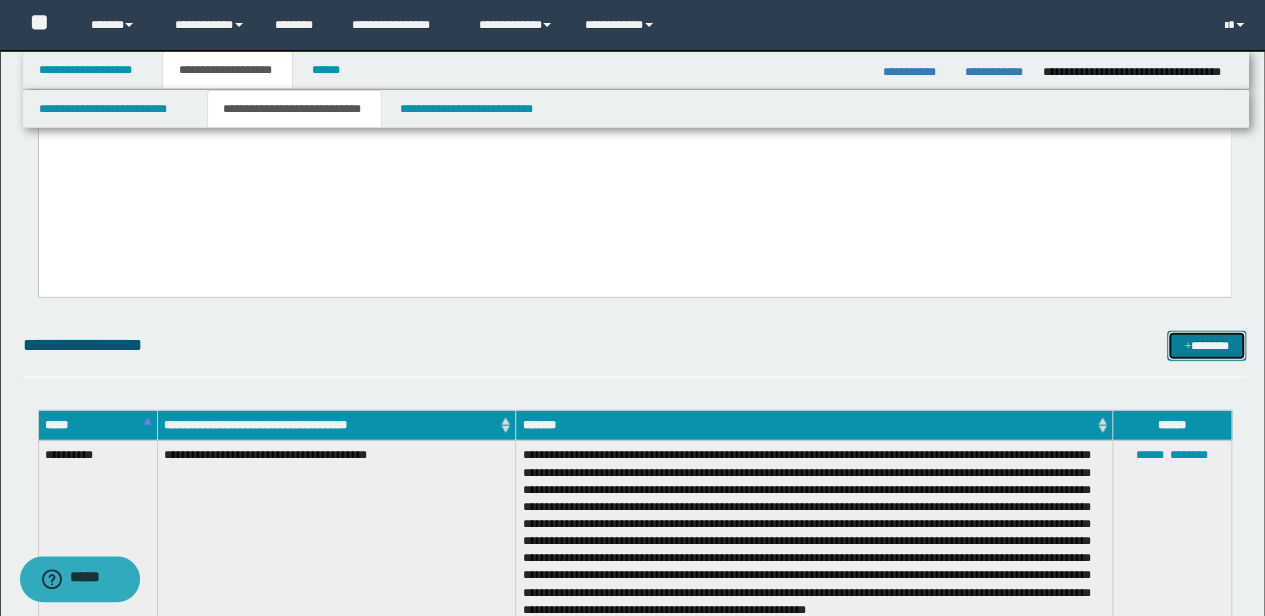 click at bounding box center (1187, 347) 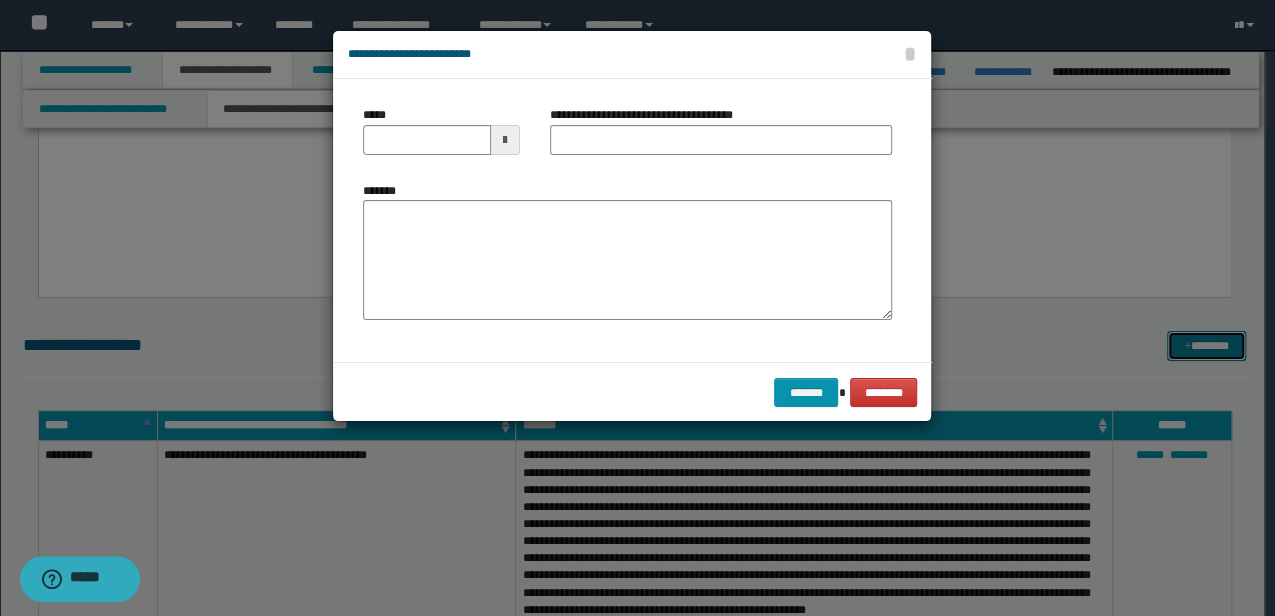 scroll, scrollTop: 0, scrollLeft: 0, axis: both 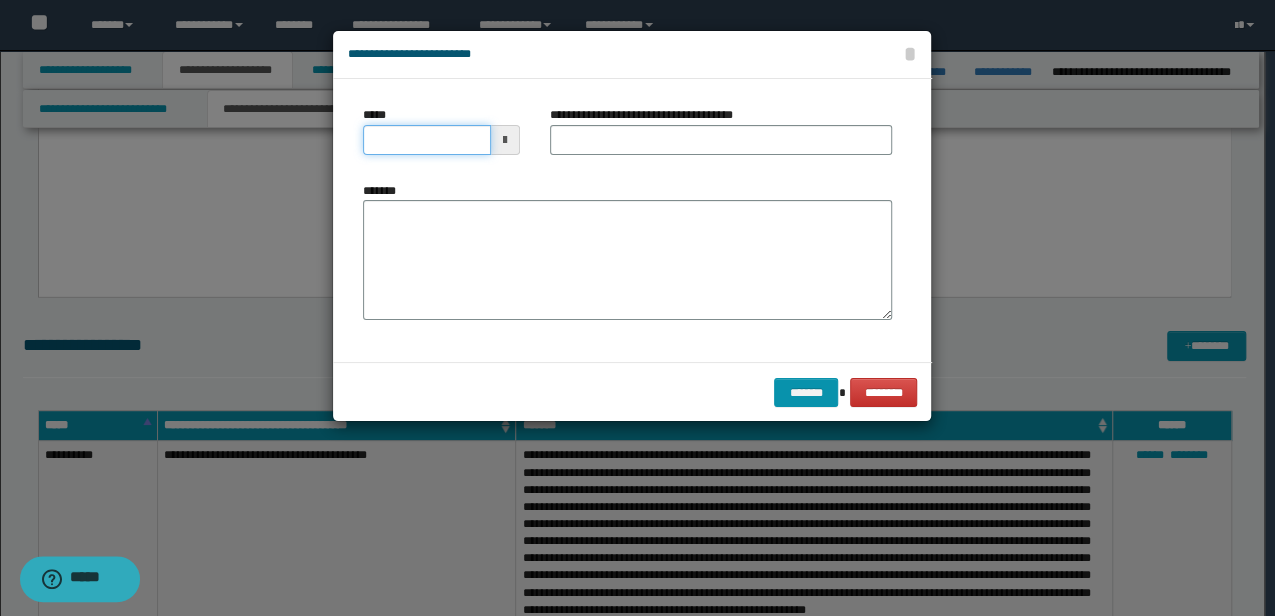 click on "*****" at bounding box center [426, 140] 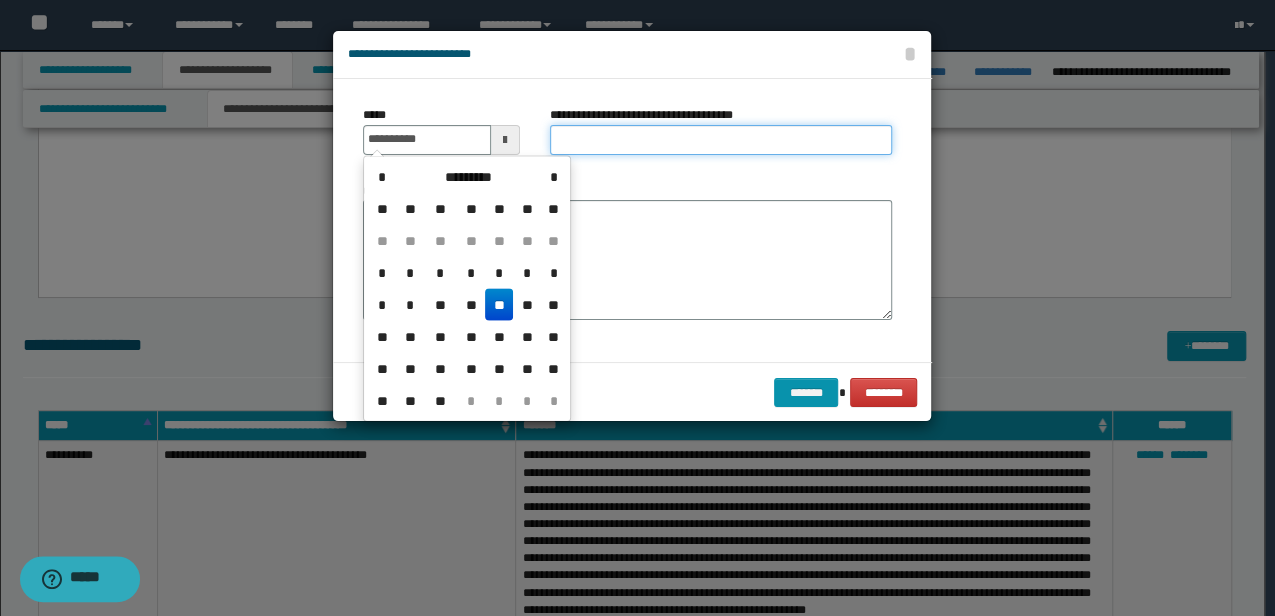 type on "**********" 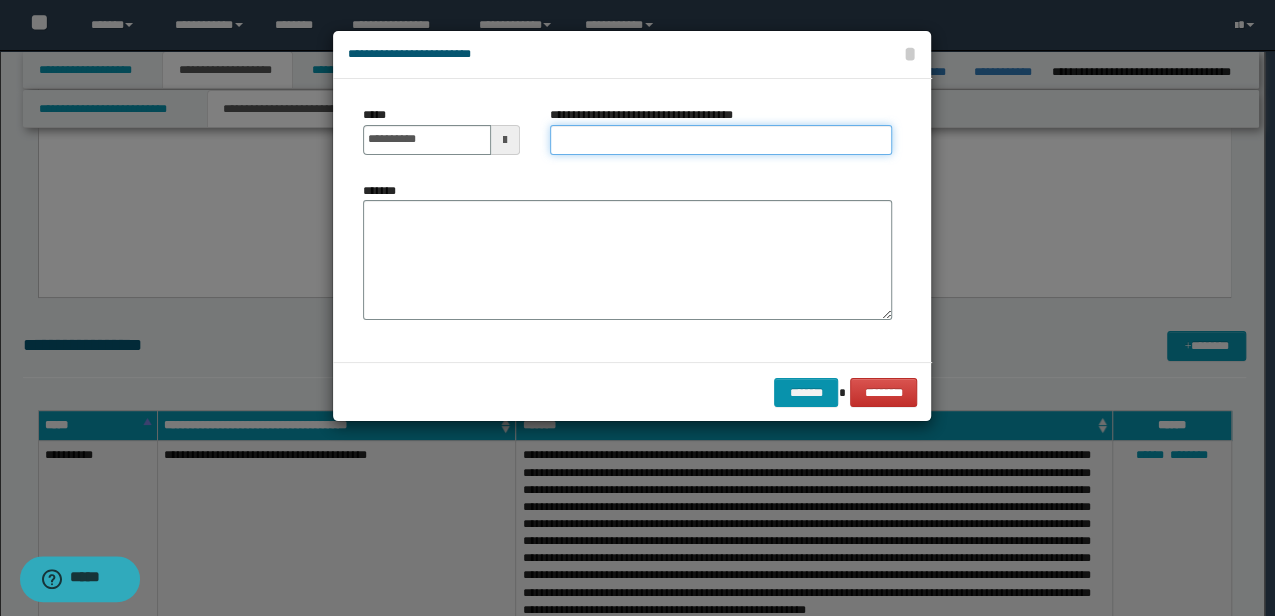 click on "**********" at bounding box center [721, 140] 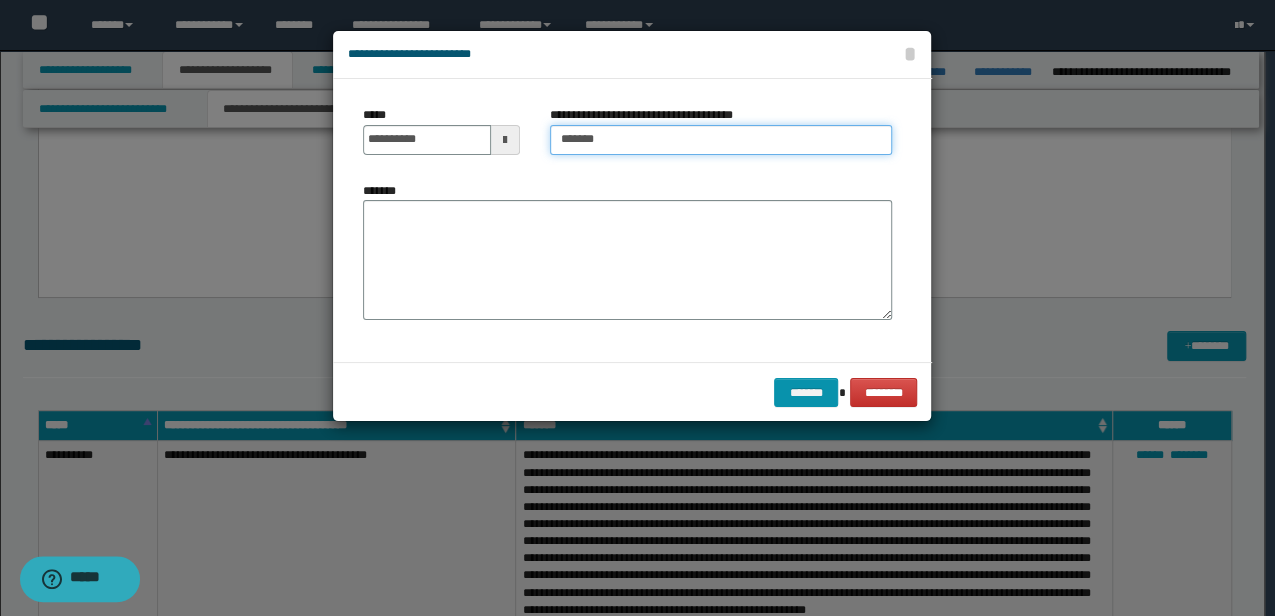 type on "**********" 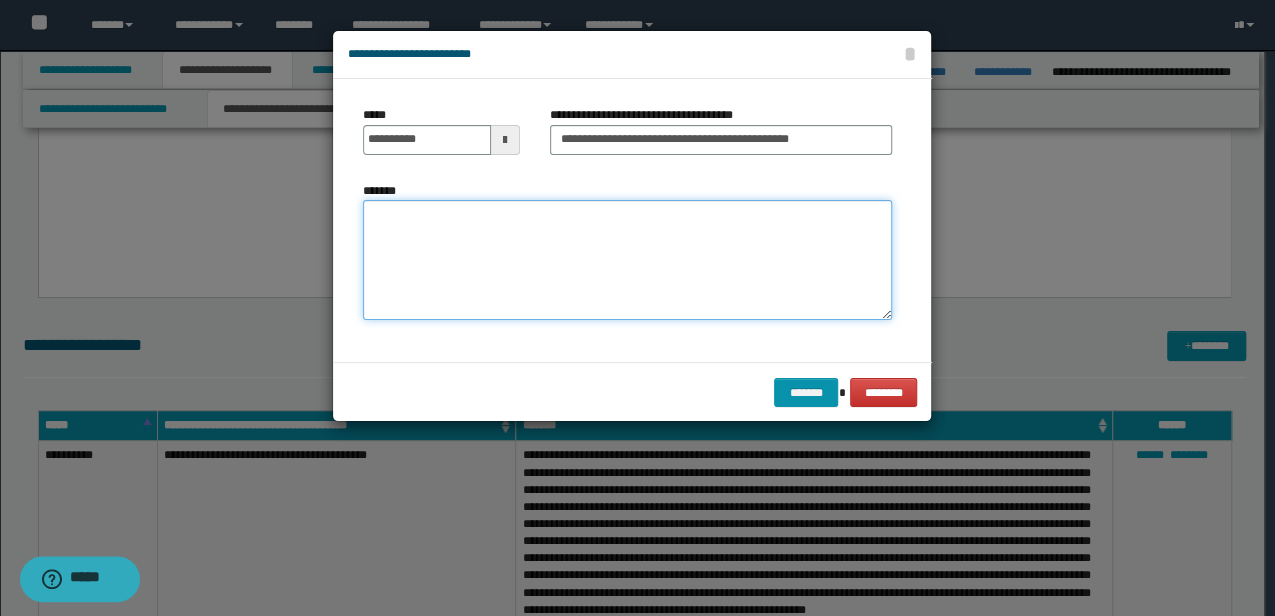 drag, startPoint x: 595, startPoint y: 220, endPoint x: 606, endPoint y: 230, distance: 14.866069 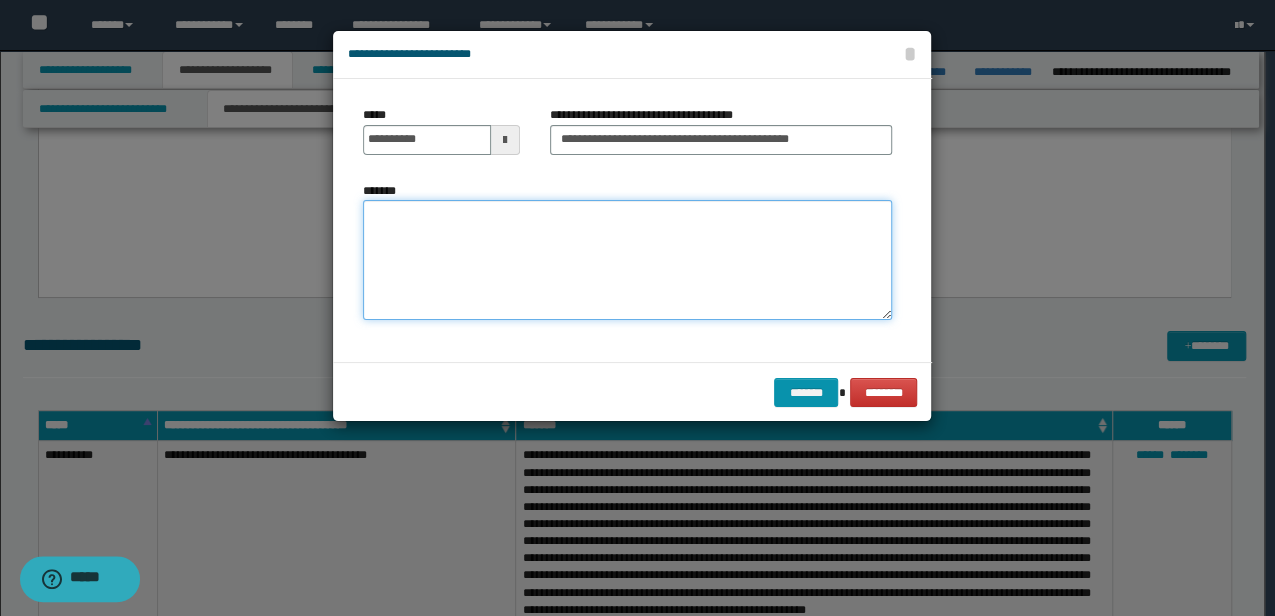 paste on "**********" 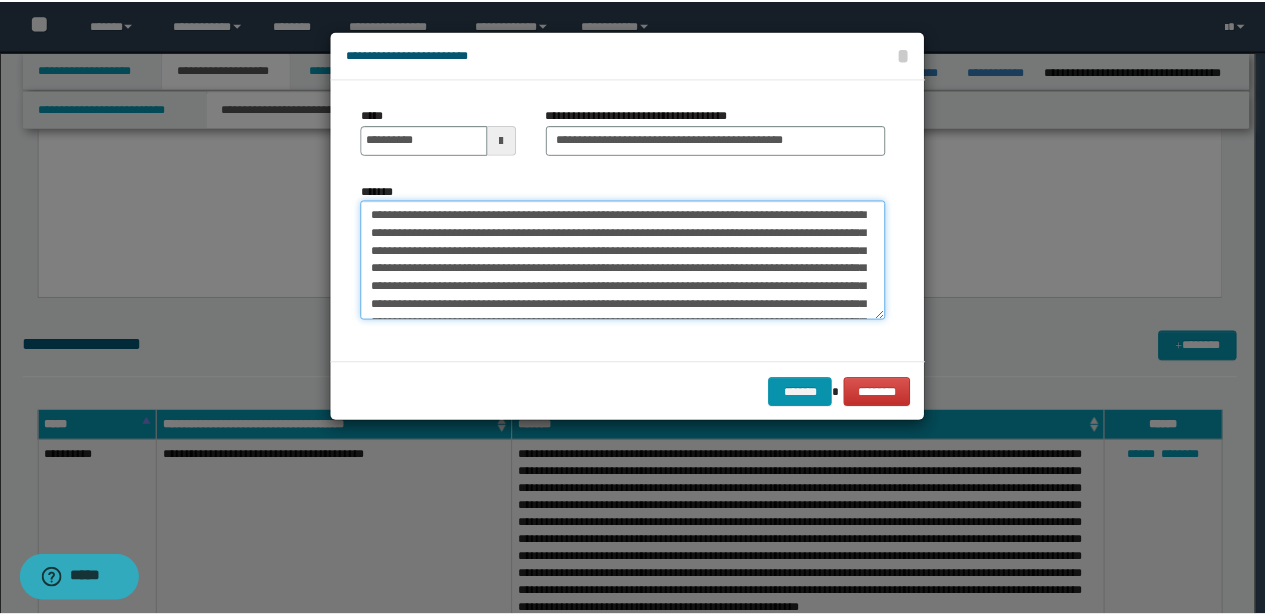 scroll, scrollTop: 66, scrollLeft: 0, axis: vertical 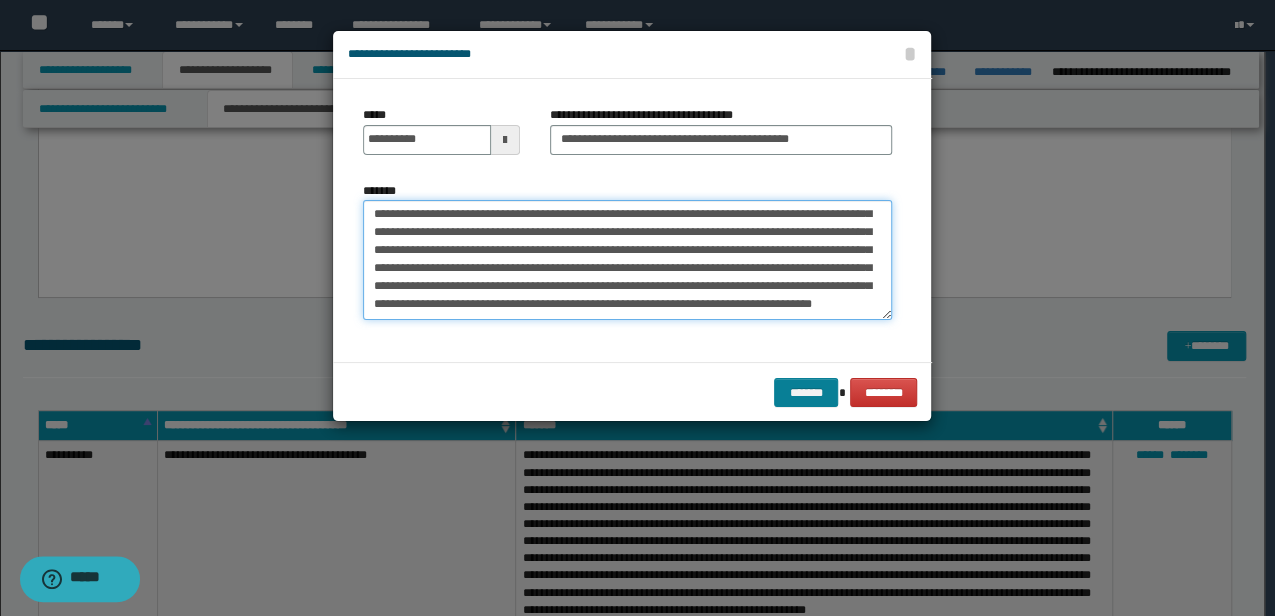 type on "**********" 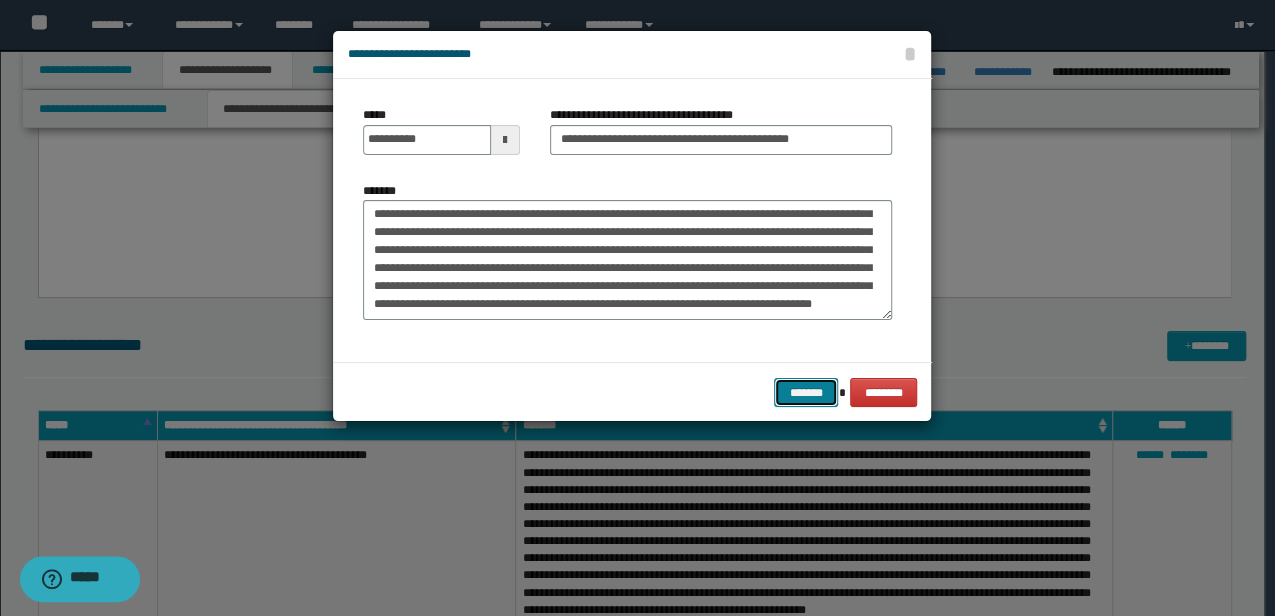 click on "*******" at bounding box center (806, 392) 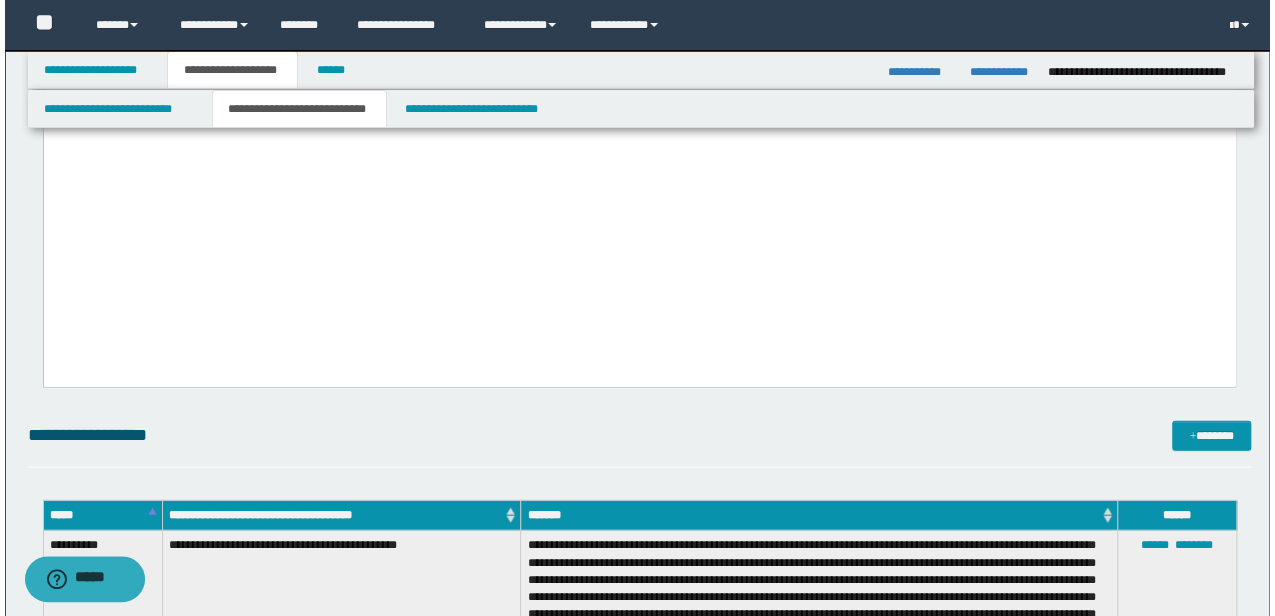 scroll, scrollTop: 2262, scrollLeft: 0, axis: vertical 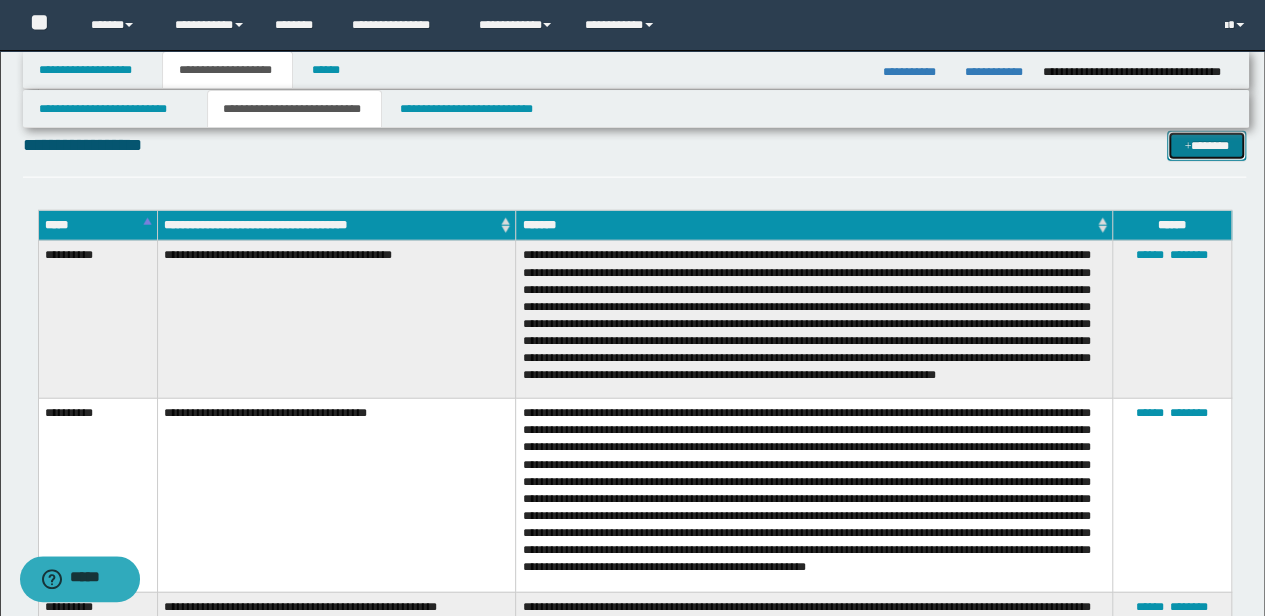 click on "*******" at bounding box center (1206, 145) 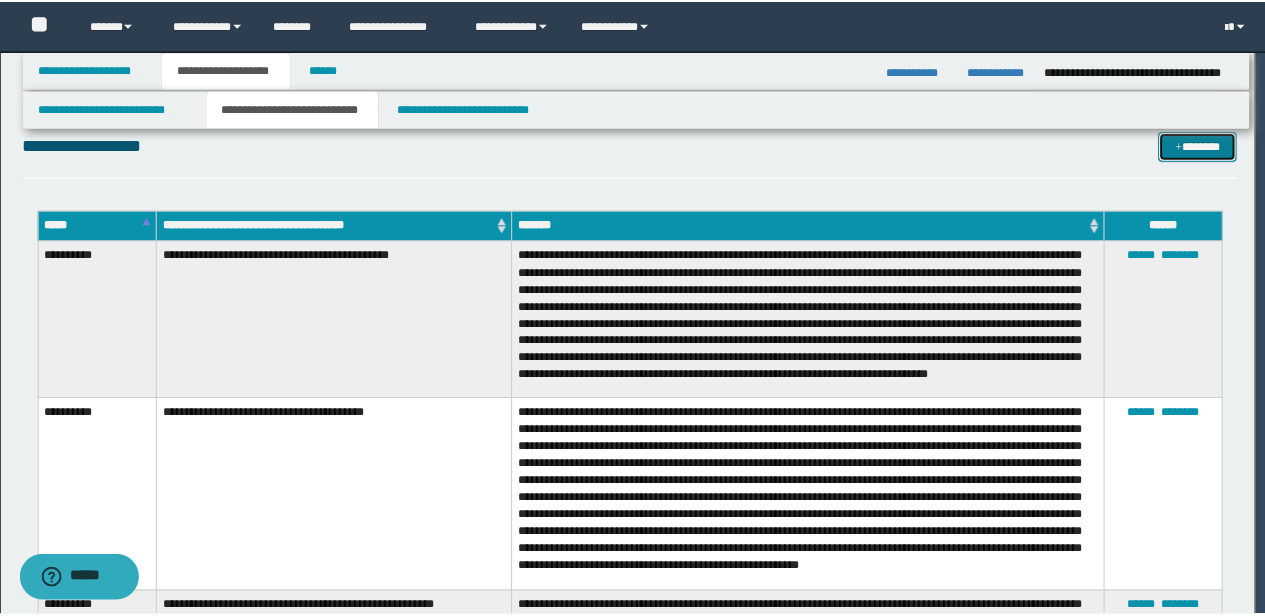 scroll, scrollTop: 0, scrollLeft: 0, axis: both 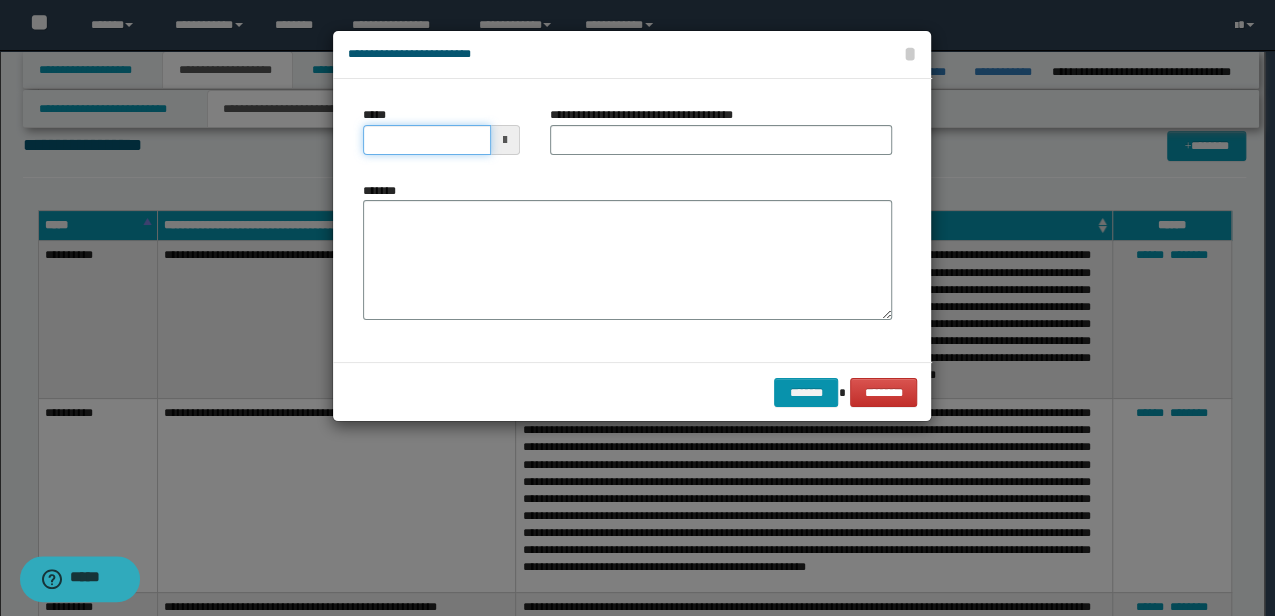 click on "*****" at bounding box center [426, 140] 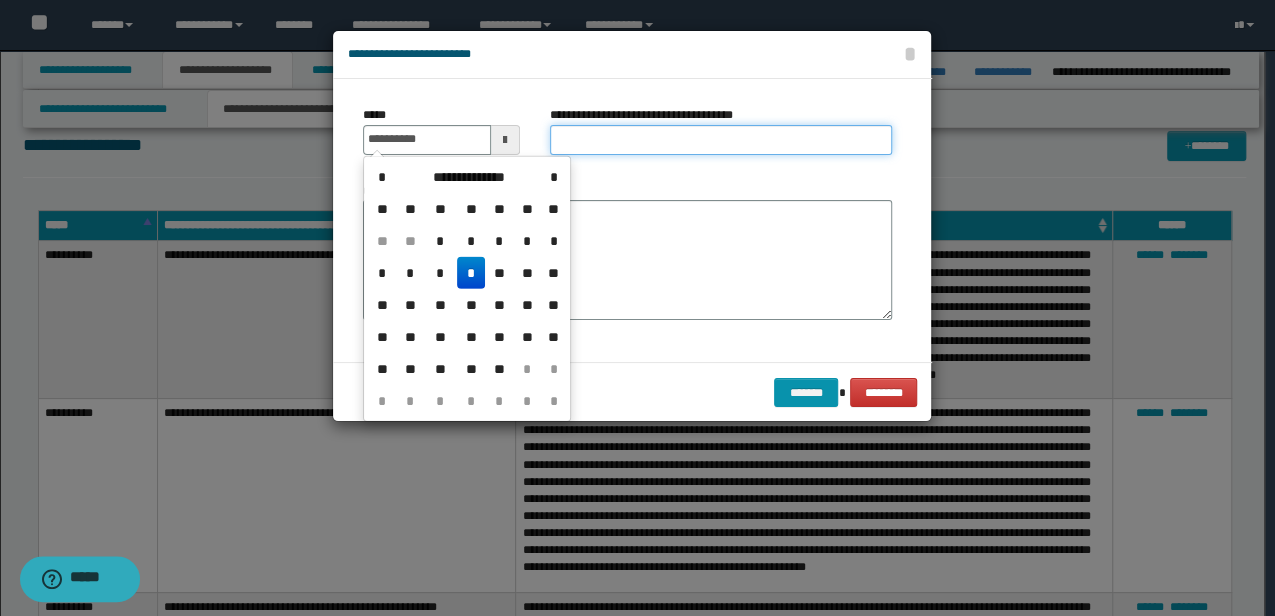 type on "**********" 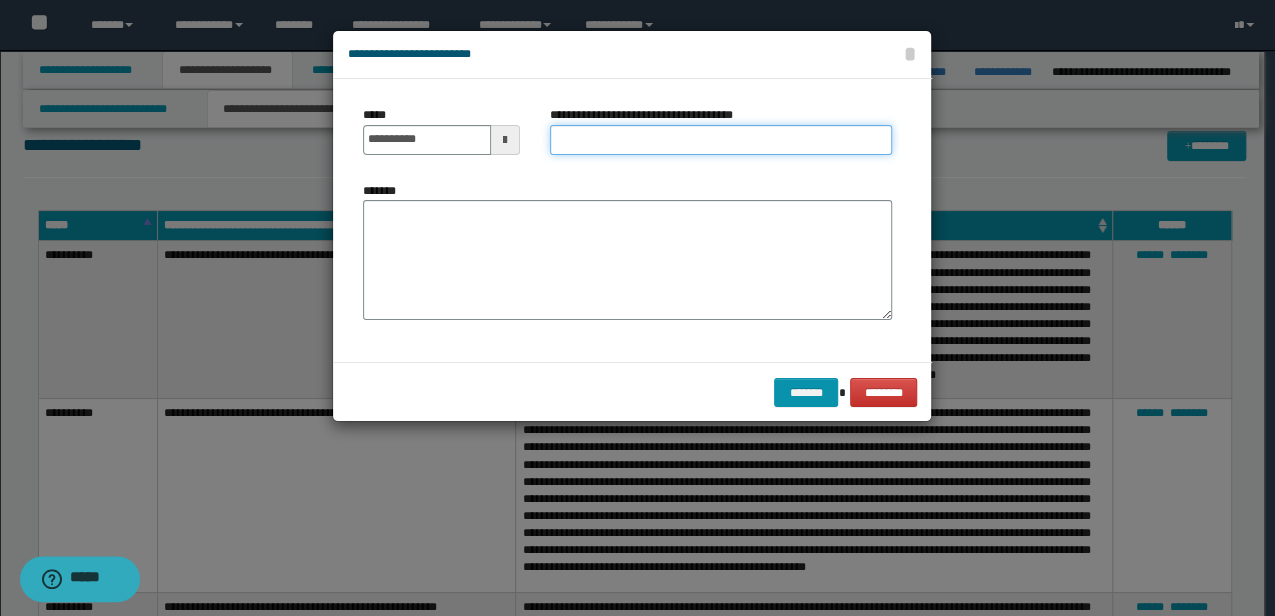 click on "**********" at bounding box center [721, 140] 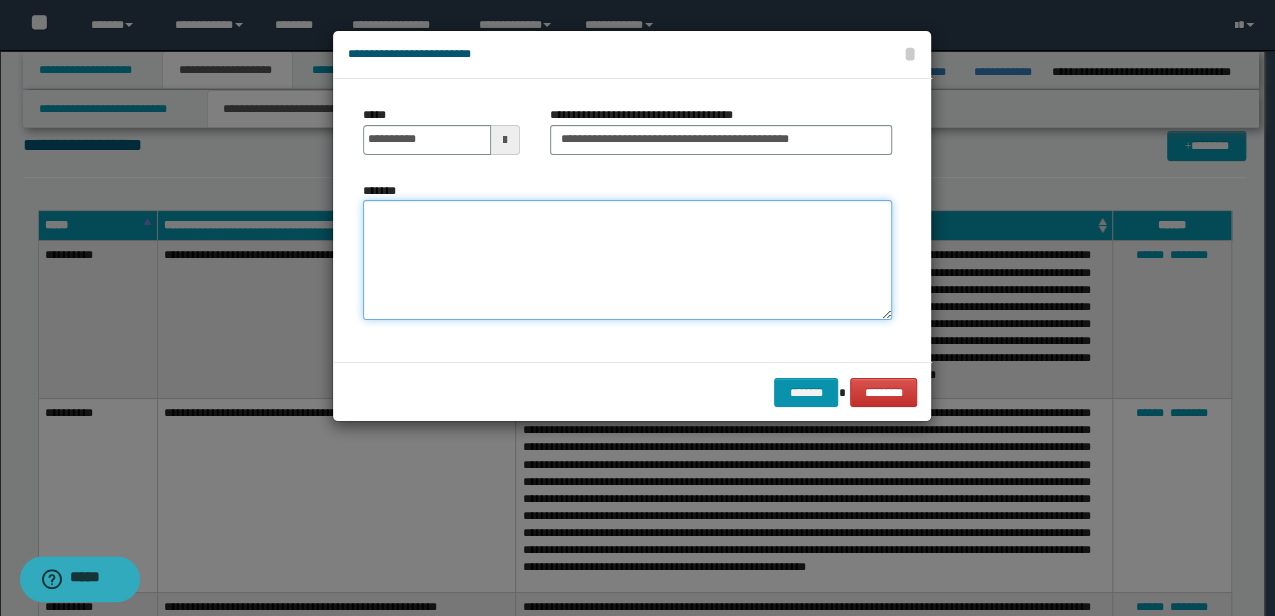 click on "*******" at bounding box center [627, 259] 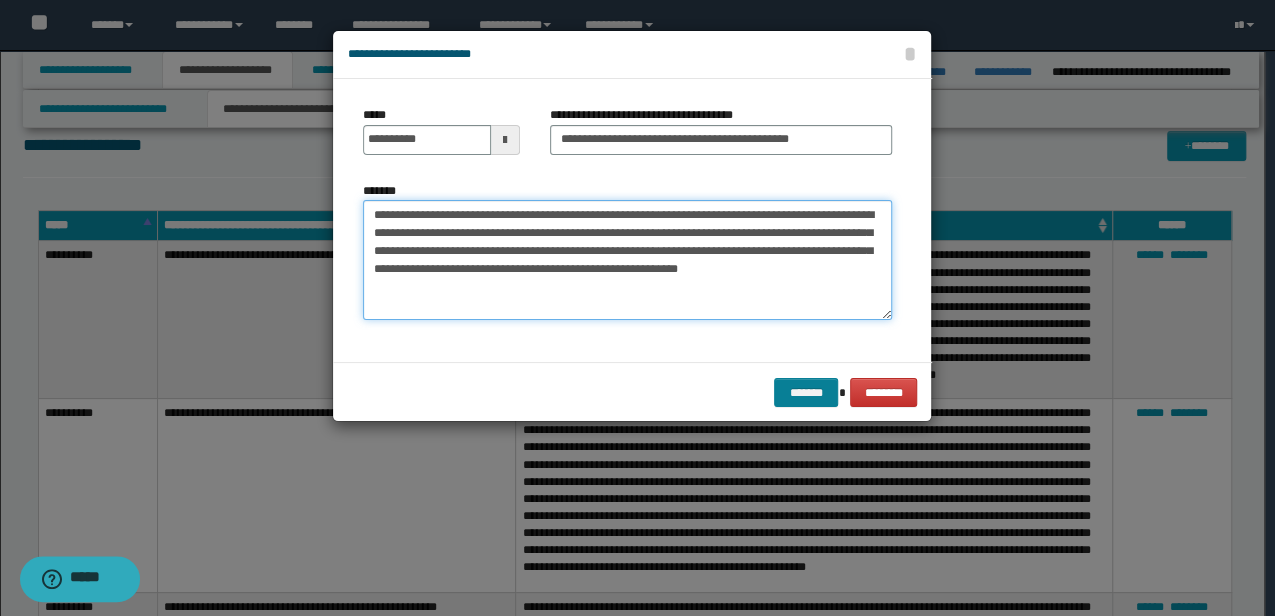 type on "**********" 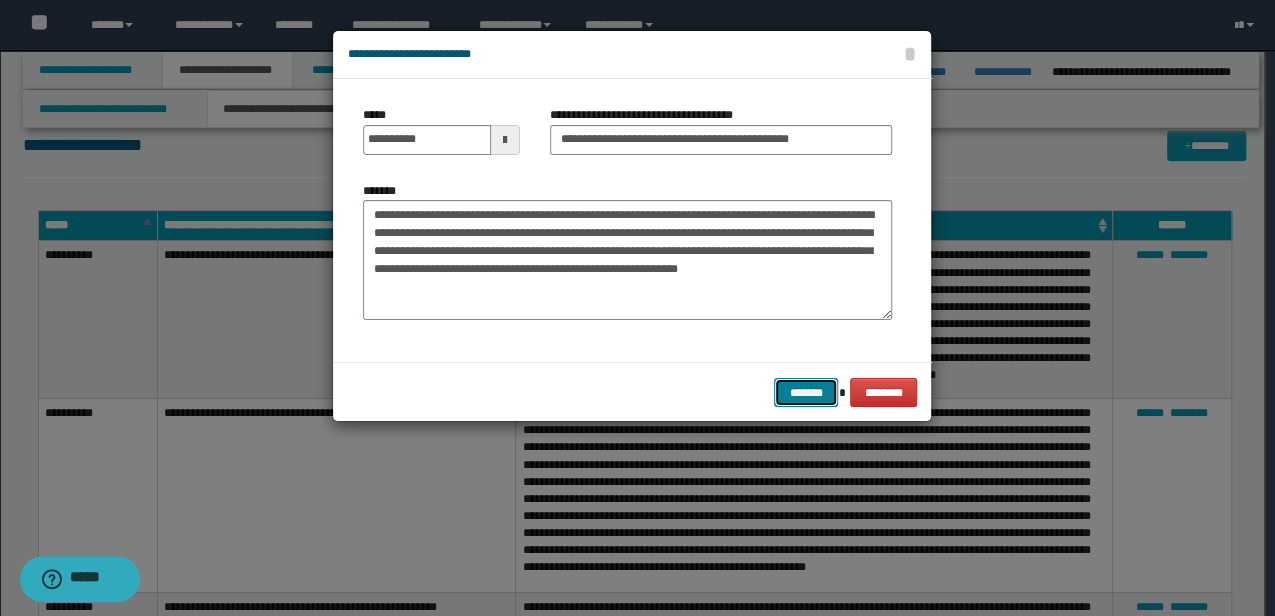 click on "*******" at bounding box center (806, 392) 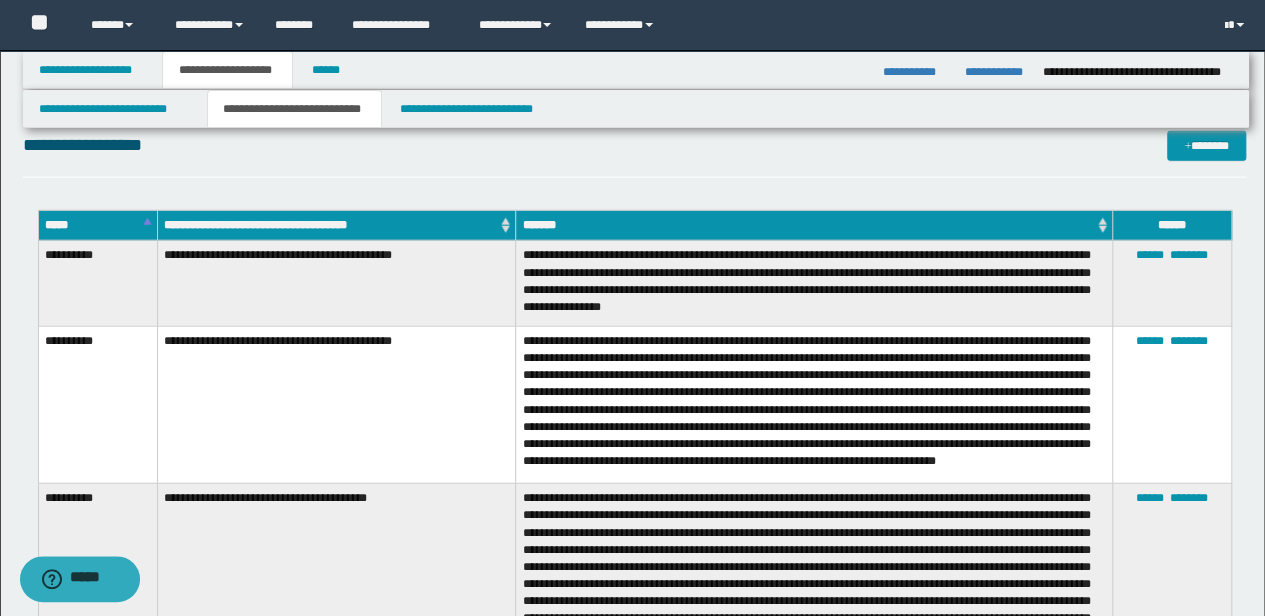 click on "**********" at bounding box center [814, 404] 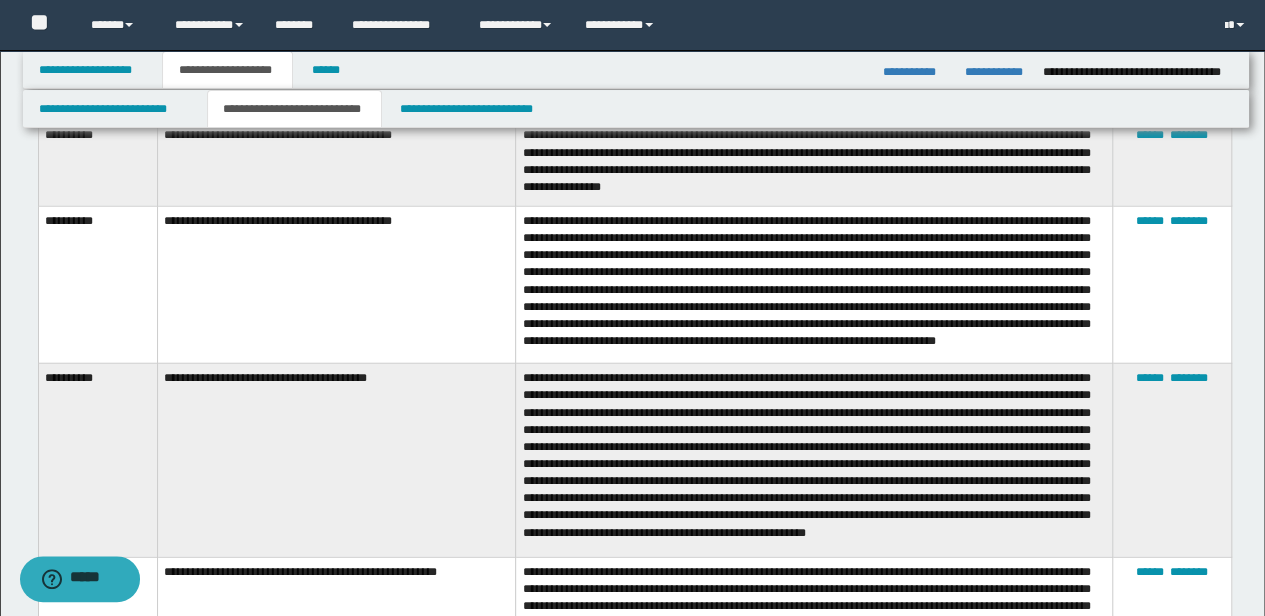 scroll, scrollTop: 2195, scrollLeft: 0, axis: vertical 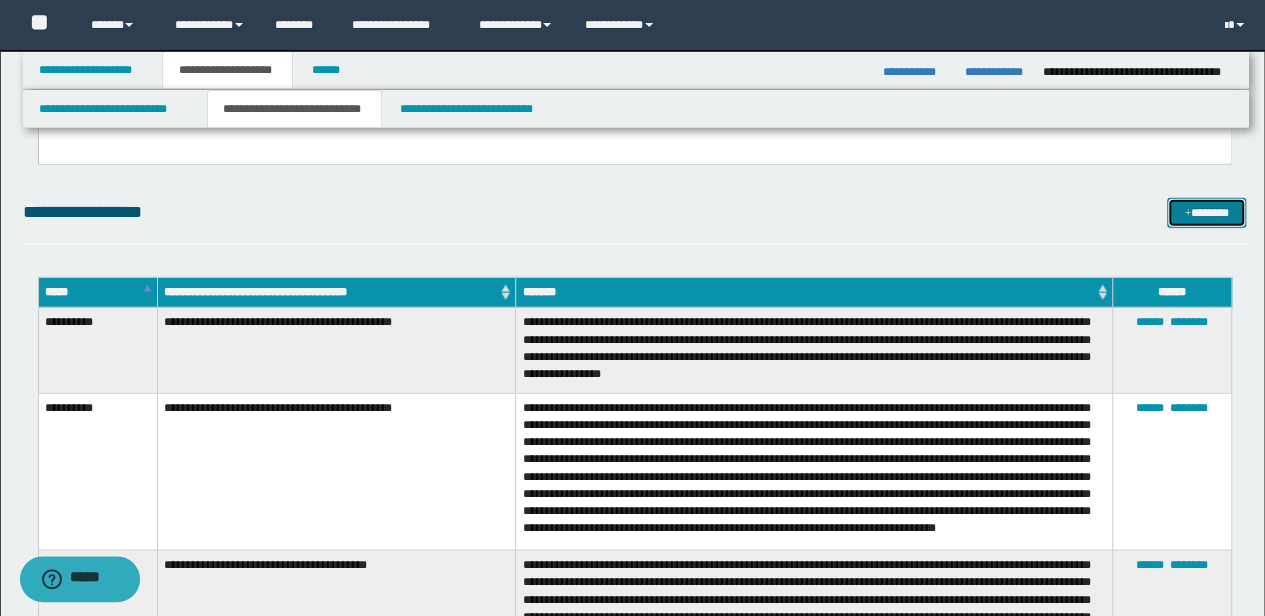 click on "*******" at bounding box center [1206, 212] 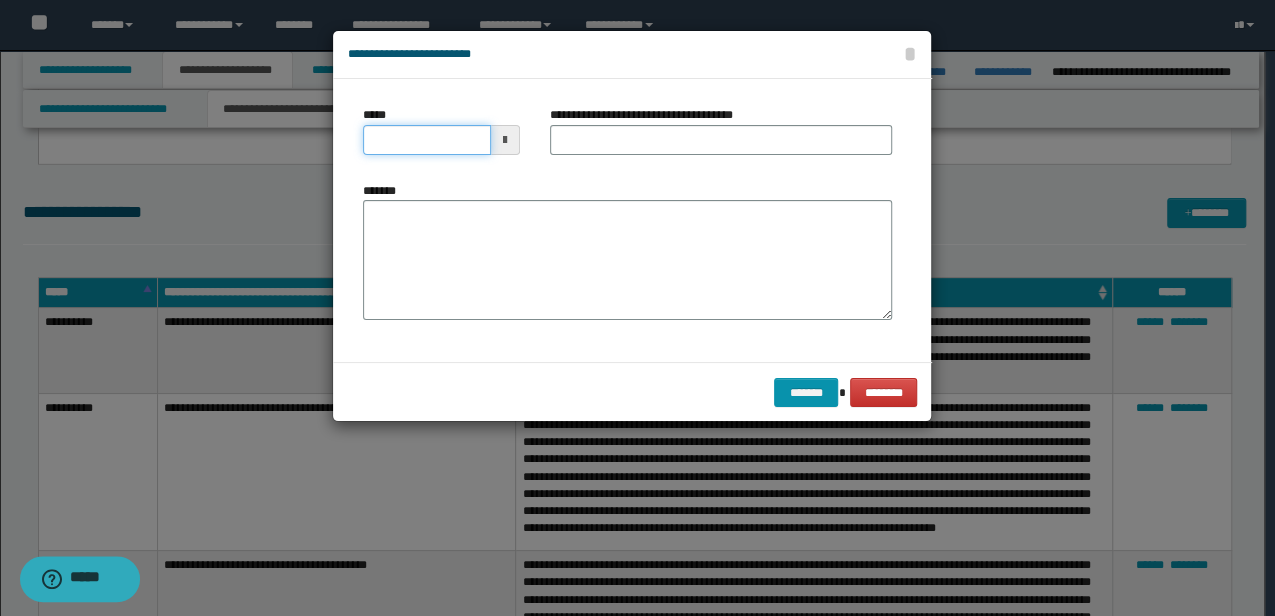 click on "*****" at bounding box center [426, 140] 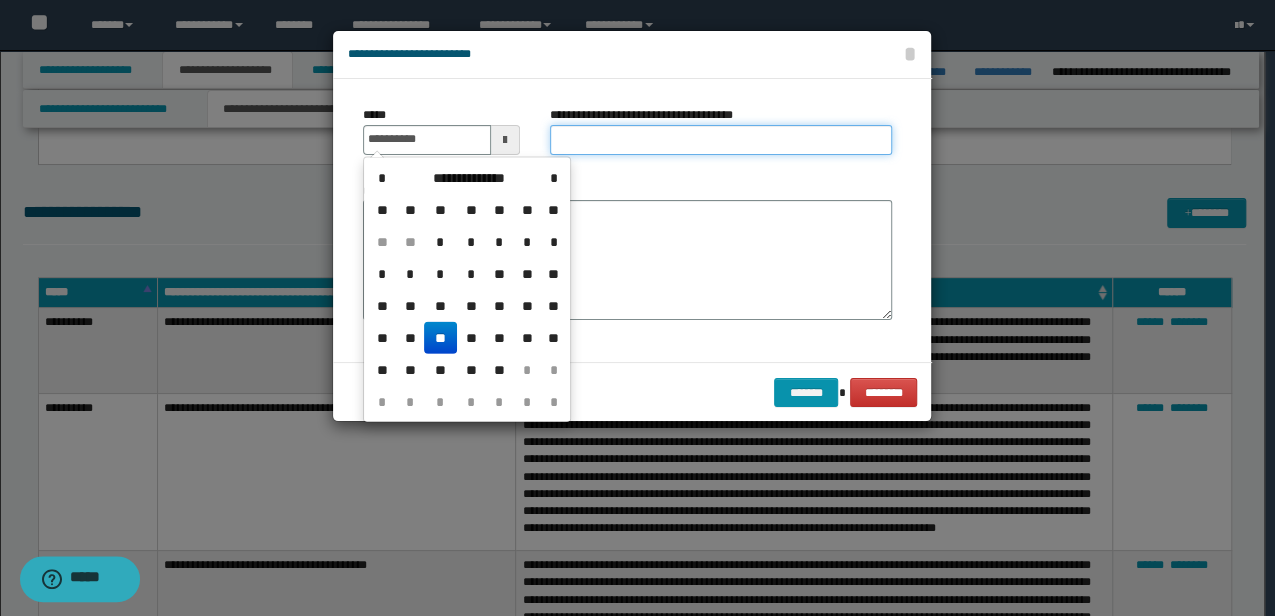 click on "**********" at bounding box center (721, 140) 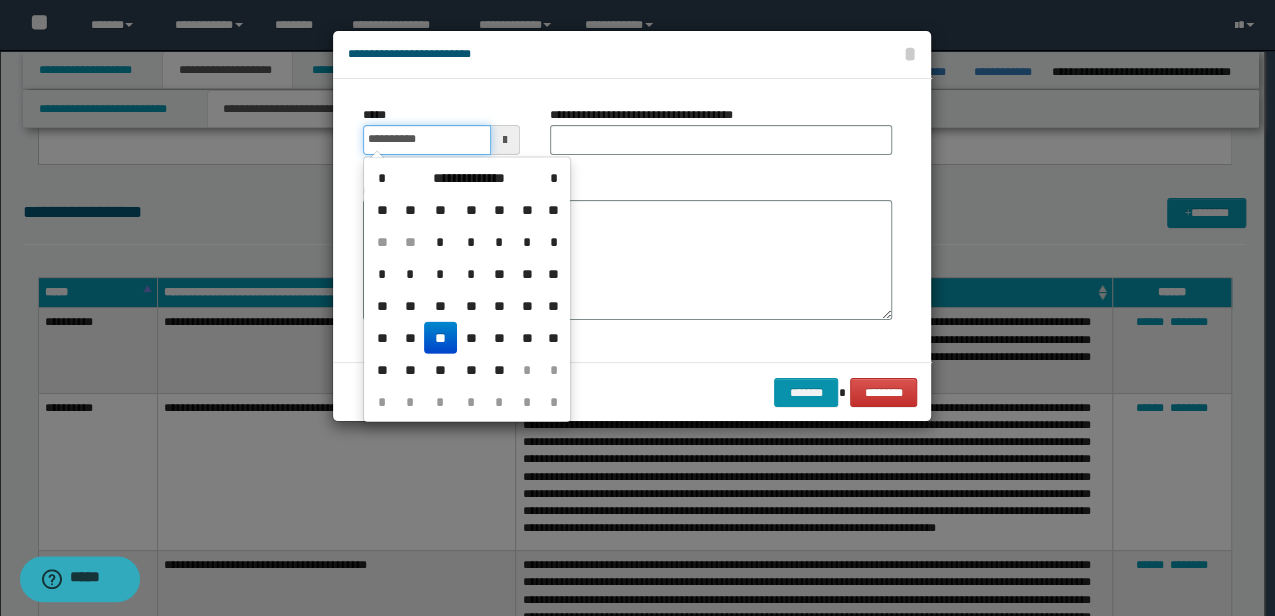 drag, startPoint x: 387, startPoint y: 134, endPoint x: 452, endPoint y: 130, distance: 65.12296 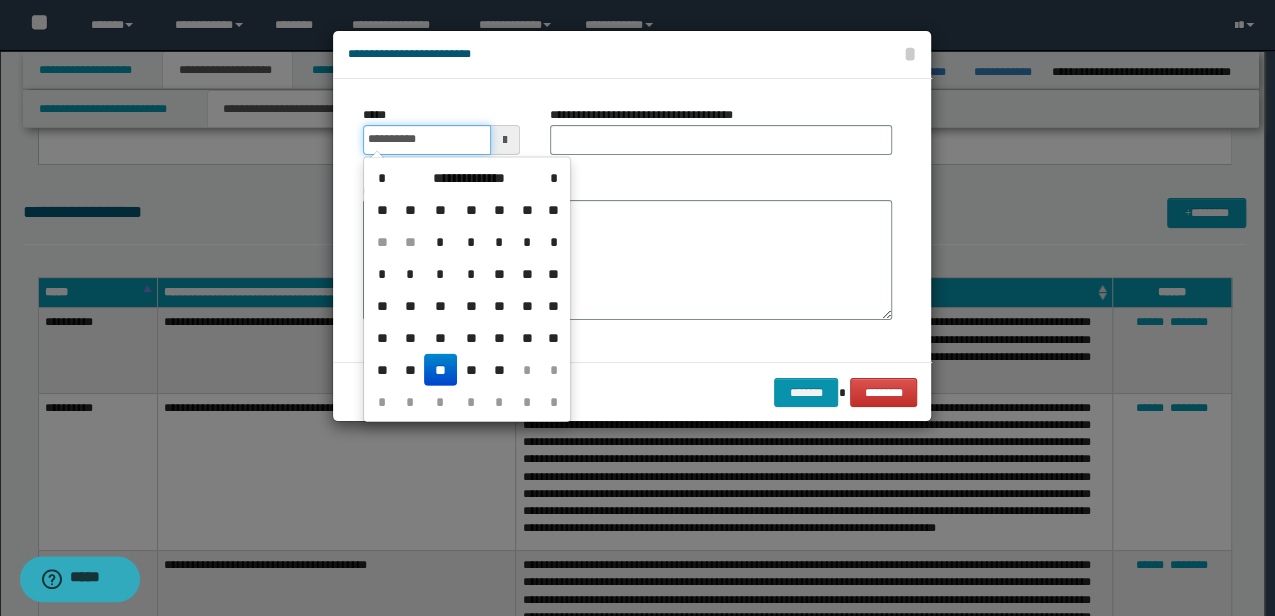 click on "**********" at bounding box center (426, 140) 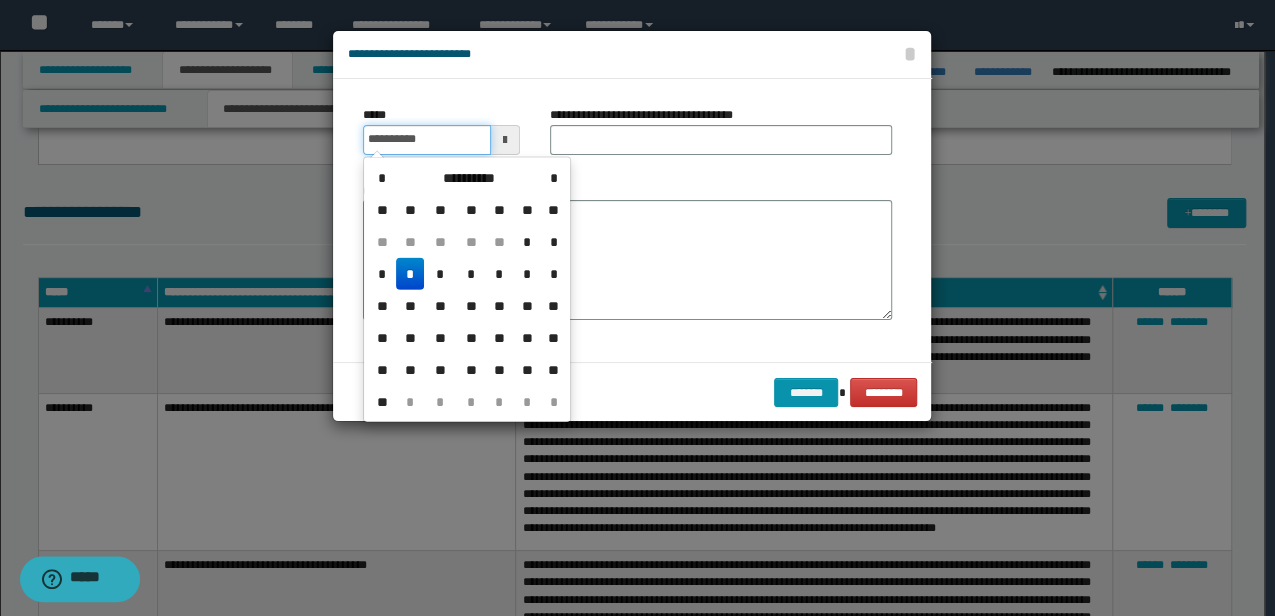 drag, startPoint x: 453, startPoint y: 138, endPoint x: 230, endPoint y: 133, distance: 223.05605 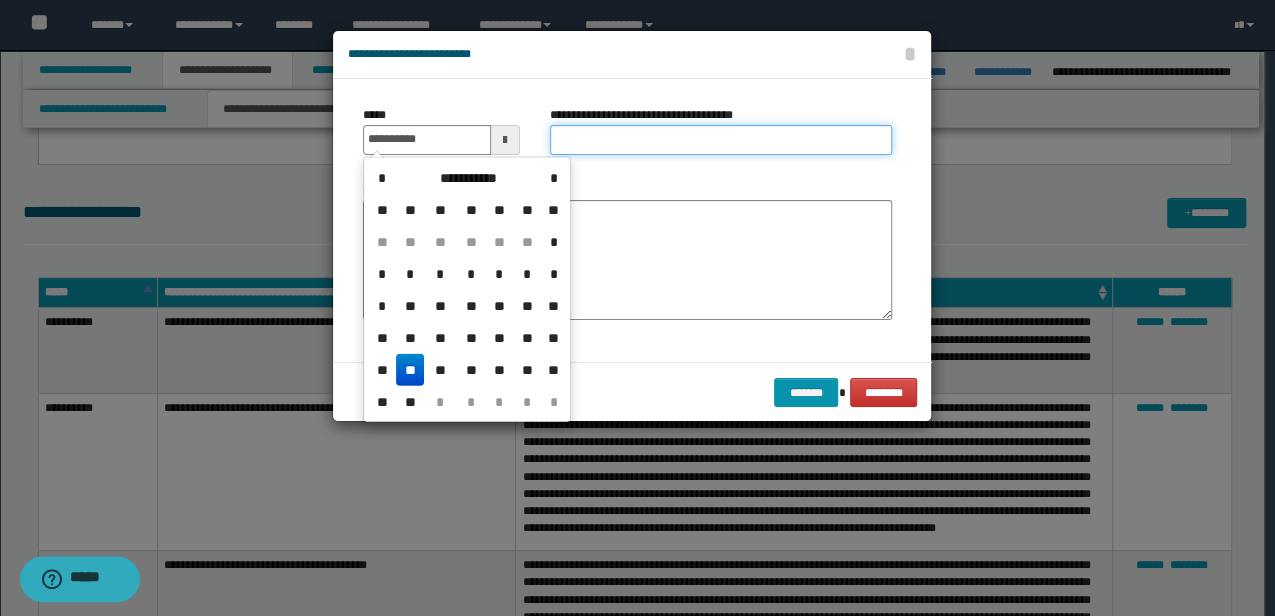 type on "**********" 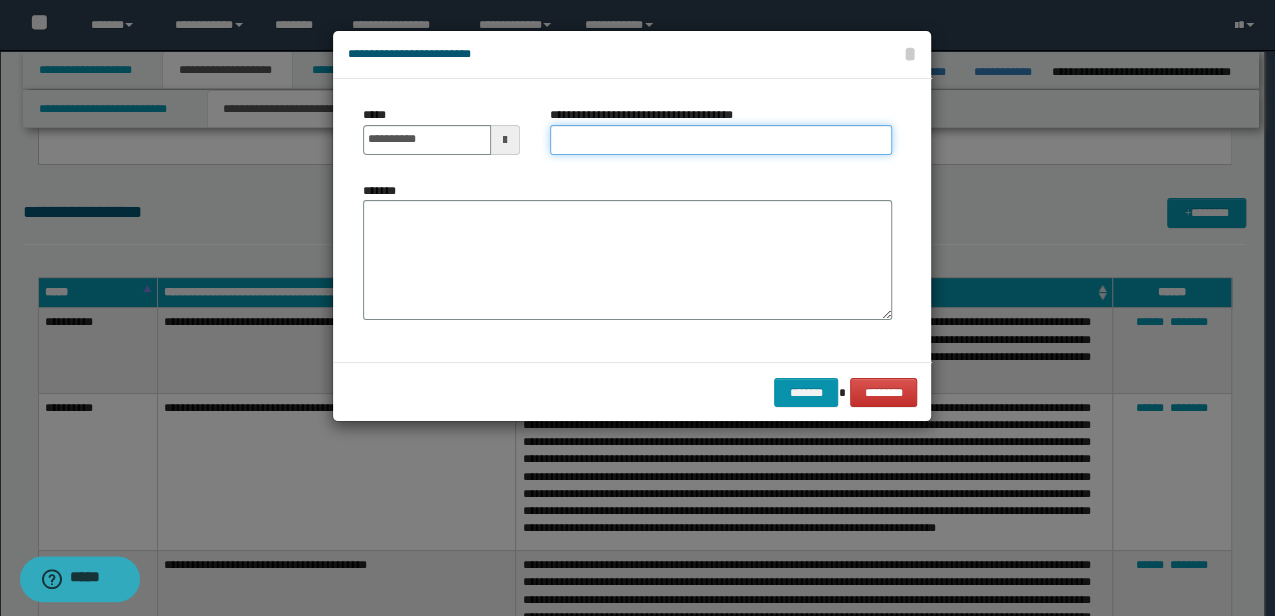 type on "**********" 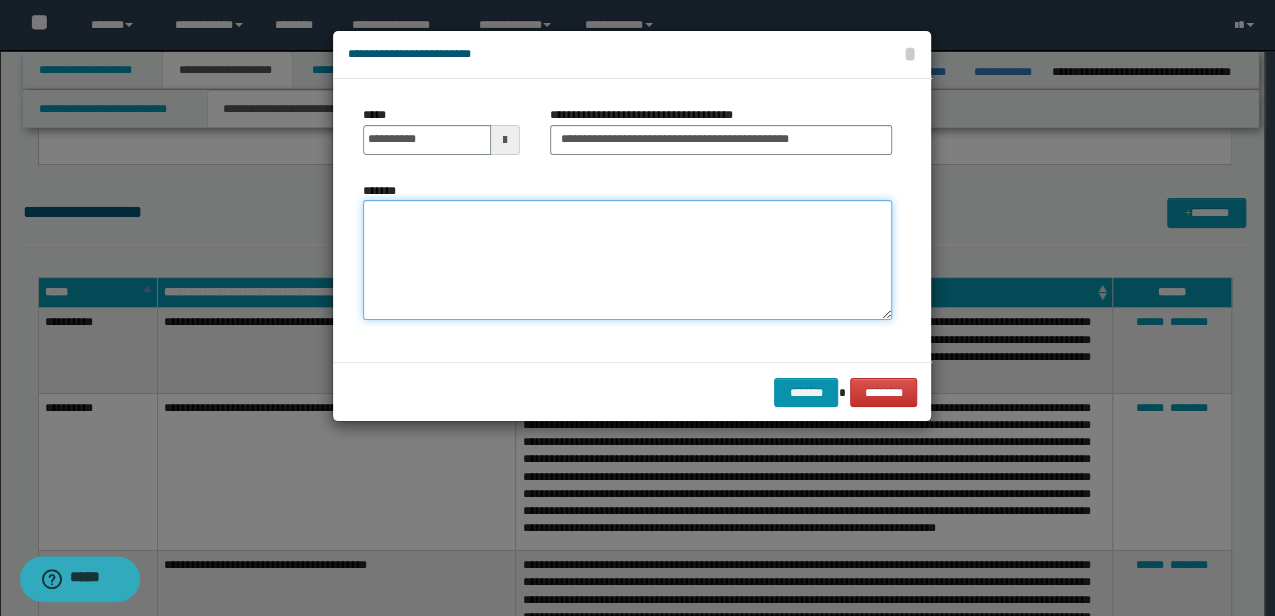 click on "*******" at bounding box center [627, 259] 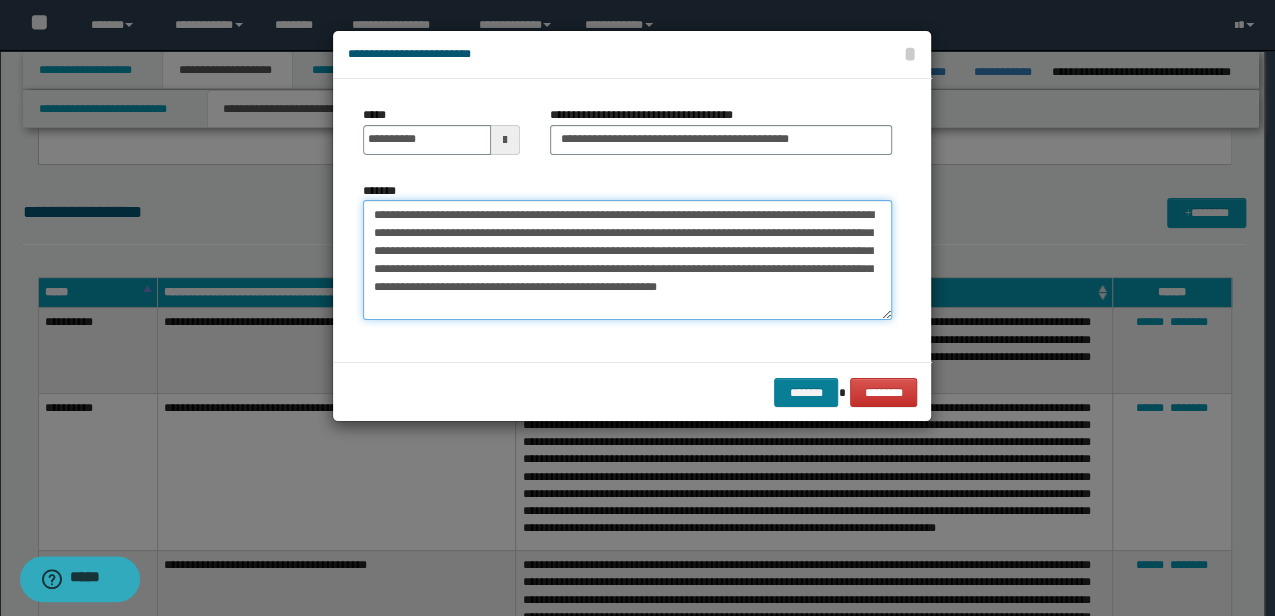 type on "**********" 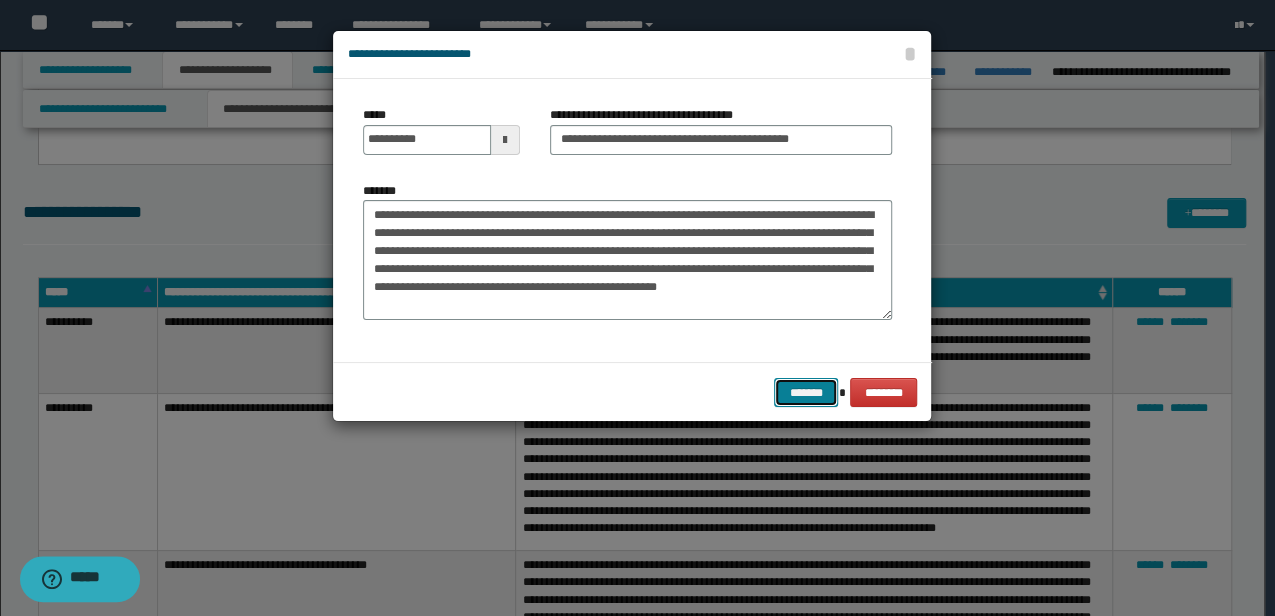 click on "*******" at bounding box center (806, 392) 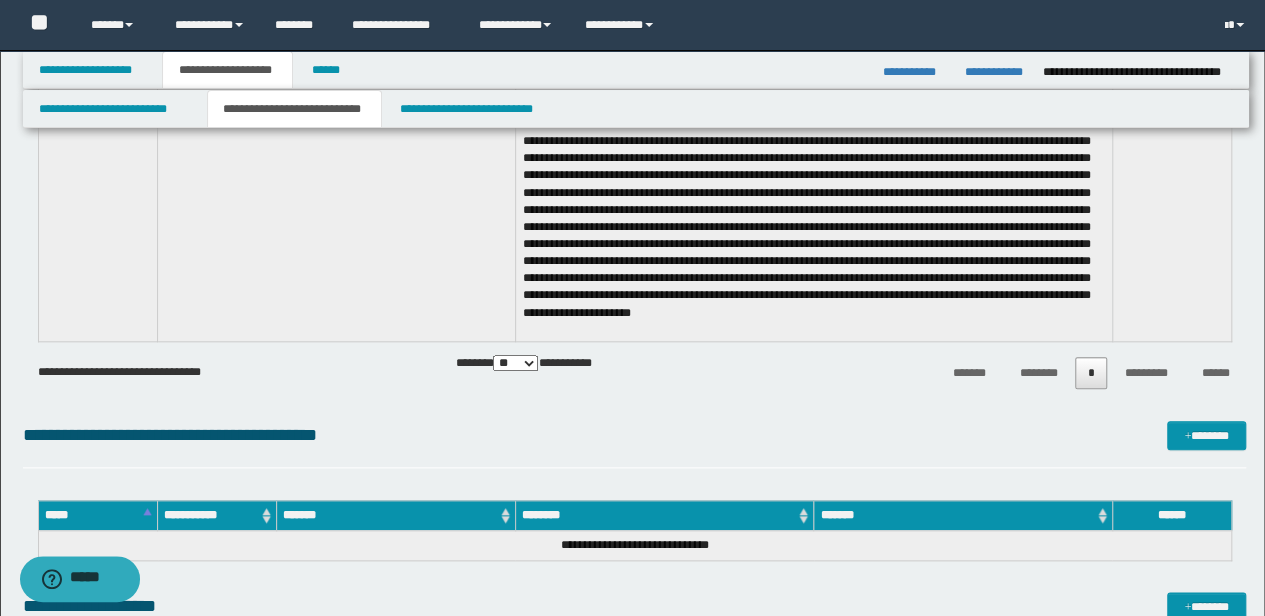 scroll, scrollTop: 5105, scrollLeft: 0, axis: vertical 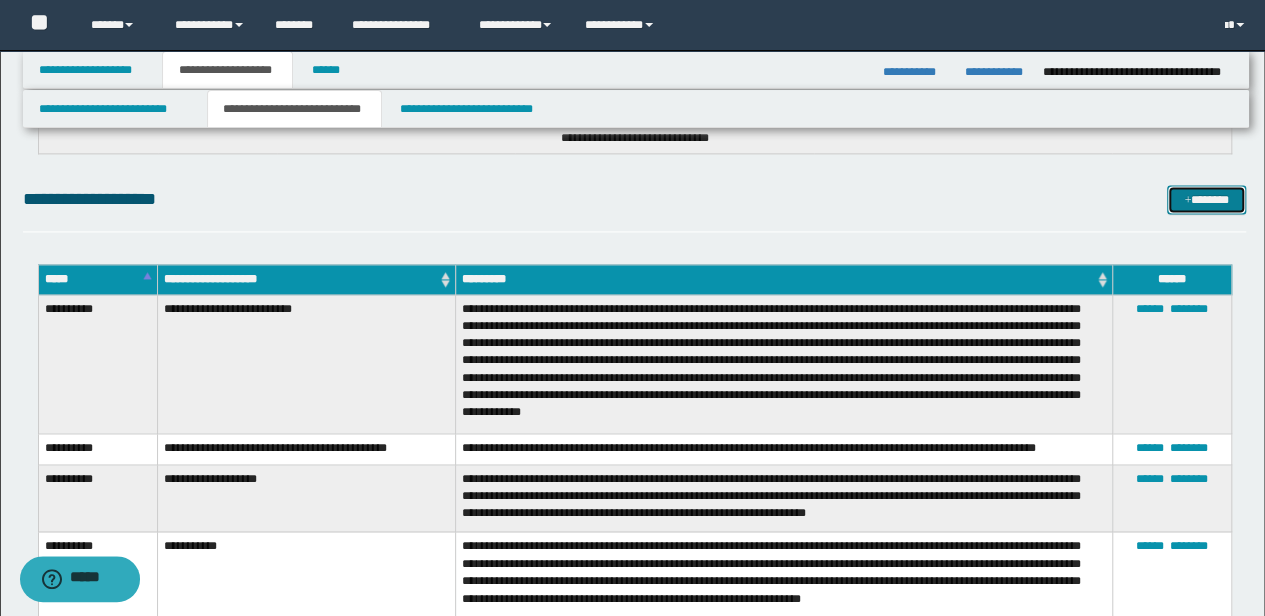 click on "*******" at bounding box center [1206, 199] 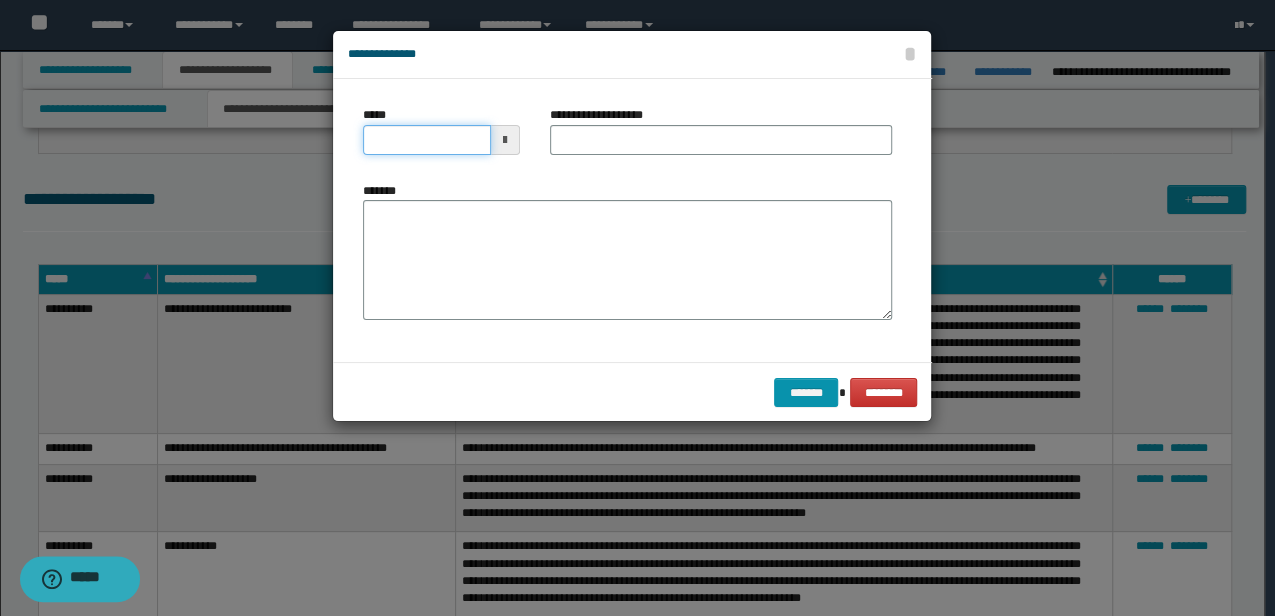 click on "*****" at bounding box center (426, 140) 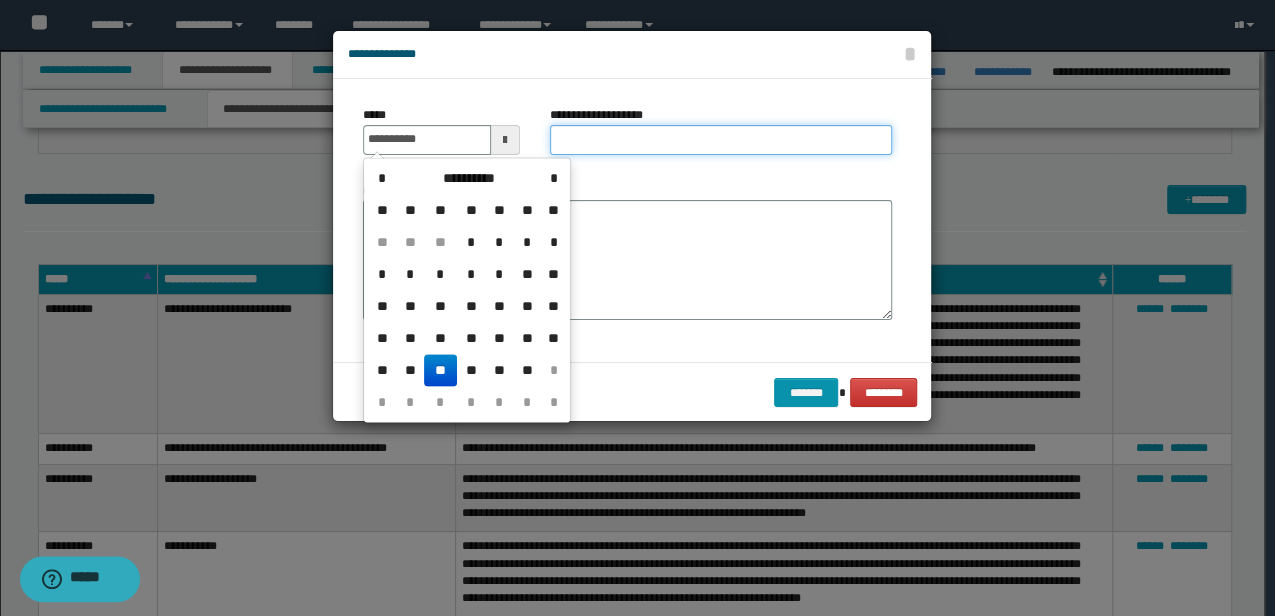 type on "**********" 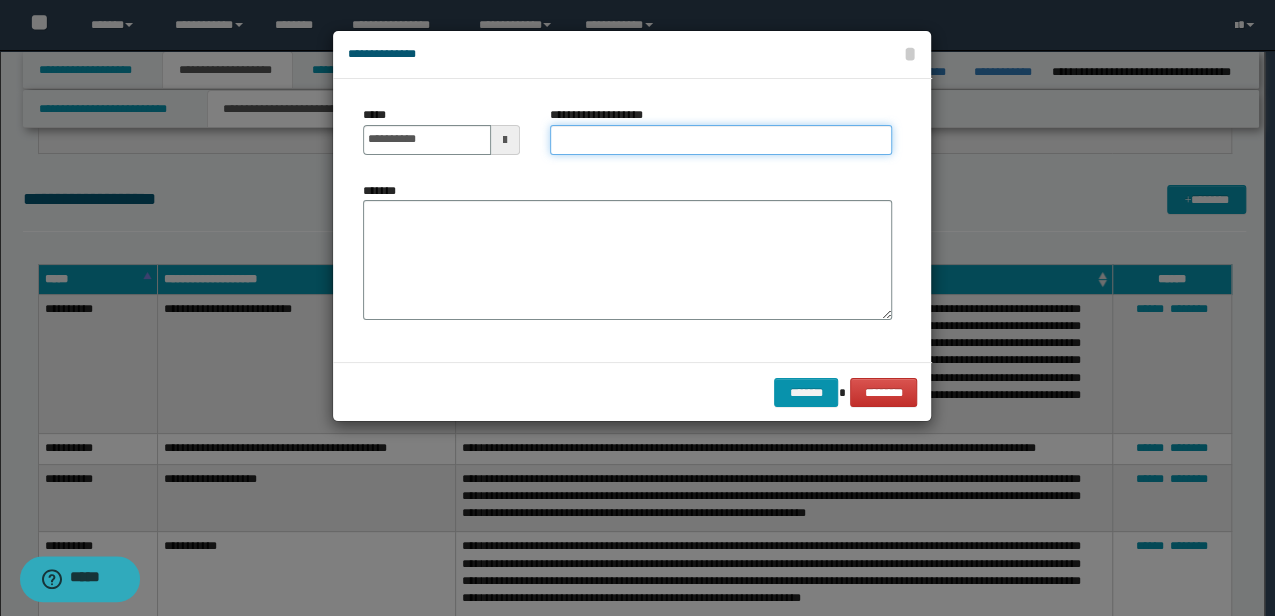 drag, startPoint x: 552, startPoint y: 136, endPoint x: 589, endPoint y: 136, distance: 37 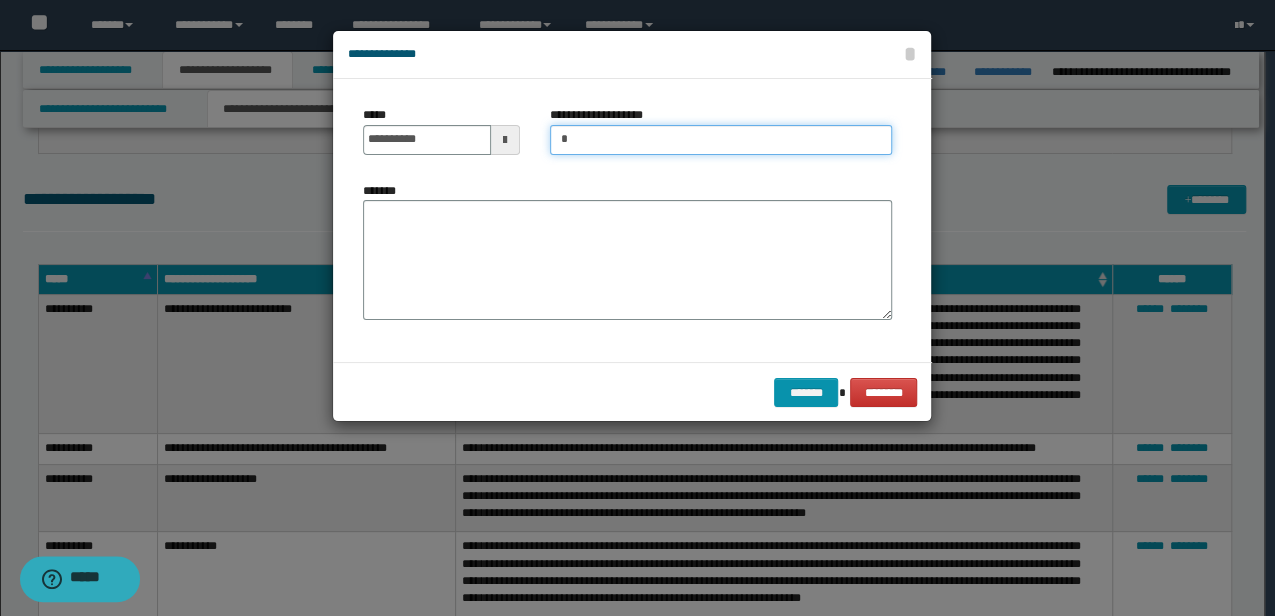 type on "**********" 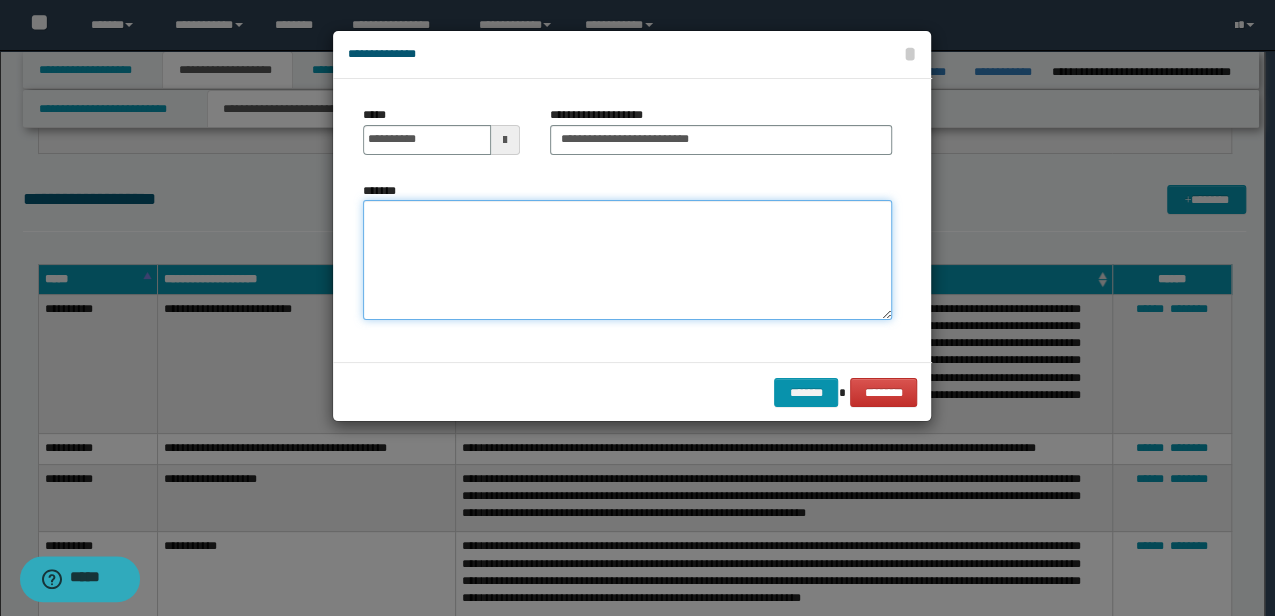 click on "*******" at bounding box center (627, 260) 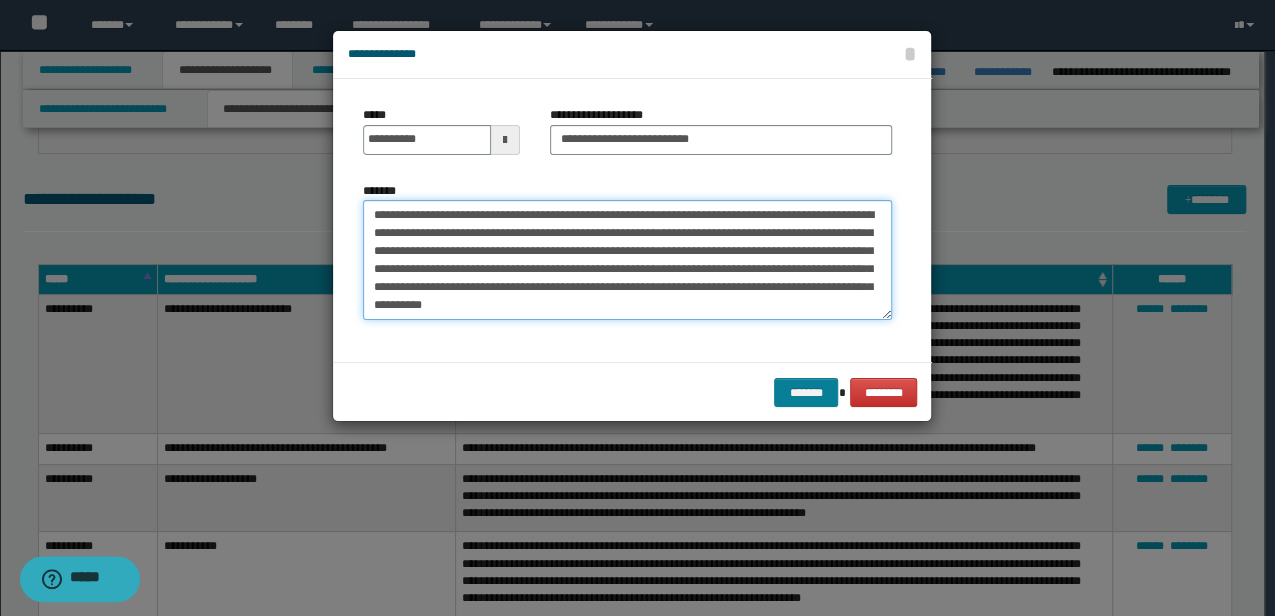 type on "**********" 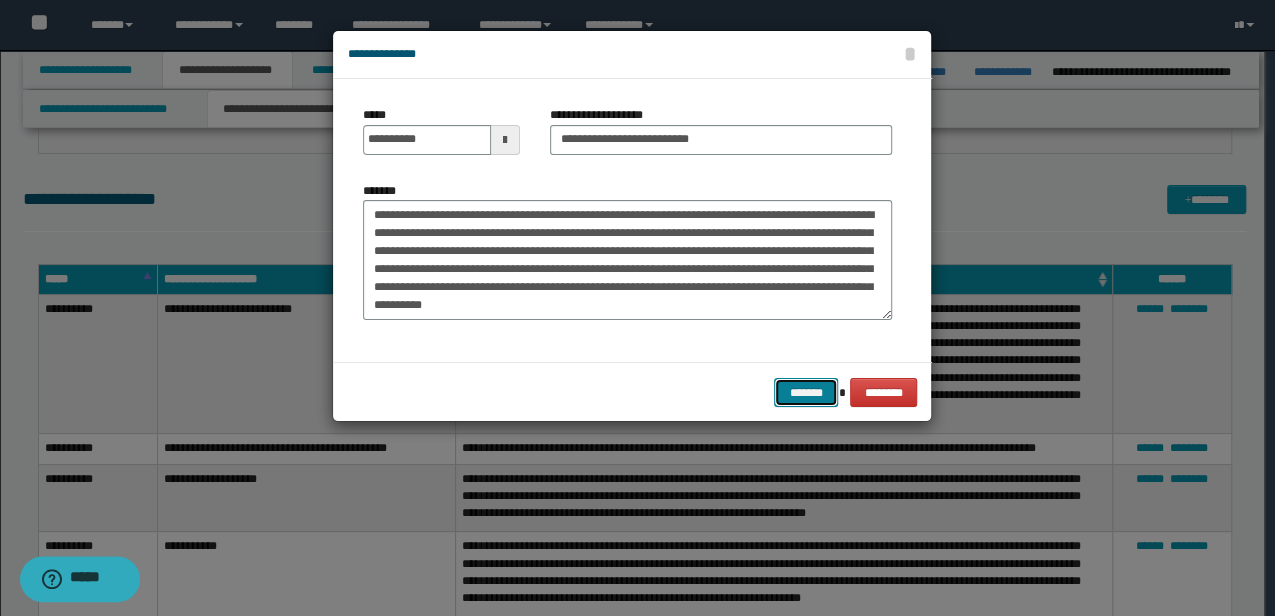 click on "*******" at bounding box center [806, 392] 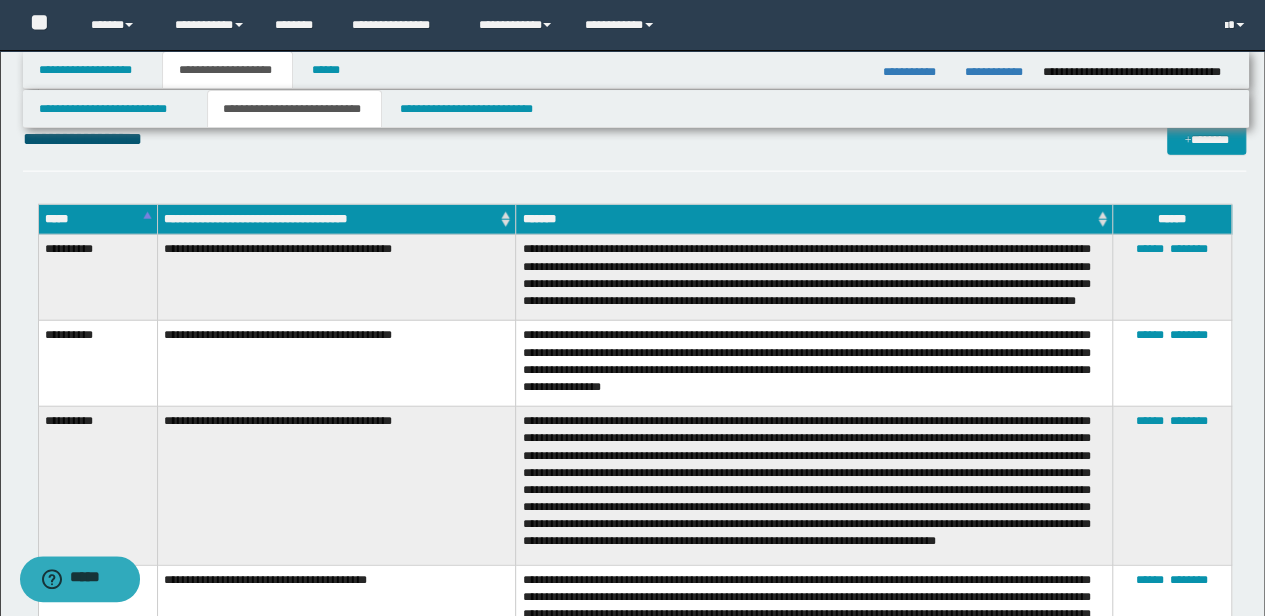 scroll, scrollTop: 2238, scrollLeft: 0, axis: vertical 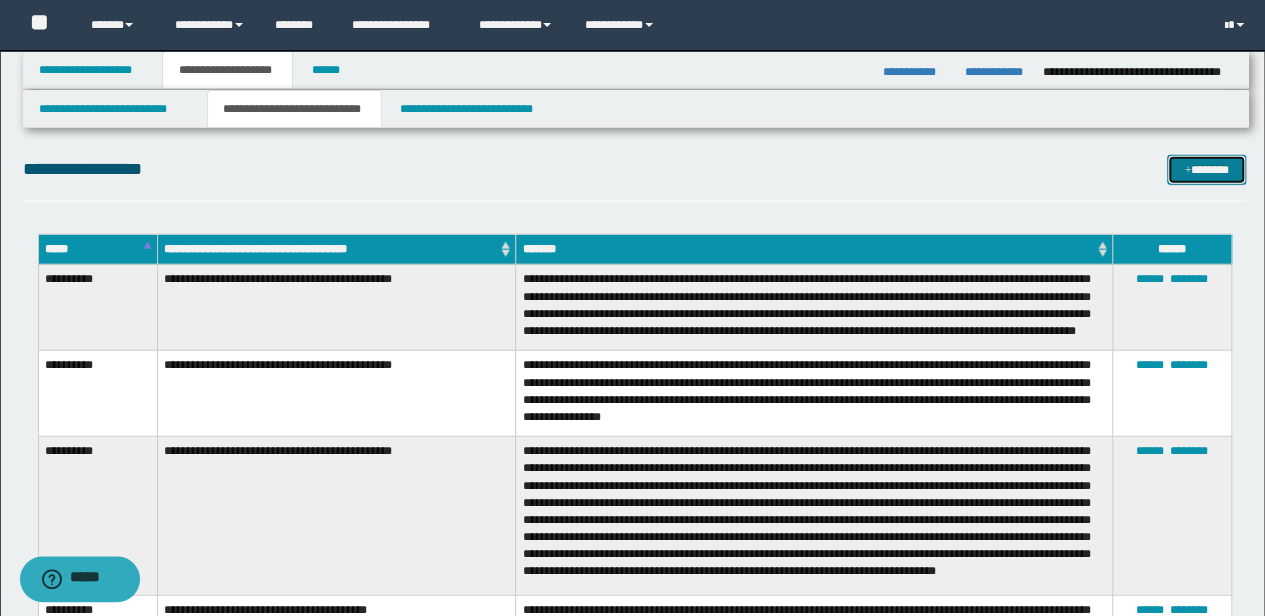 click on "*******" at bounding box center [1206, 169] 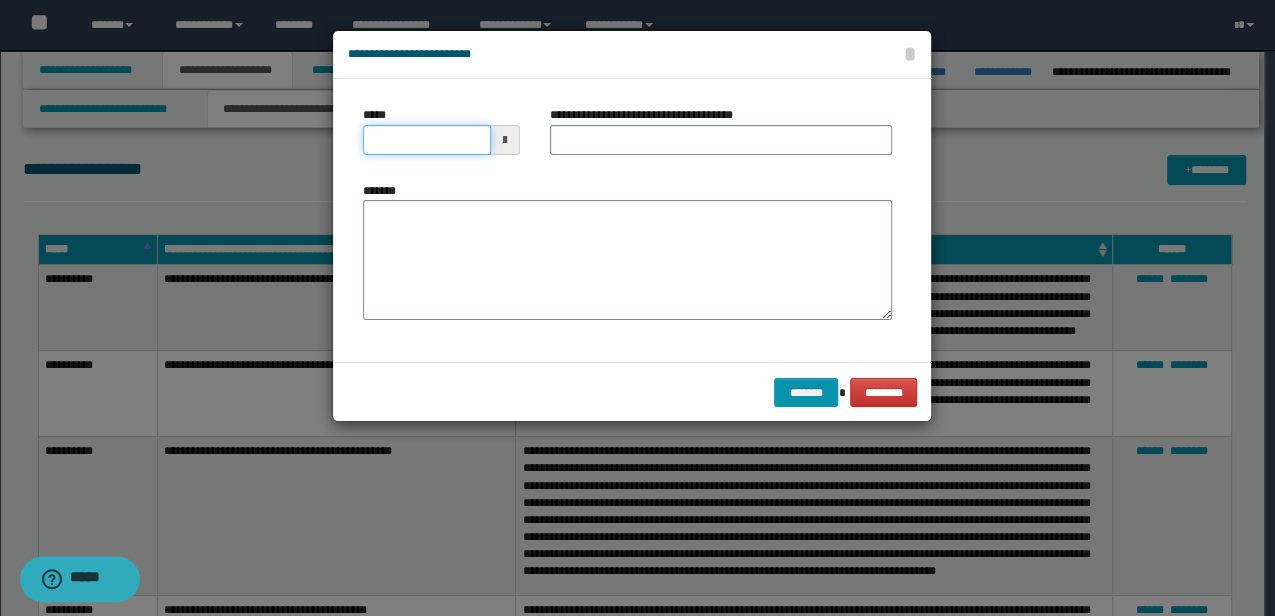 click on "*****" at bounding box center [426, 140] 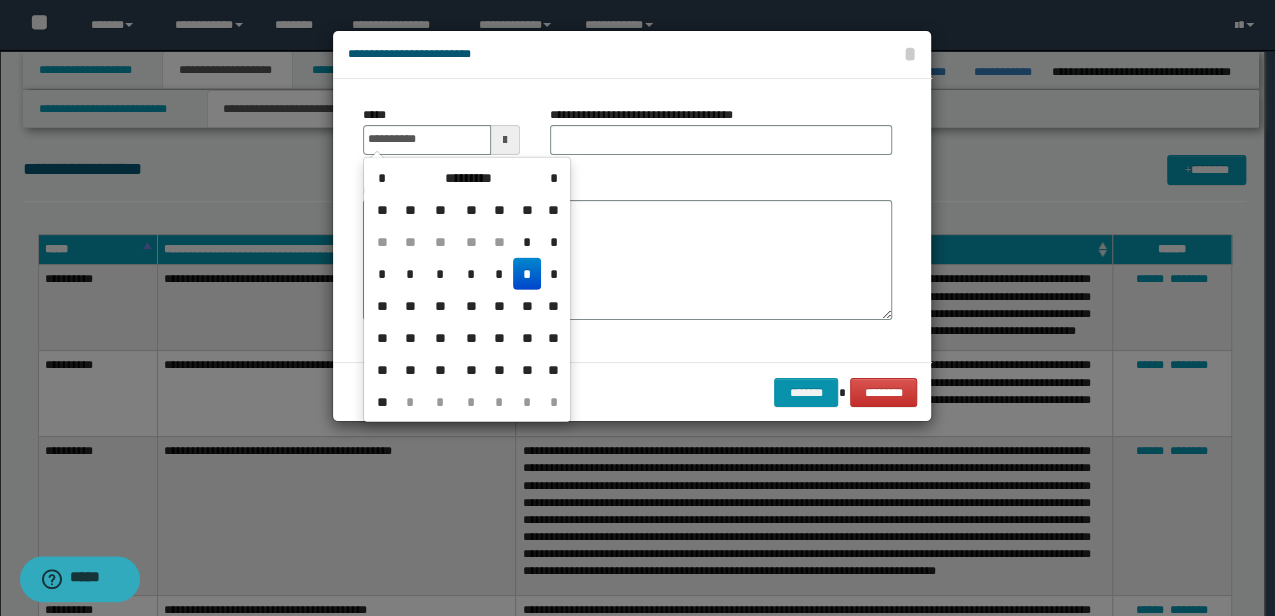 type on "**********" 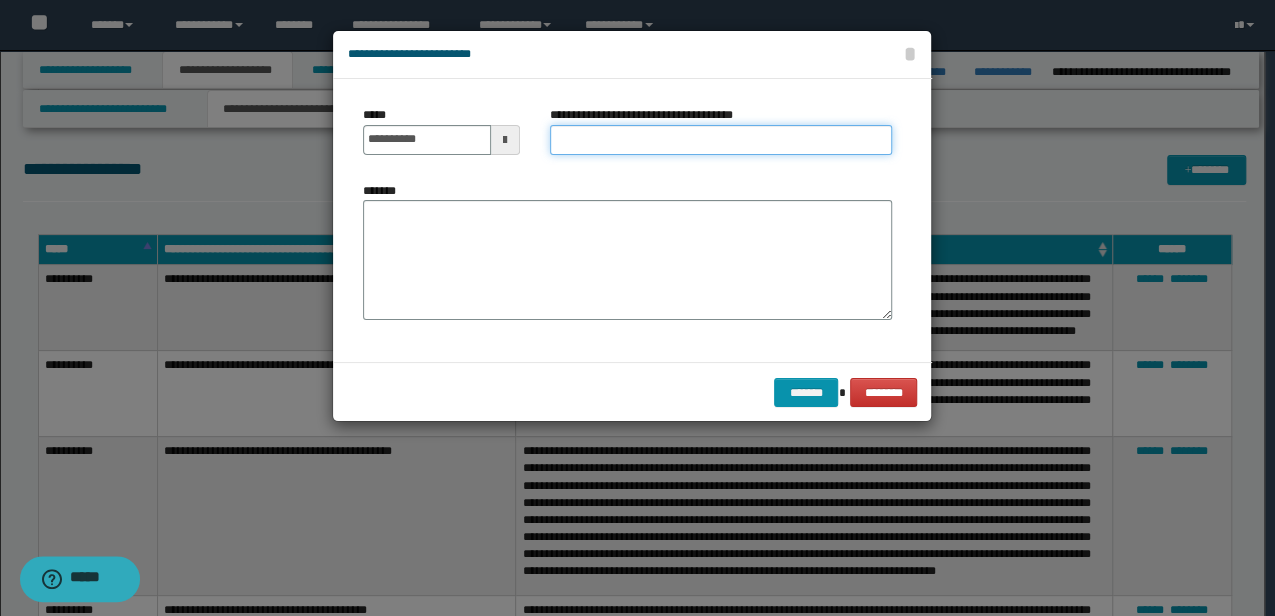 click on "**********" at bounding box center (721, 140) 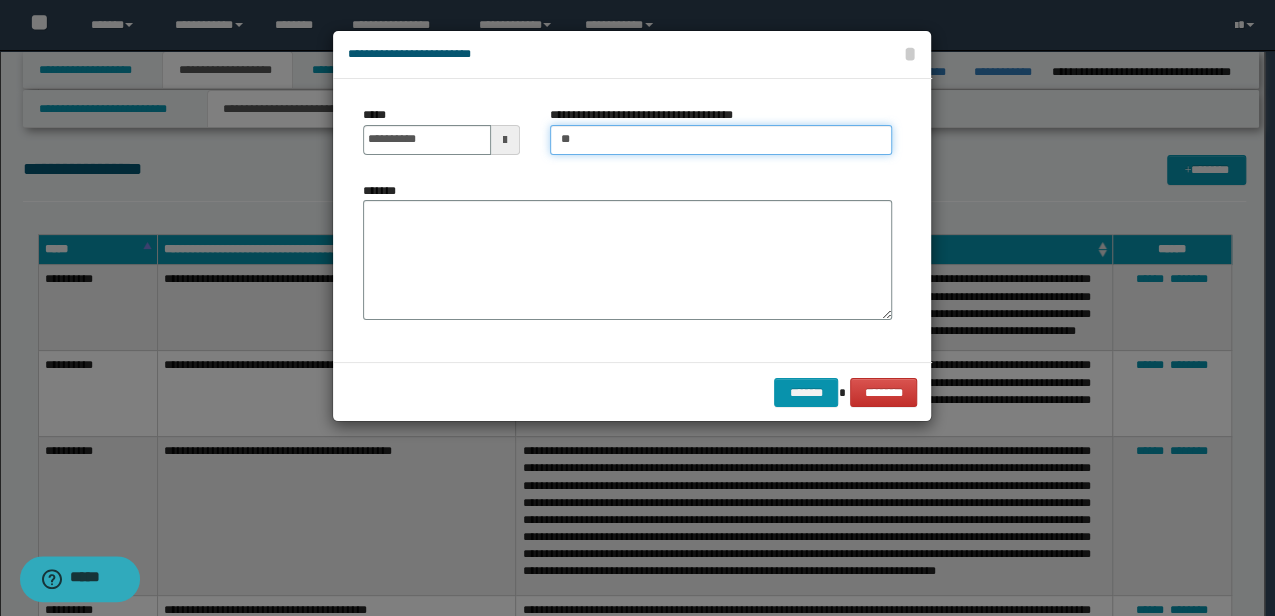 type on "**********" 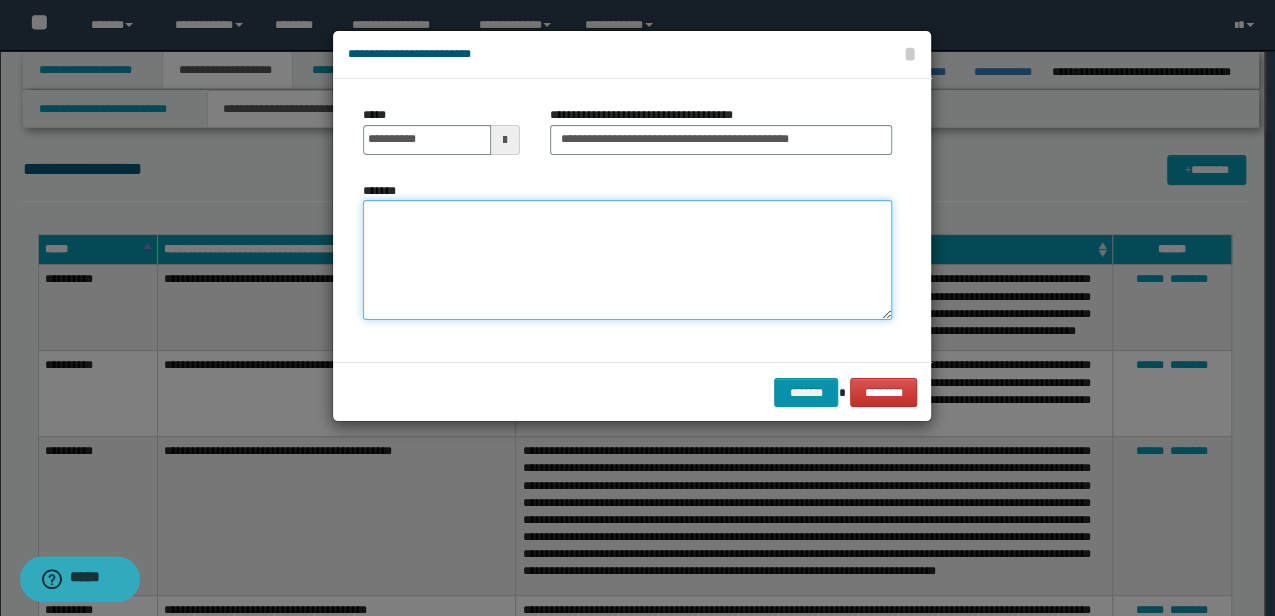 click on "*******" at bounding box center (627, 259) 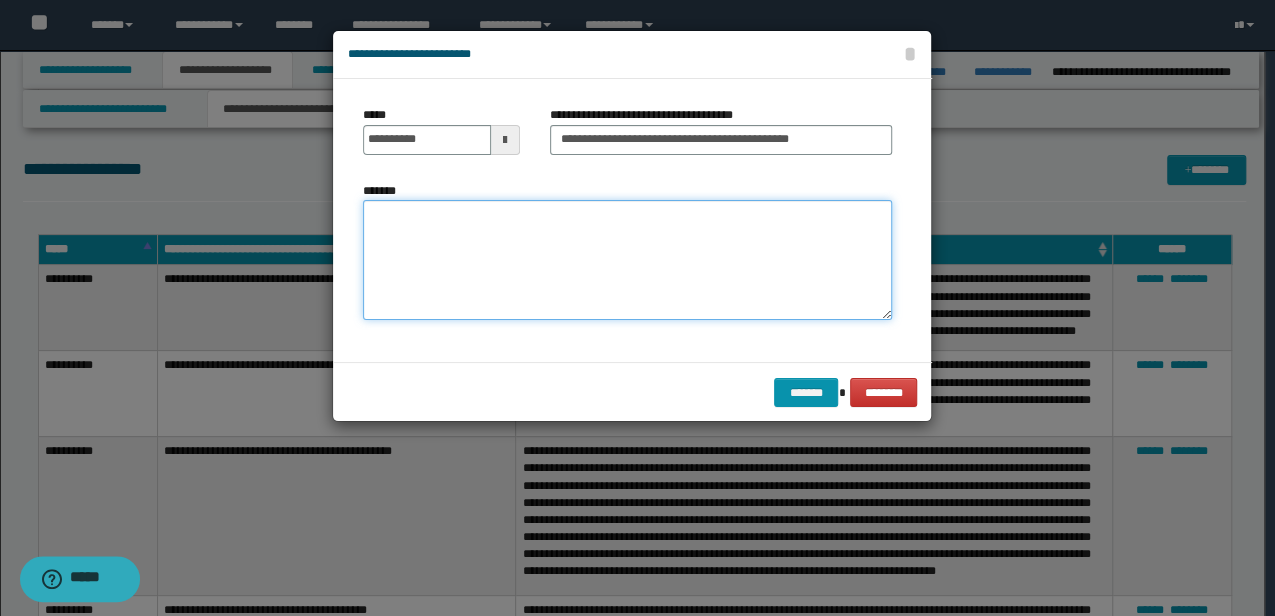paste on "**********" 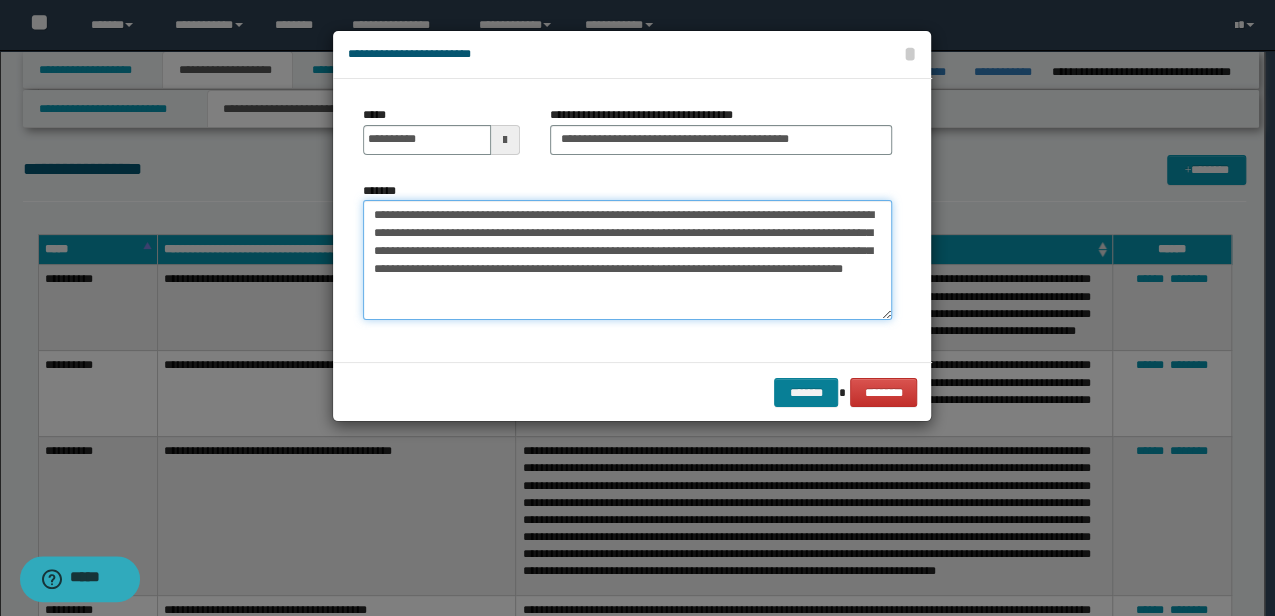 type on "**********" 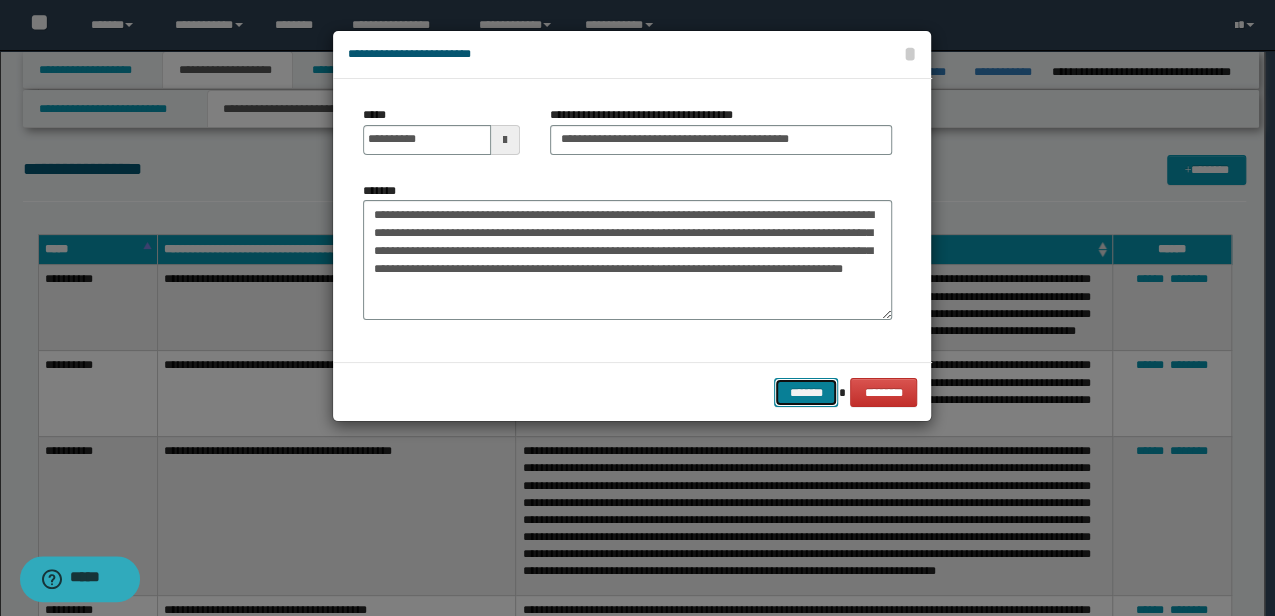 click on "*******" at bounding box center (806, 392) 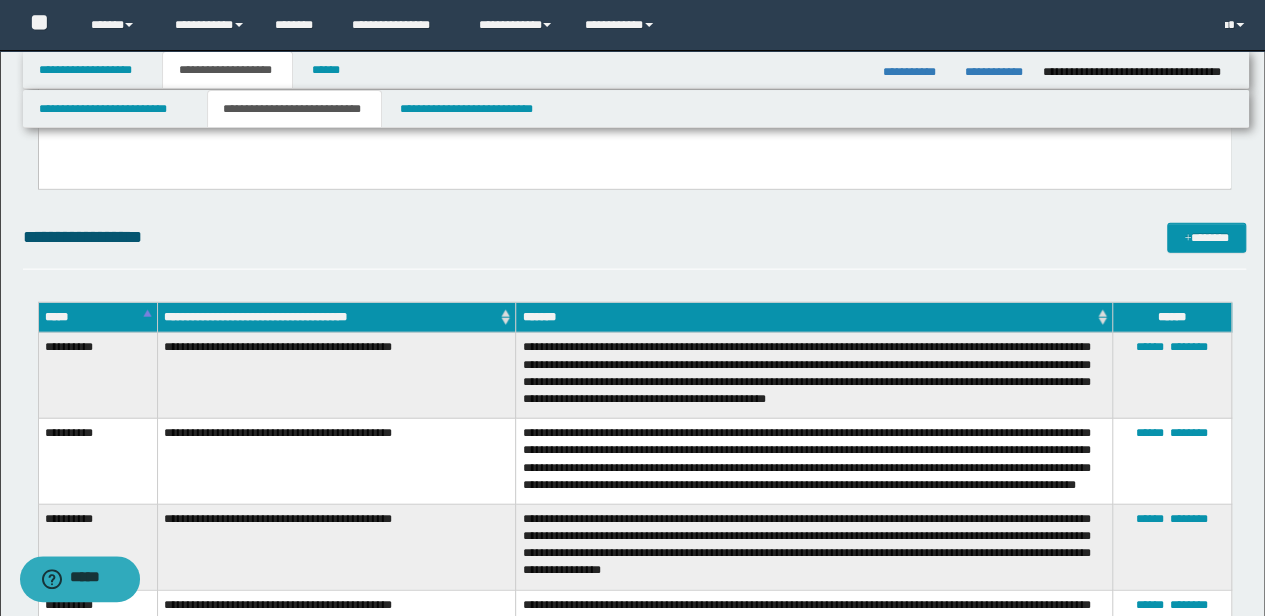 scroll, scrollTop: 2238, scrollLeft: 0, axis: vertical 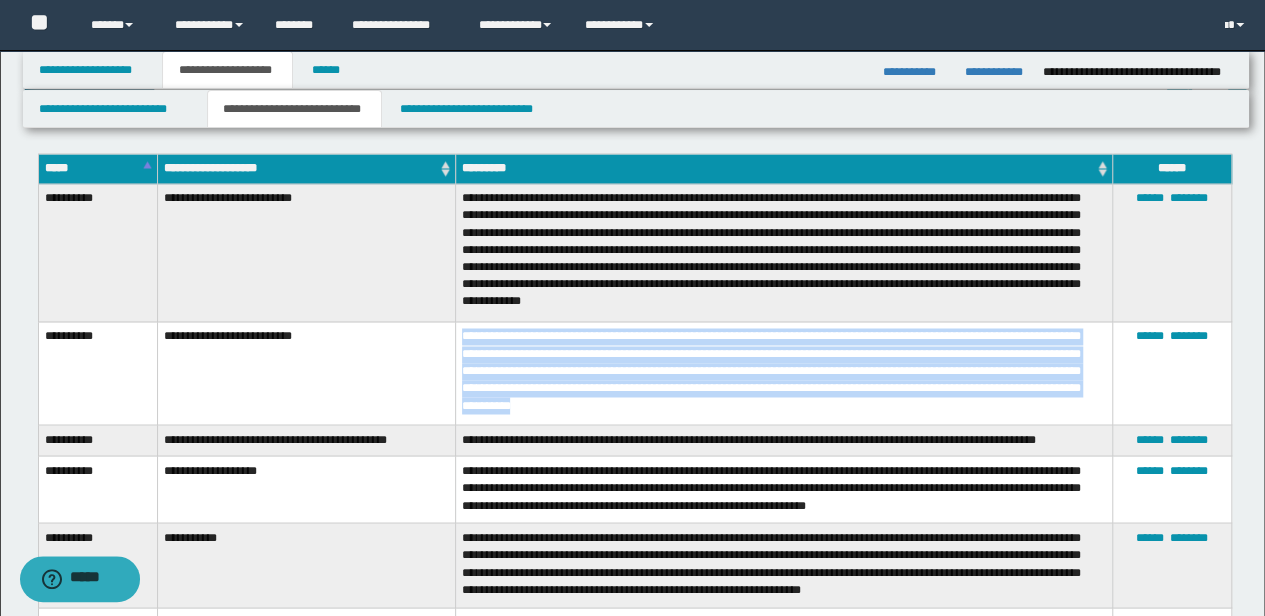 drag, startPoint x: 512, startPoint y: 394, endPoint x: 455, endPoint y: 325, distance: 89.498604 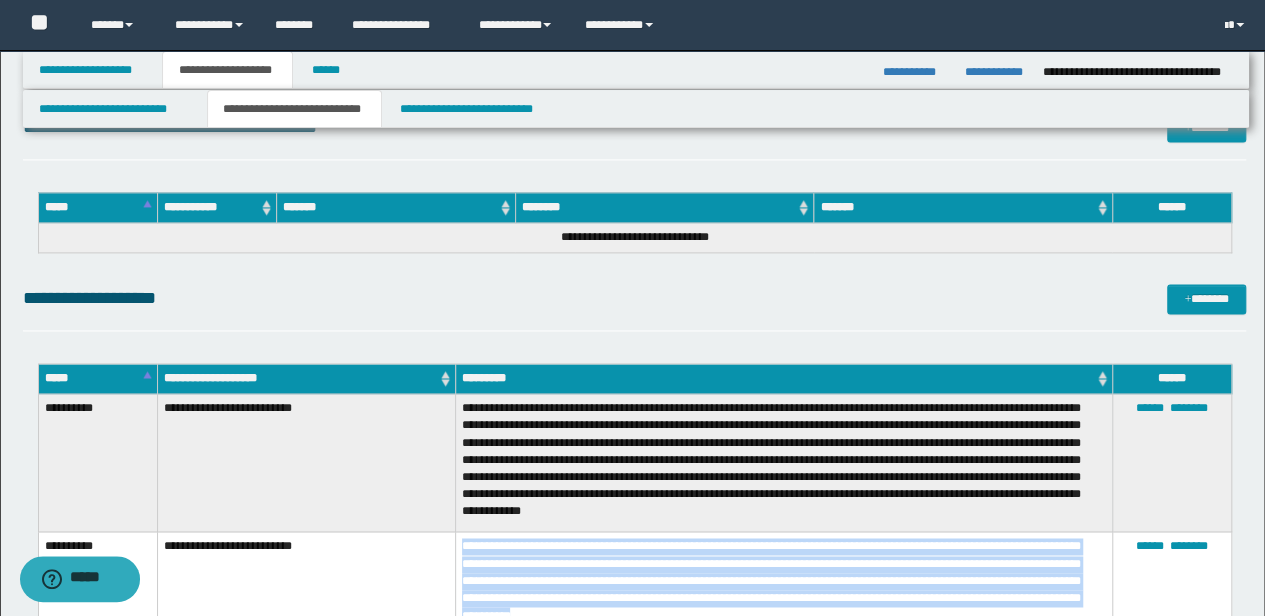 scroll, scrollTop: 5097, scrollLeft: 0, axis: vertical 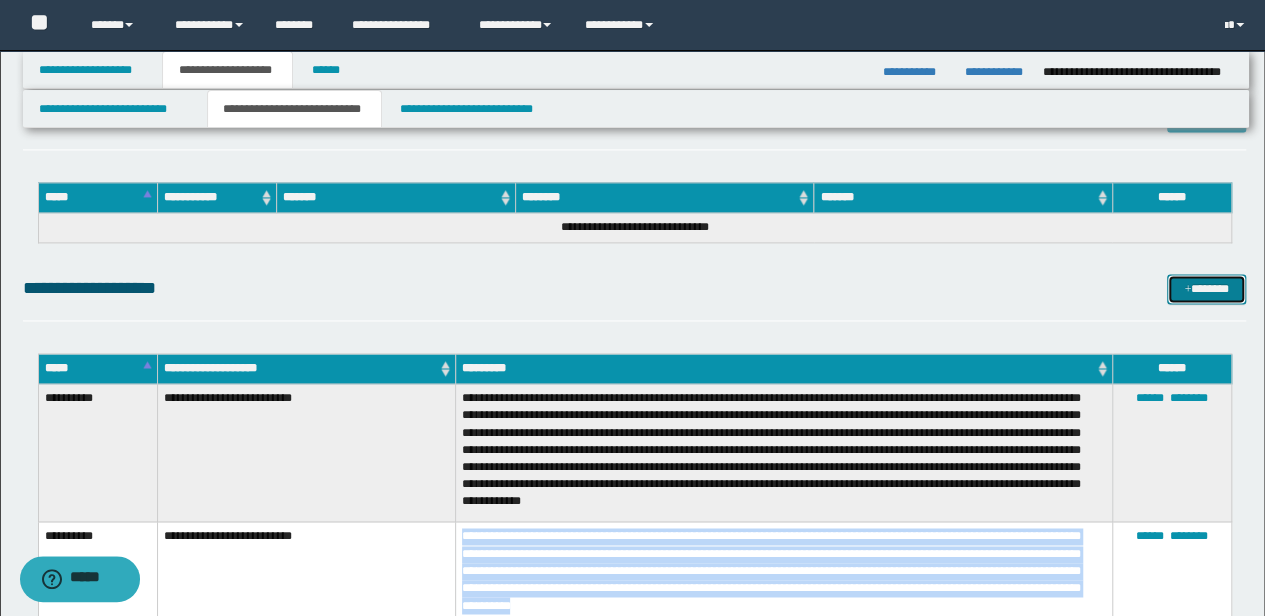 click on "*******" at bounding box center [1206, 288] 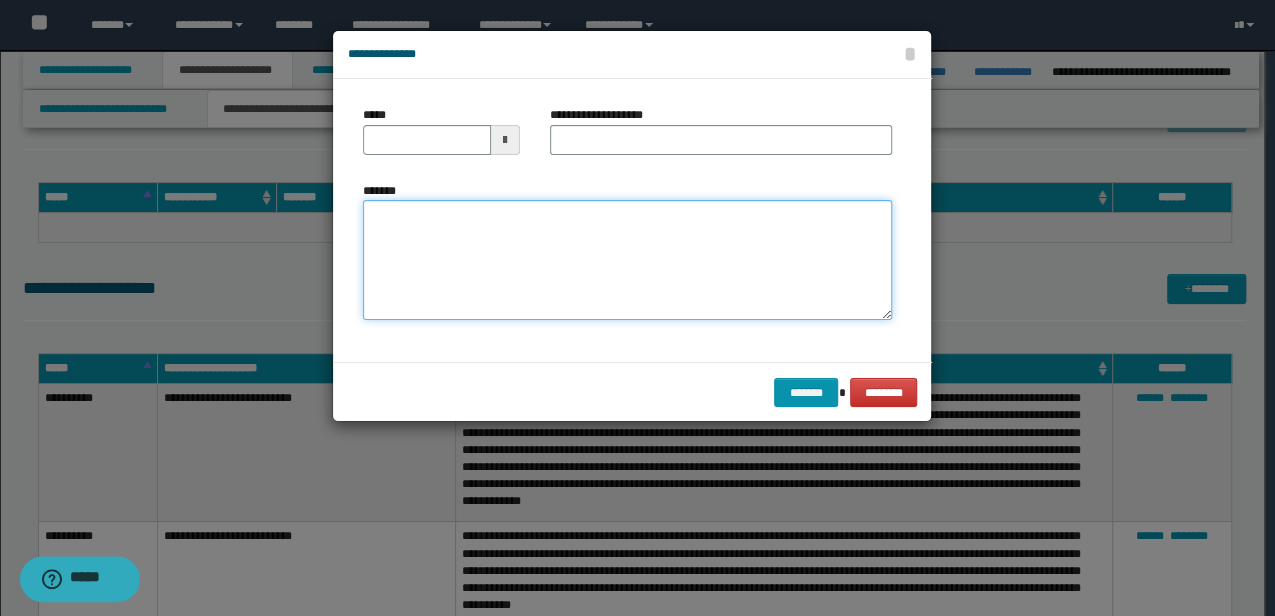 click on "*******" at bounding box center (627, 260) 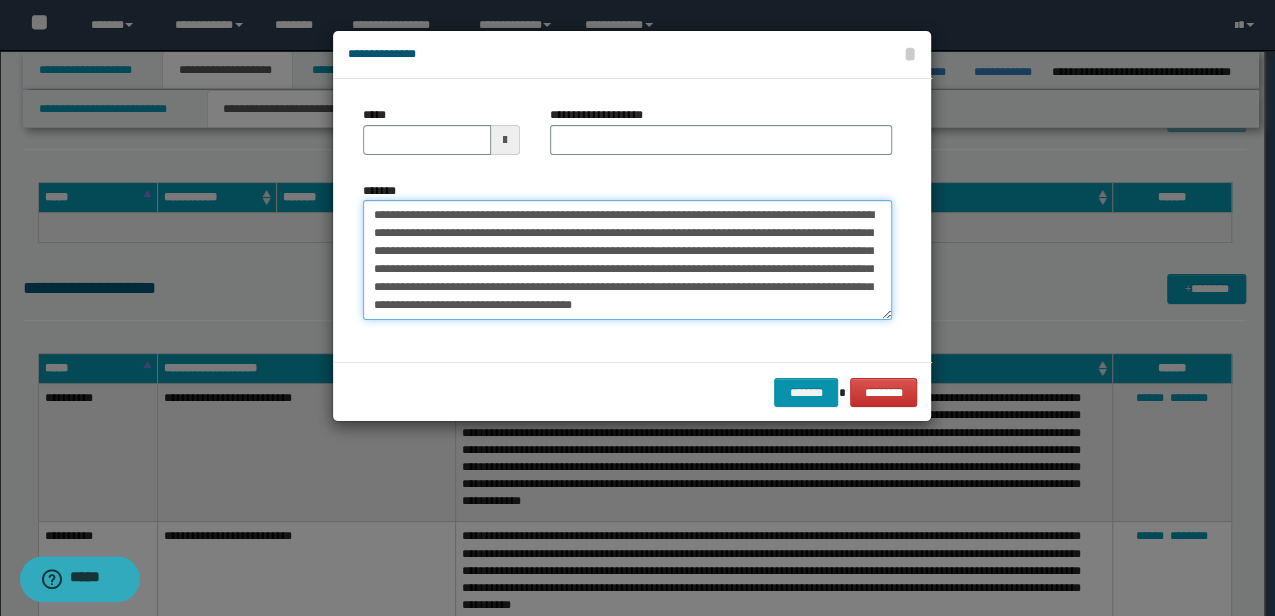 type 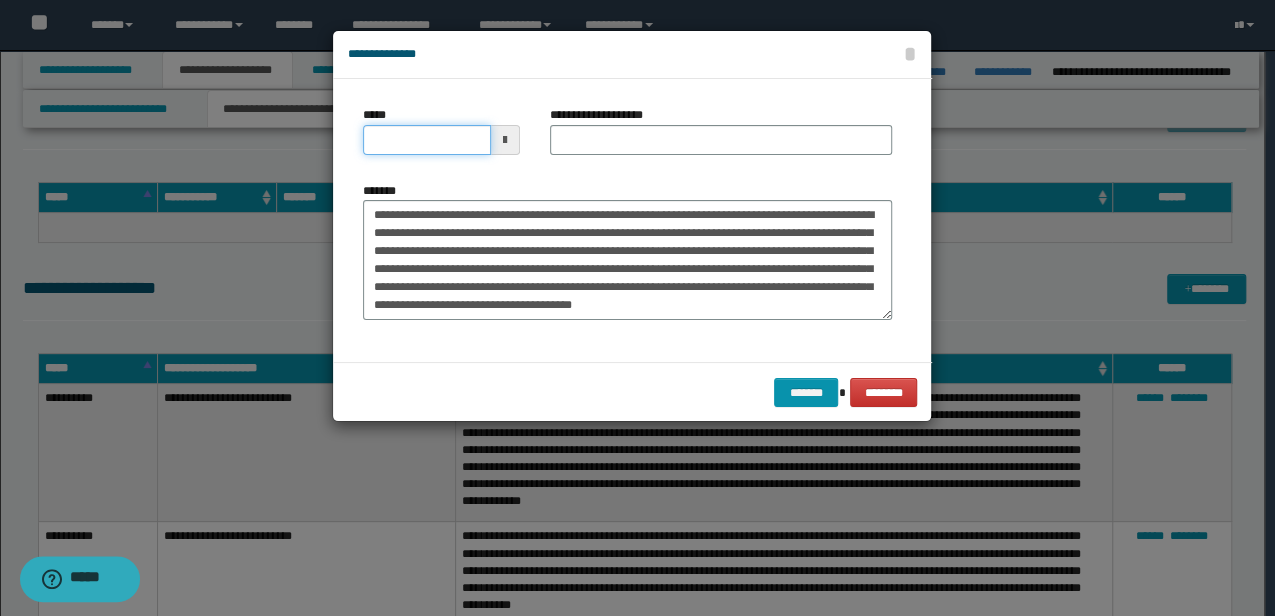 click on "*****" at bounding box center [426, 140] 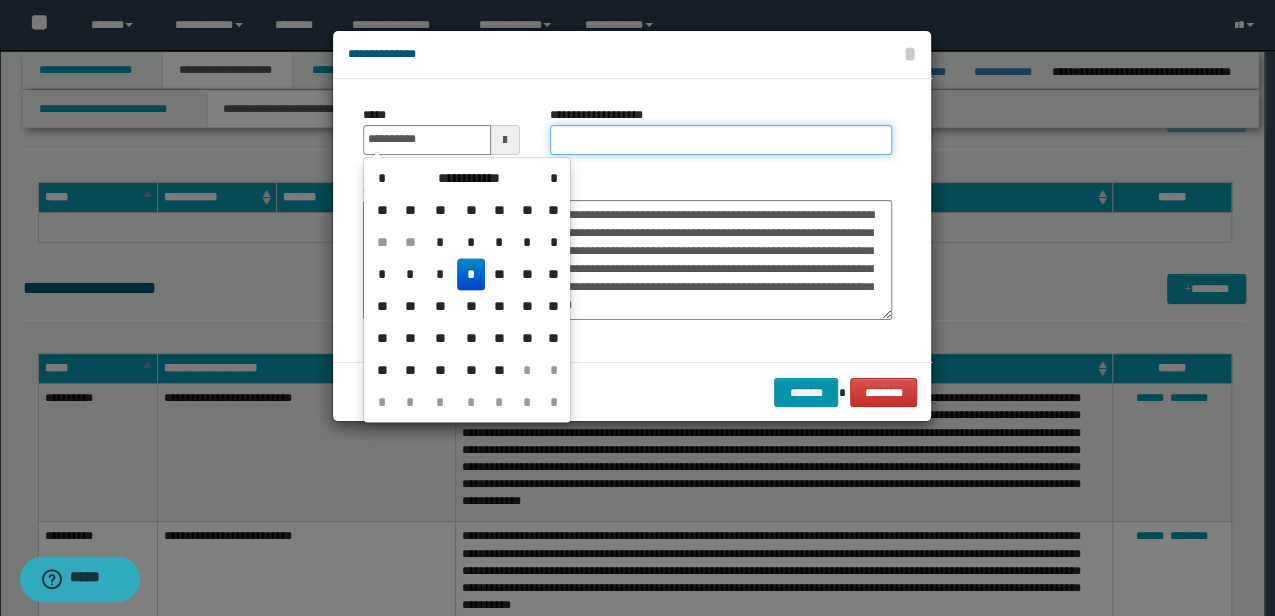type on "**********" 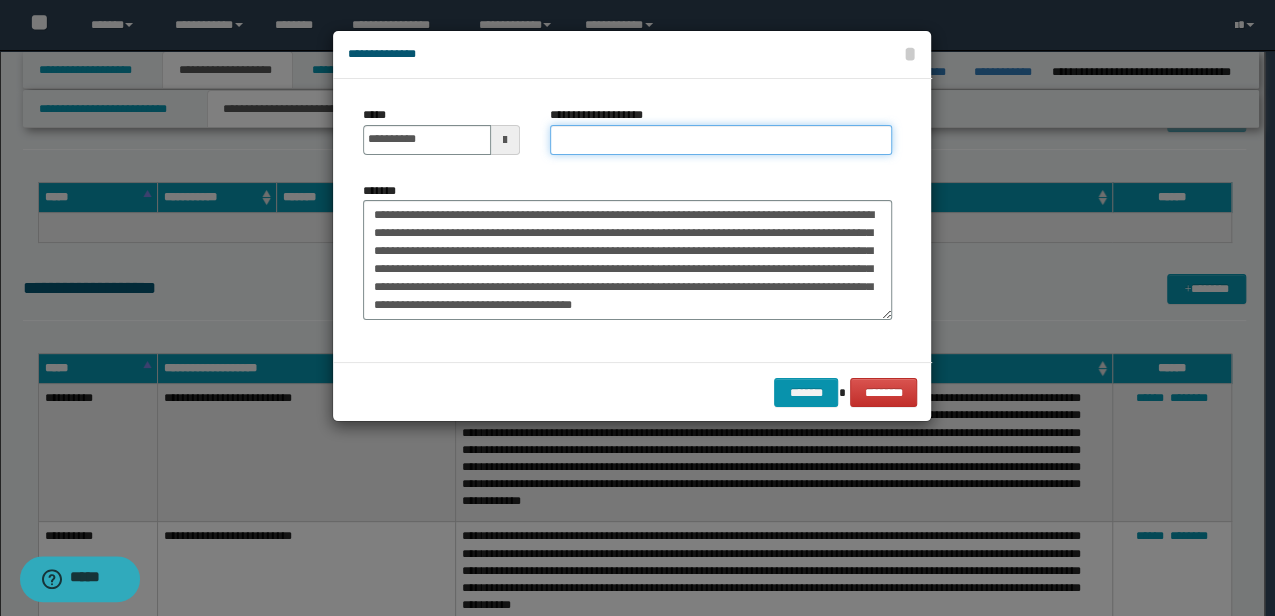 click on "**********" at bounding box center [721, 140] 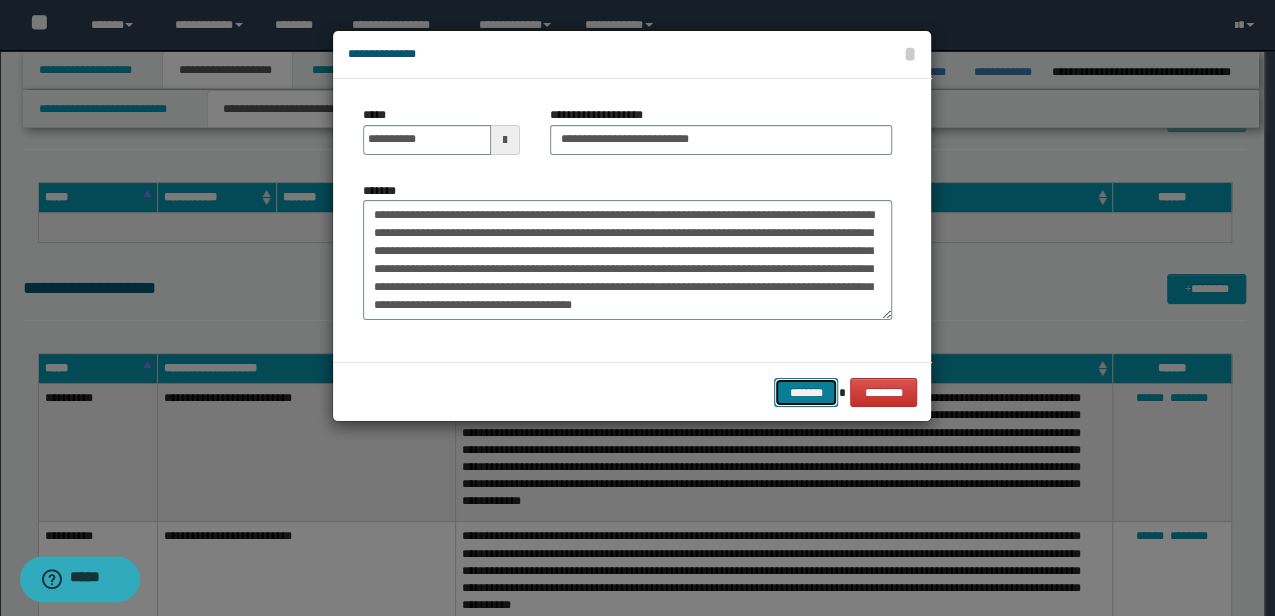 click on "*******" at bounding box center [806, 392] 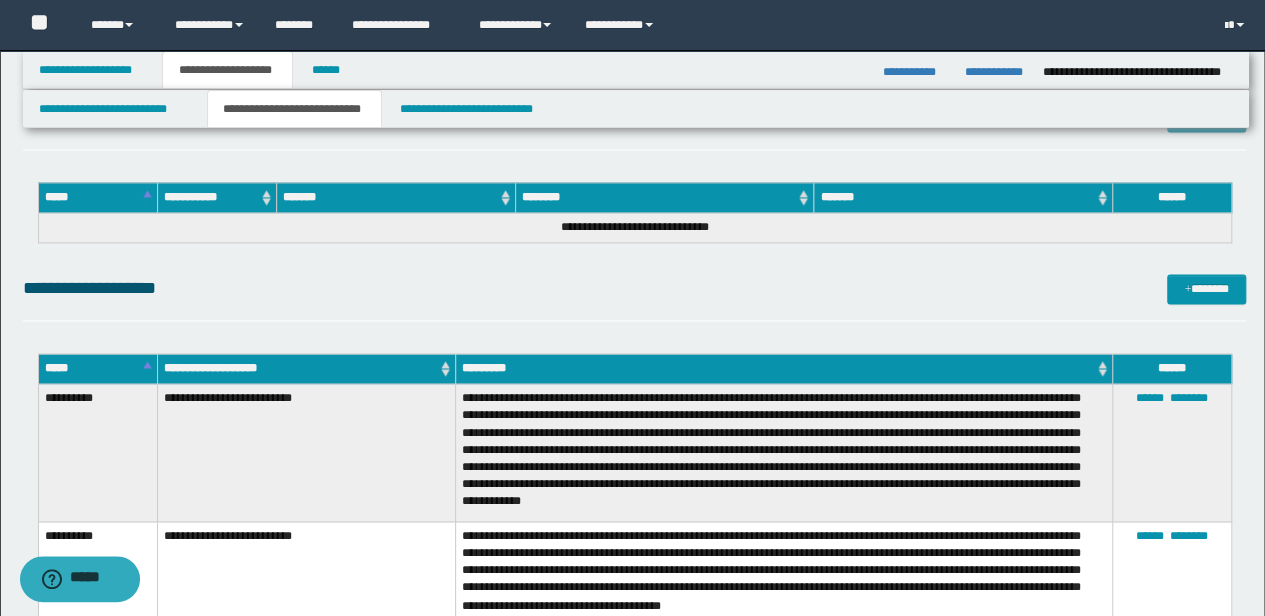 click on "**********" at bounding box center [306, 453] 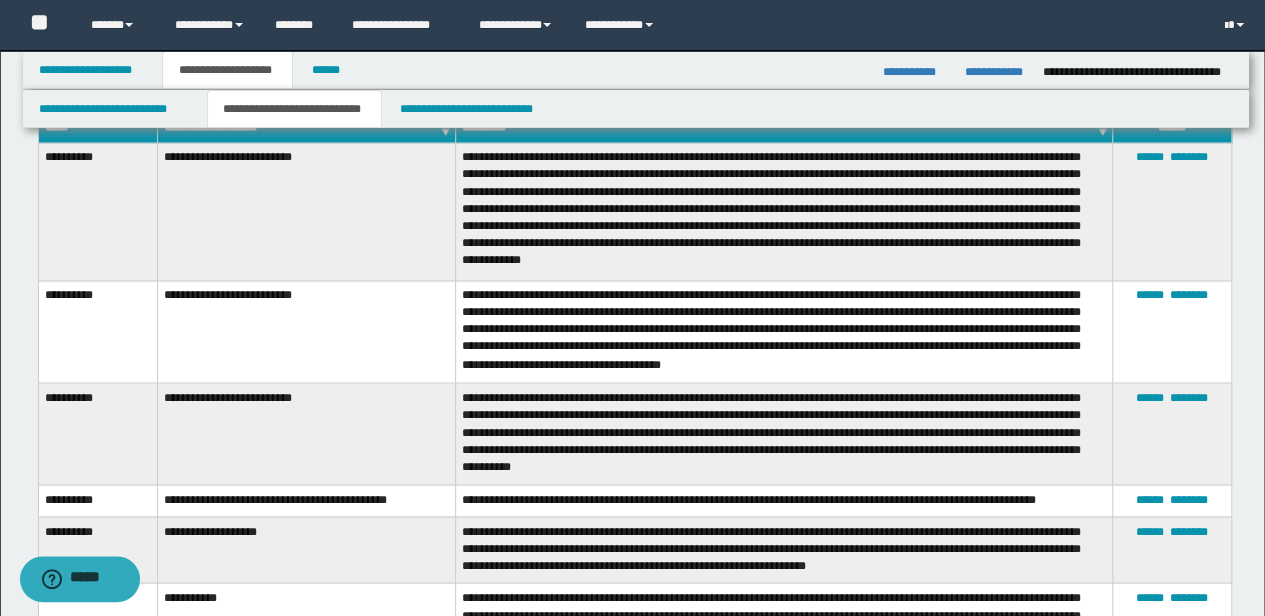 scroll, scrollTop: 5364, scrollLeft: 0, axis: vertical 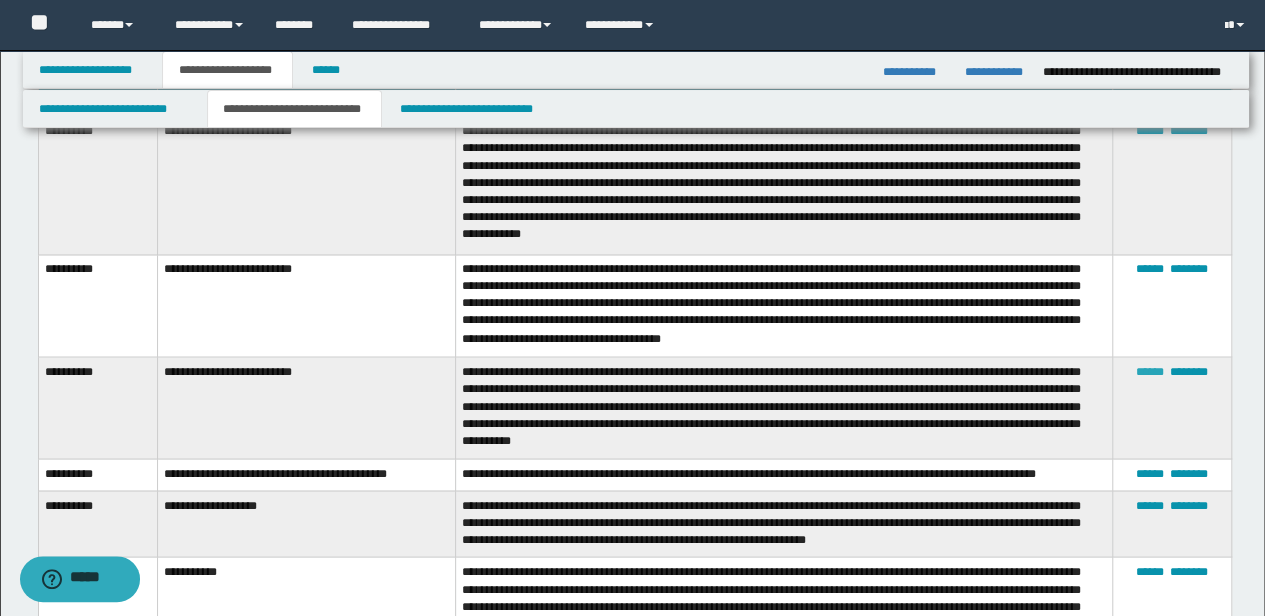 click on "******" at bounding box center (1150, 371) 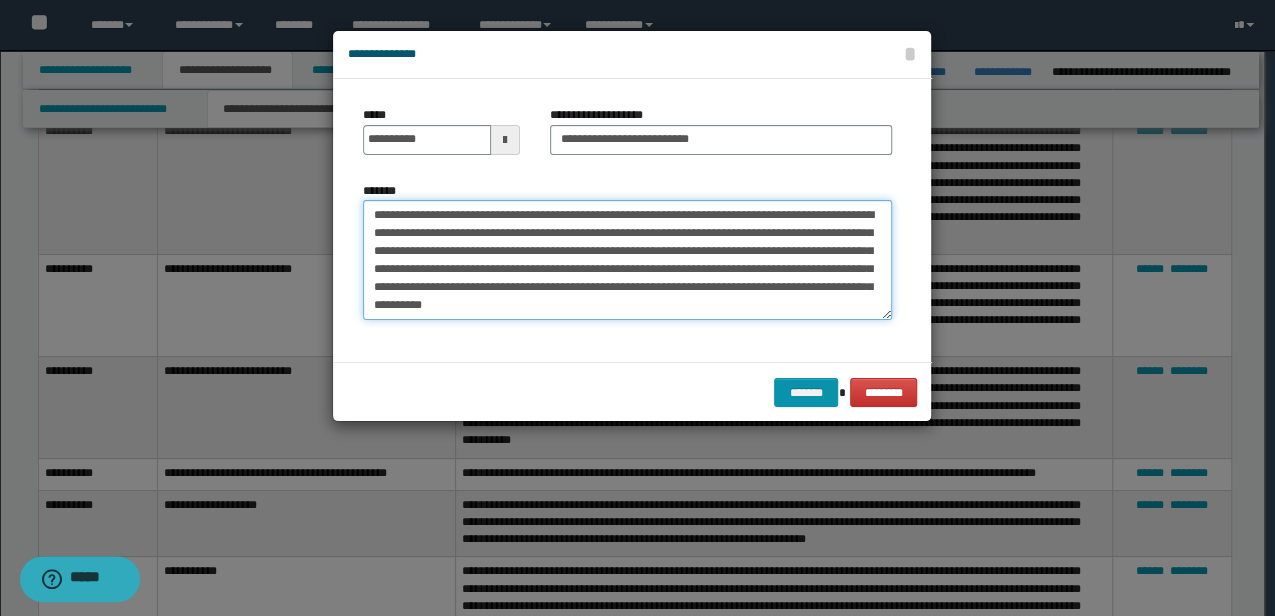 click on "**********" at bounding box center [627, 260] 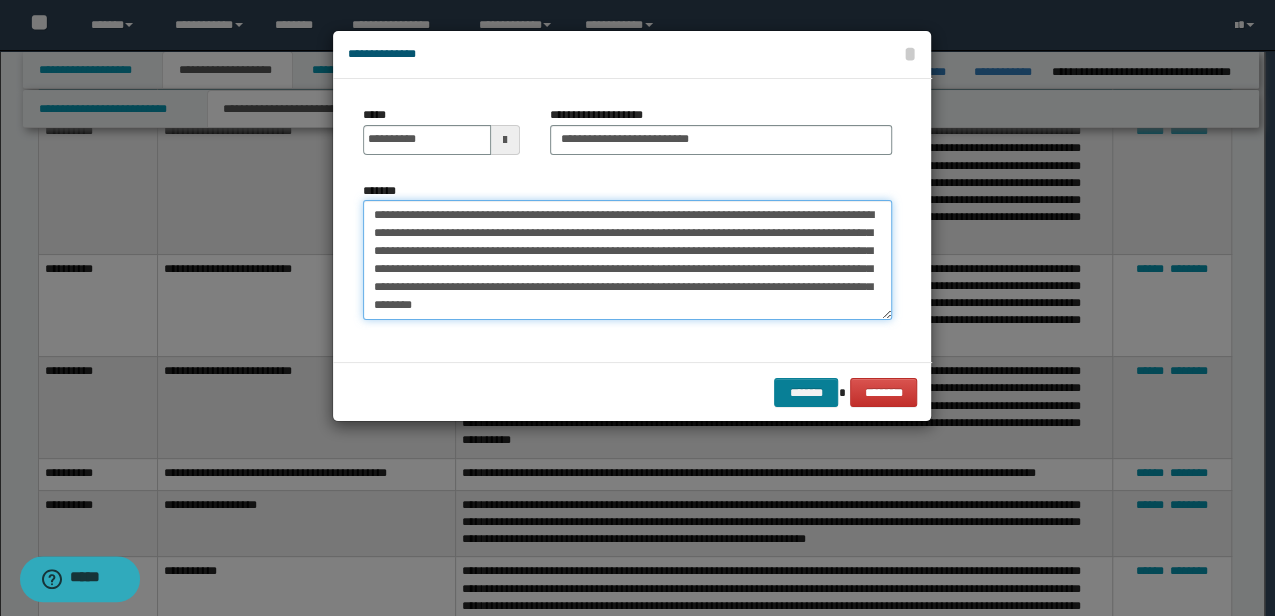 type on "**********" 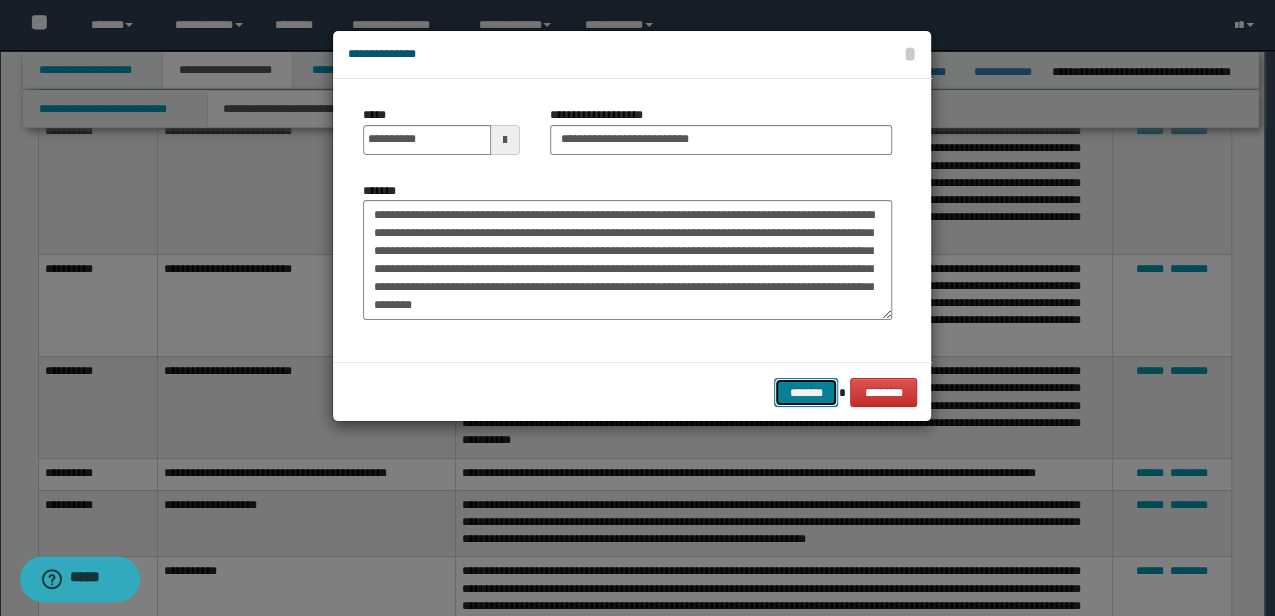 click on "*******" at bounding box center [806, 392] 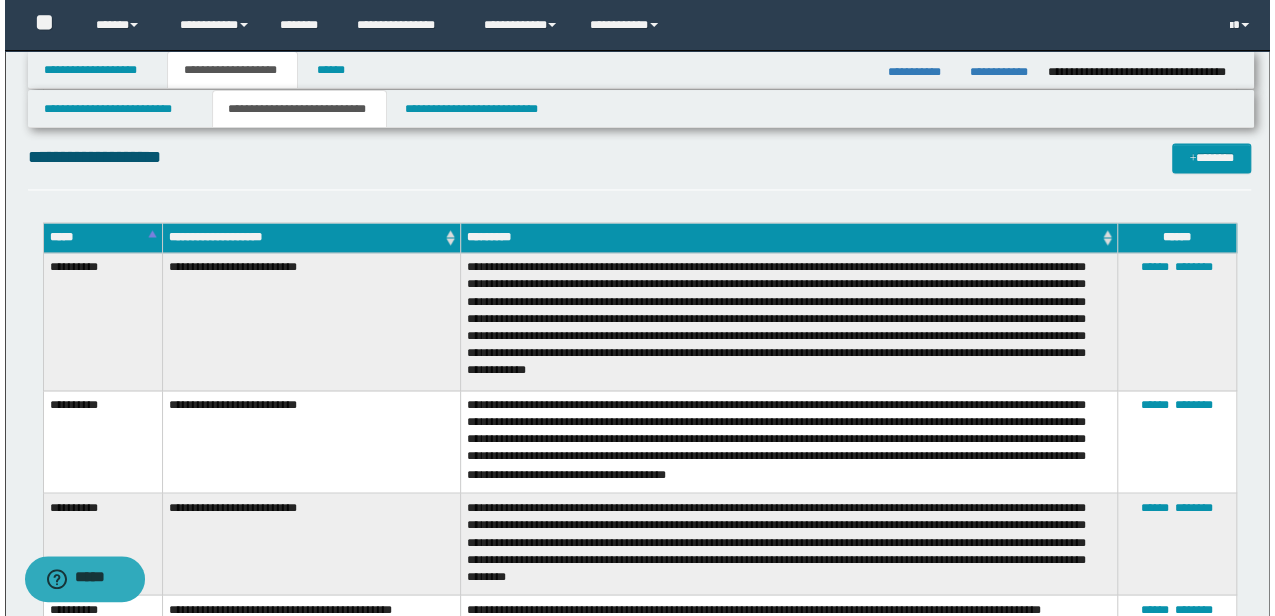scroll, scrollTop: 5230, scrollLeft: 0, axis: vertical 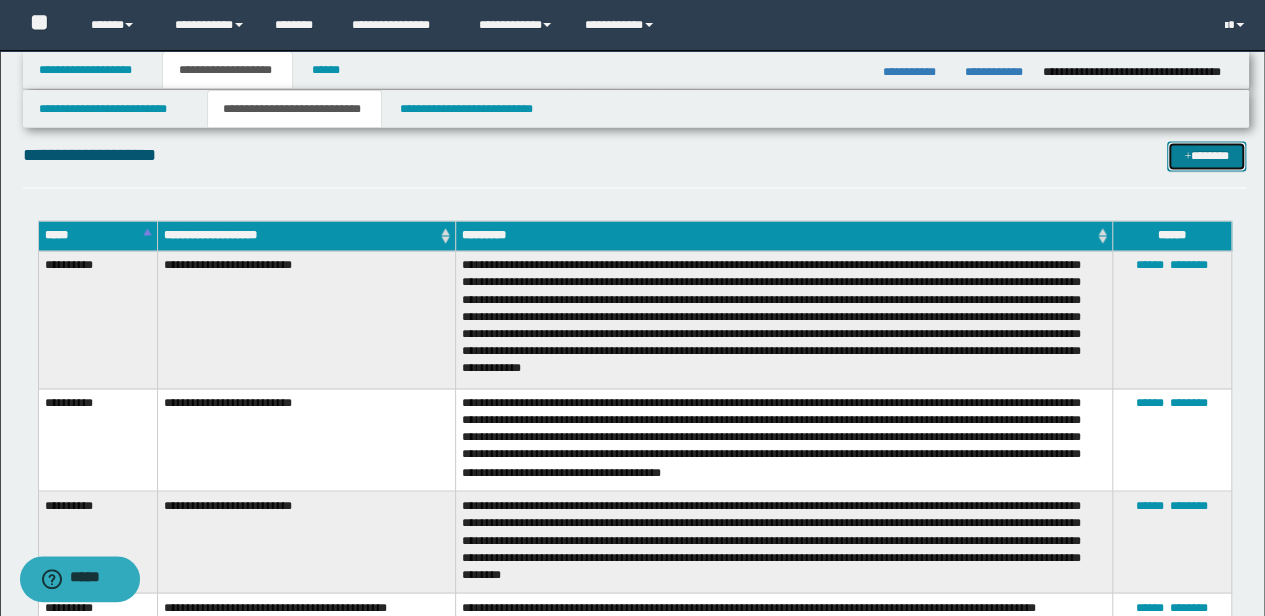 click at bounding box center (1187, 157) 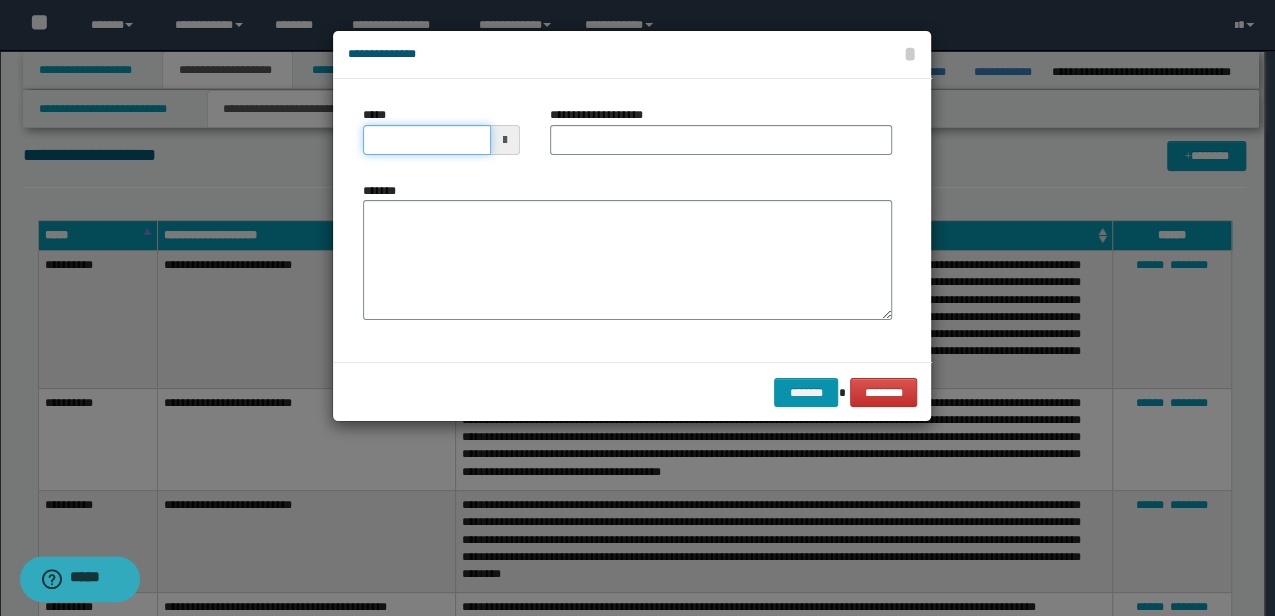 click on "*****" at bounding box center [426, 140] 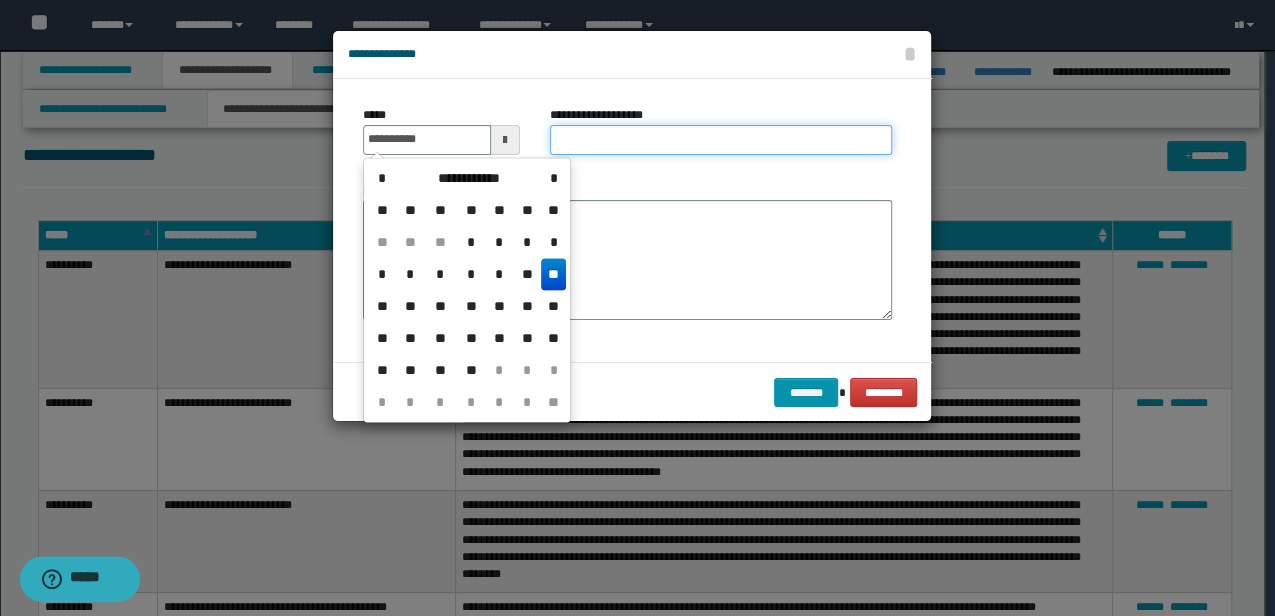 type on "**********" 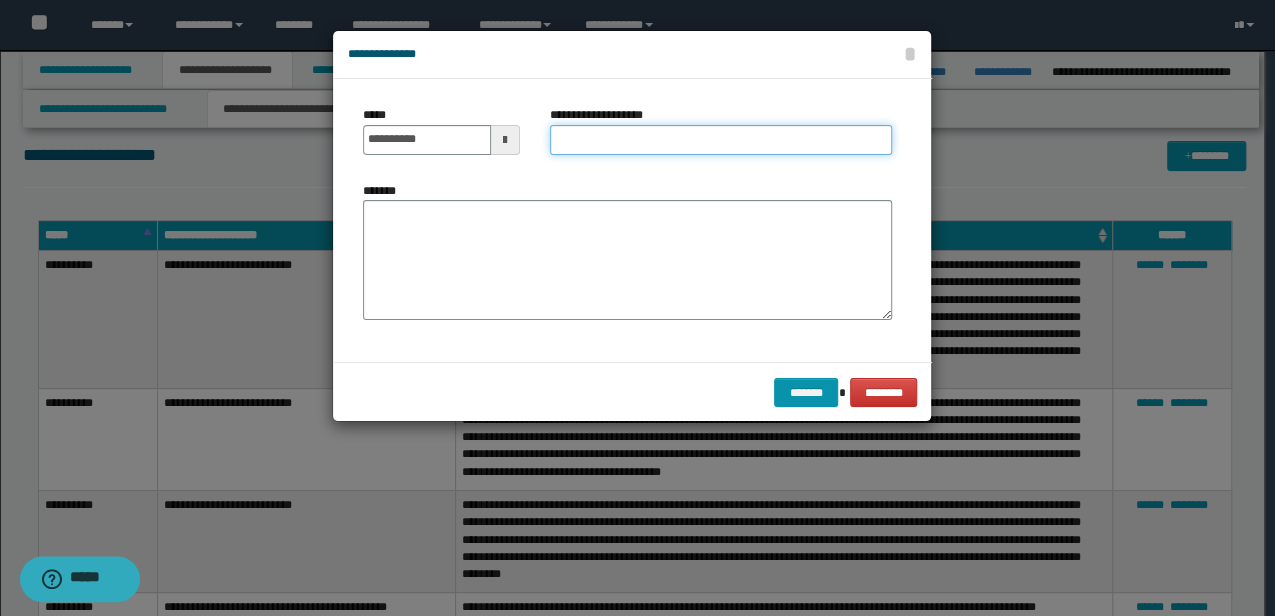 click on "**********" at bounding box center [721, 140] 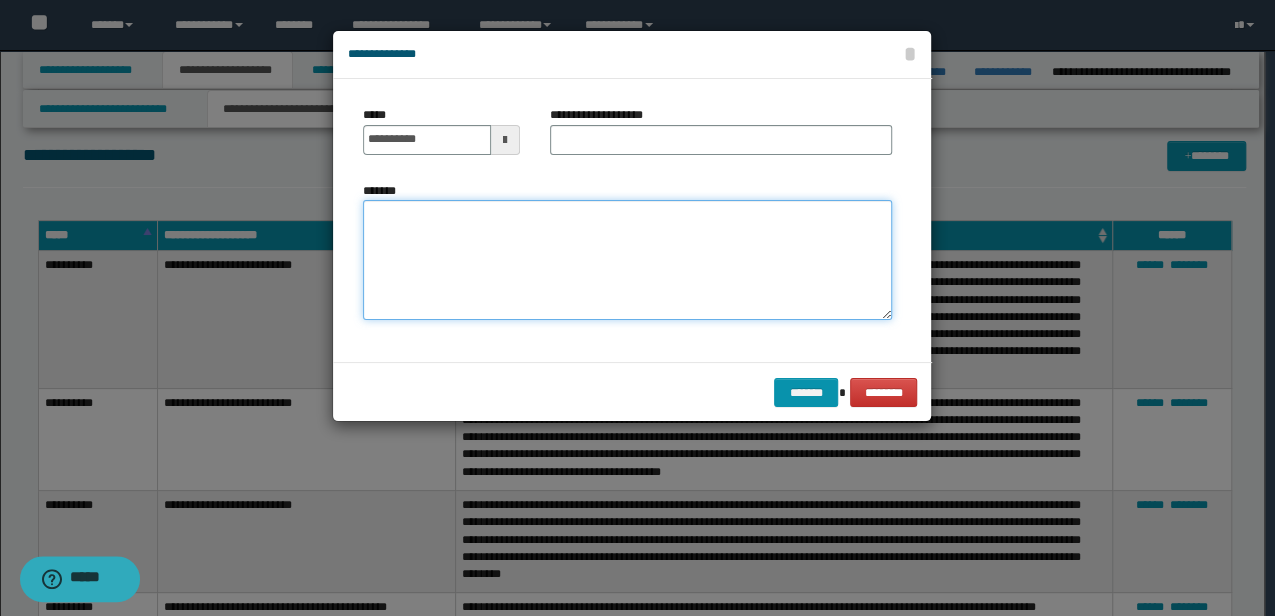 click on "*******" at bounding box center (627, 260) 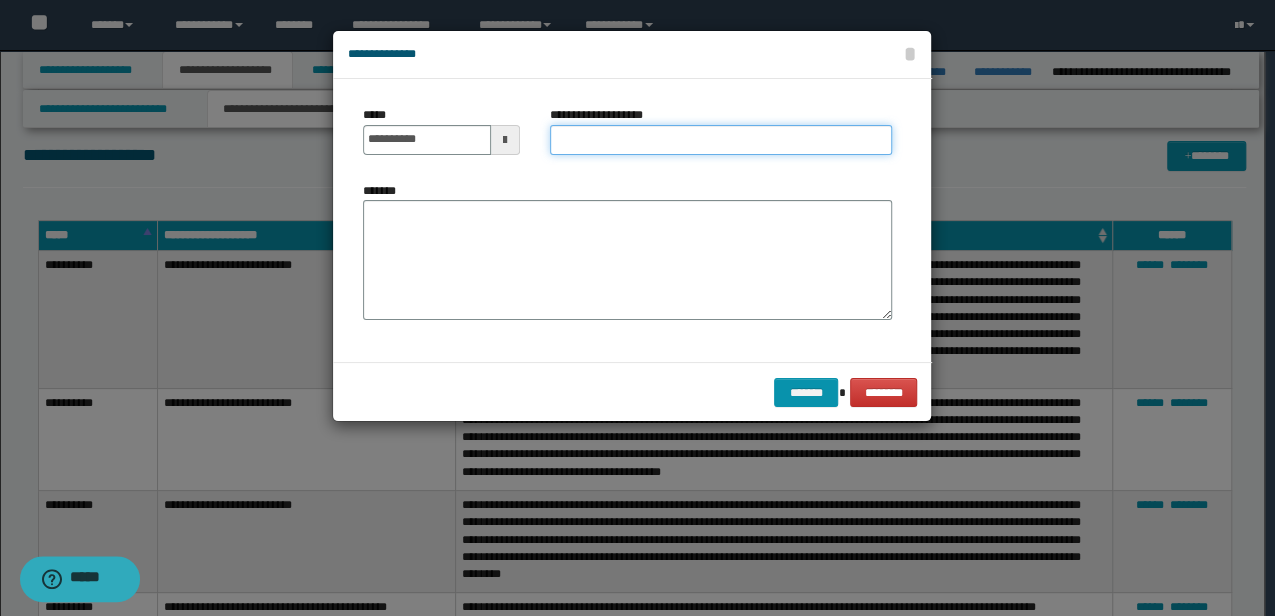 click on "**********" at bounding box center [721, 140] 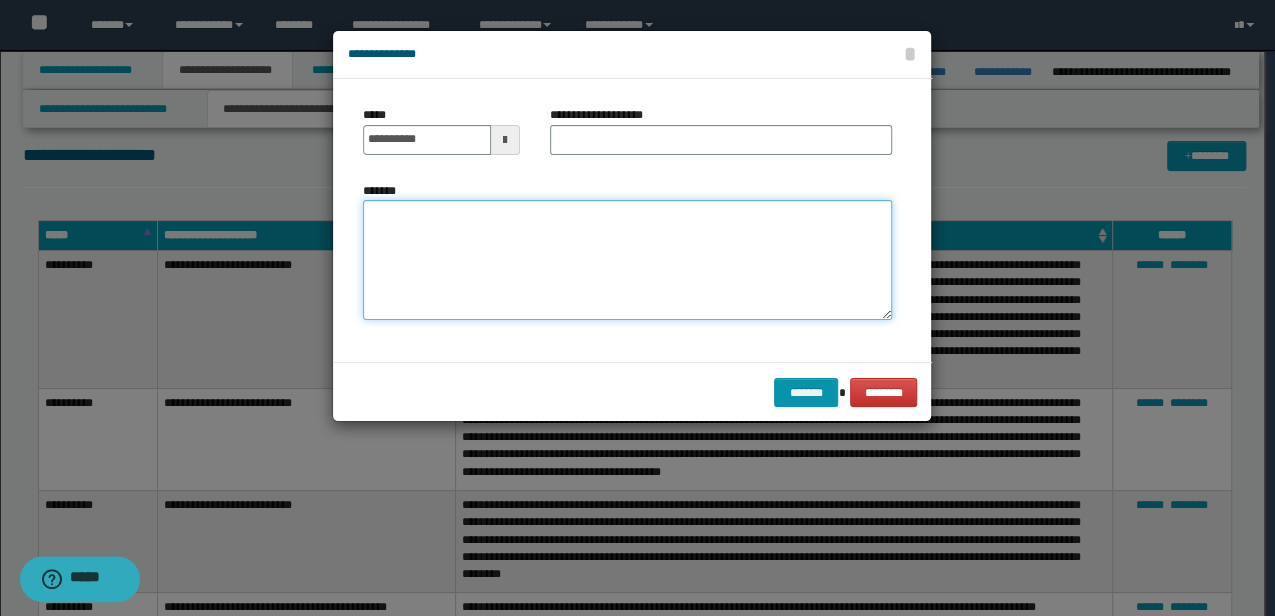 click on "*******" at bounding box center [627, 260] 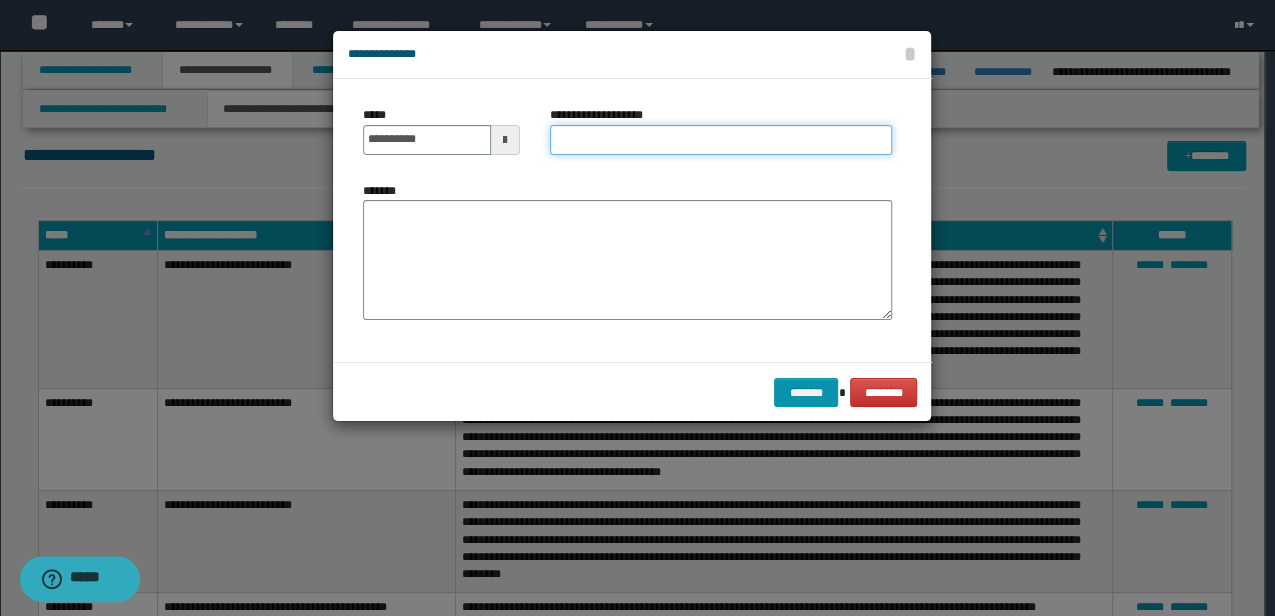 click on "**********" at bounding box center [721, 140] 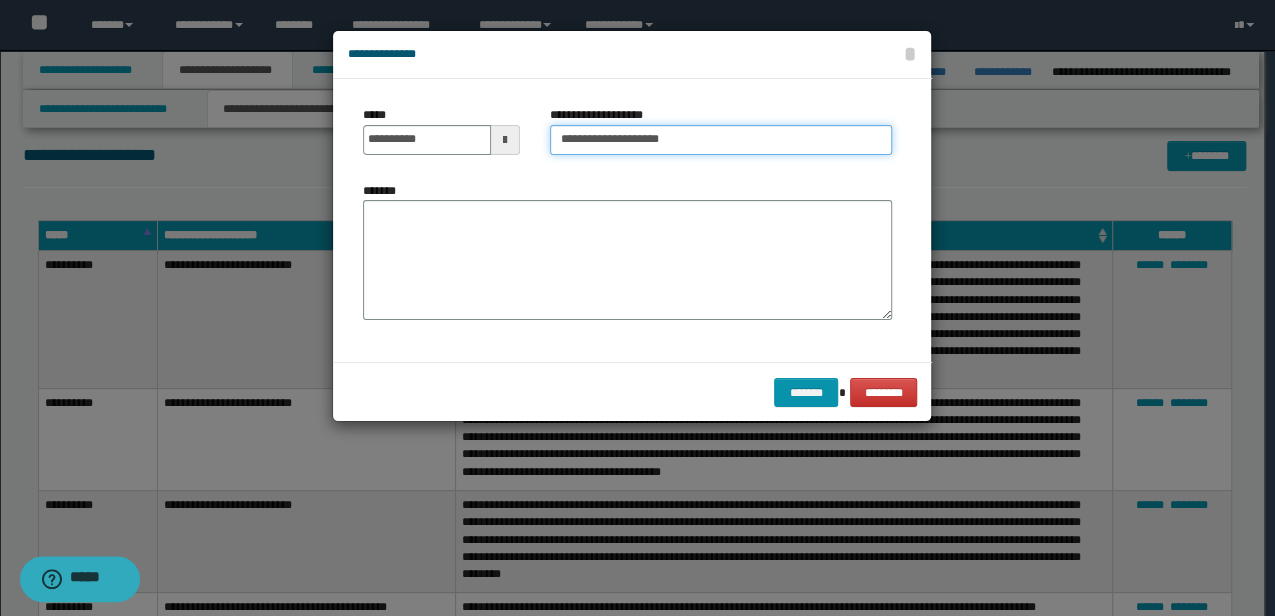 type on "**********" 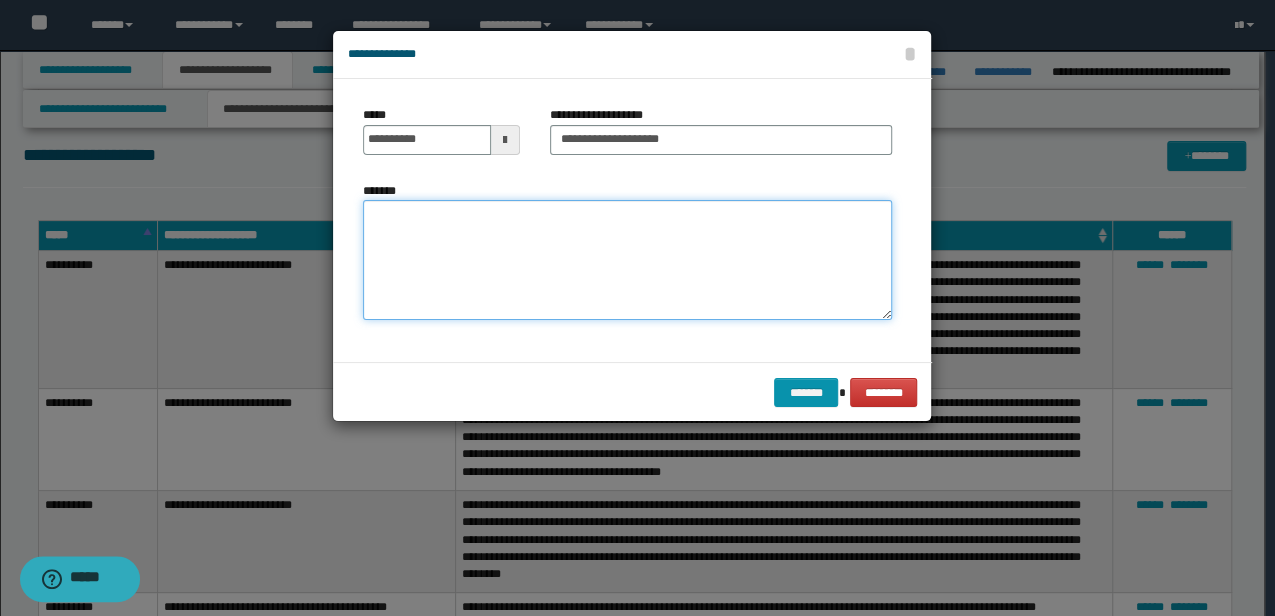 click on "*******" at bounding box center (627, 260) 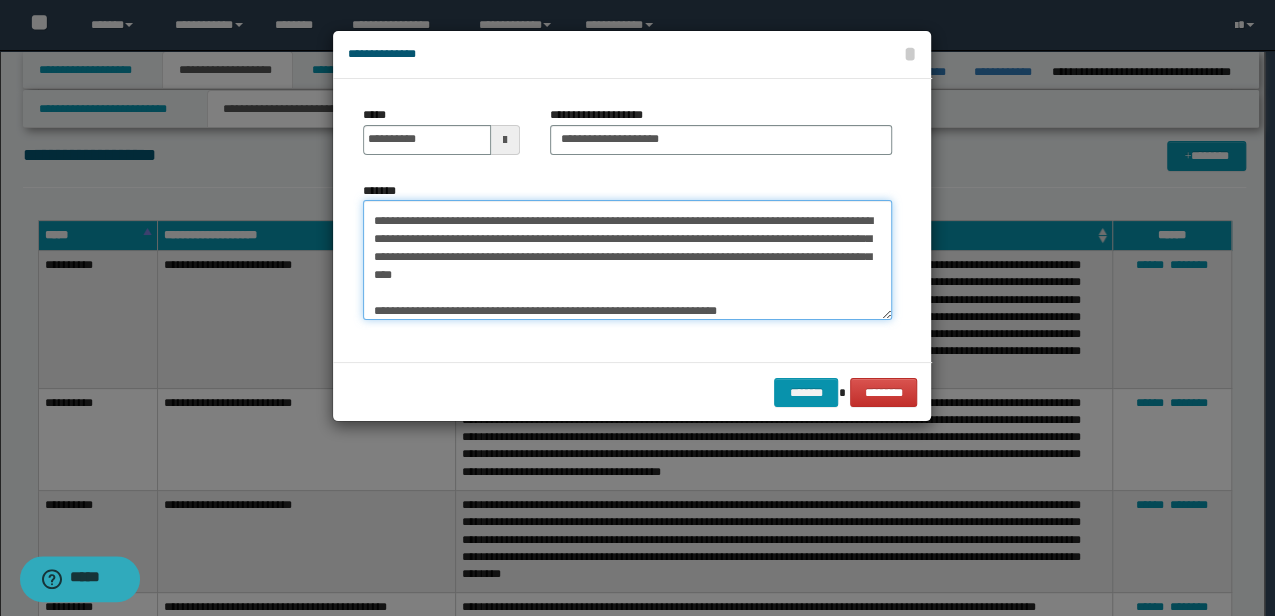 scroll, scrollTop: 0, scrollLeft: 0, axis: both 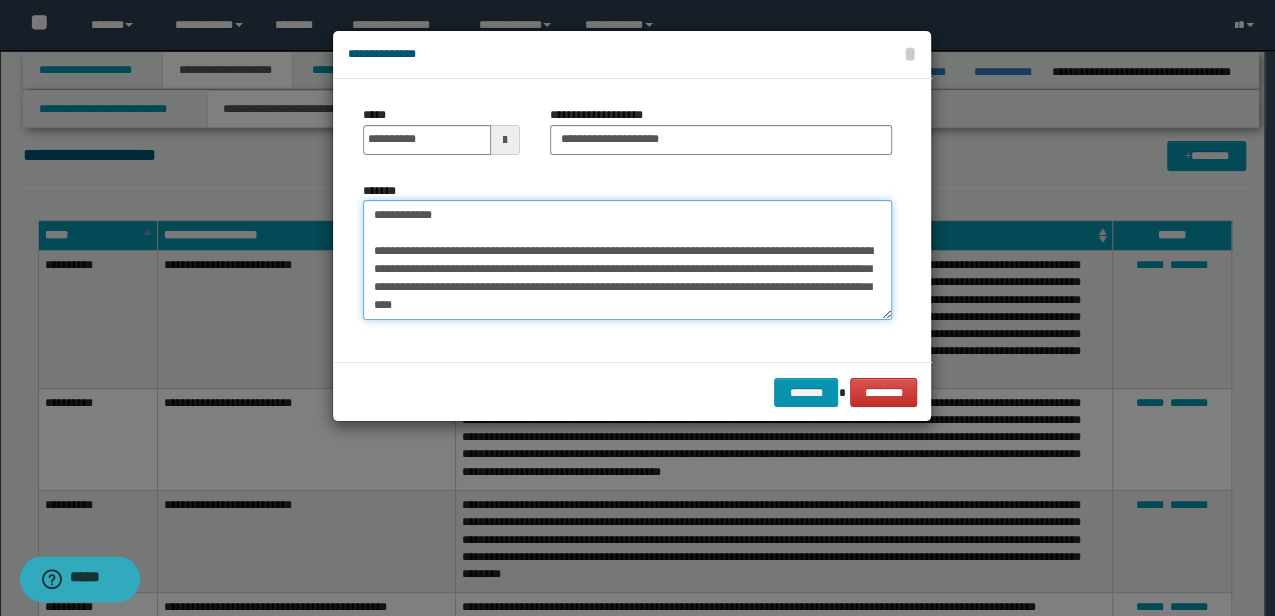 click on "**********" at bounding box center (627, 259) 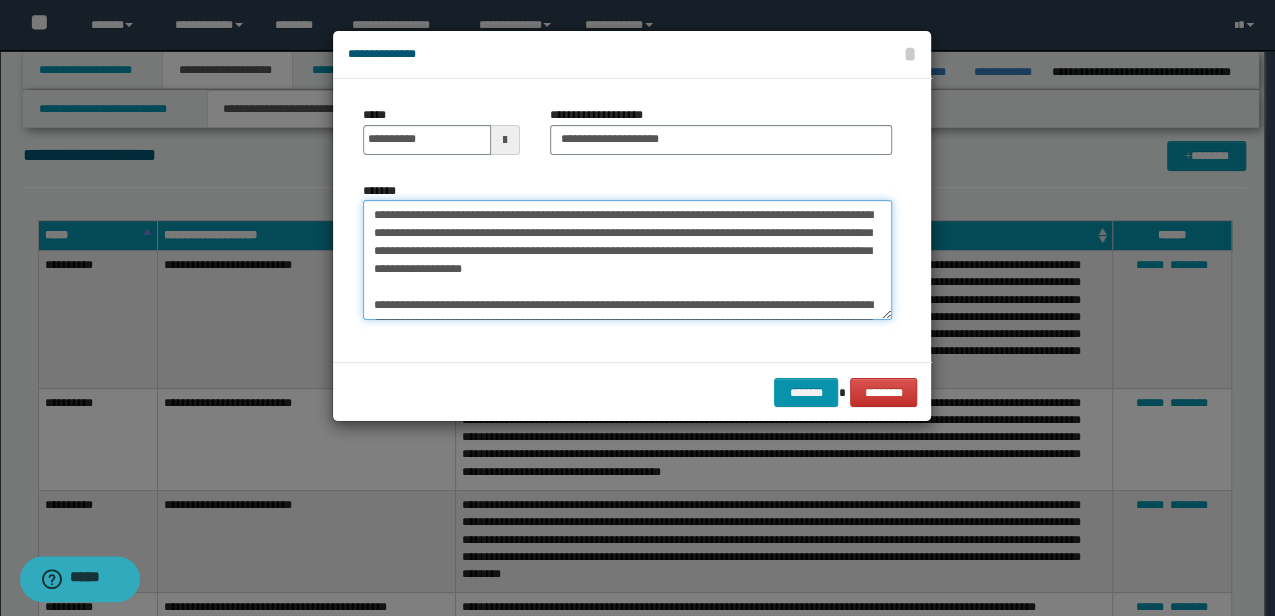 click on "**********" at bounding box center [627, 259] 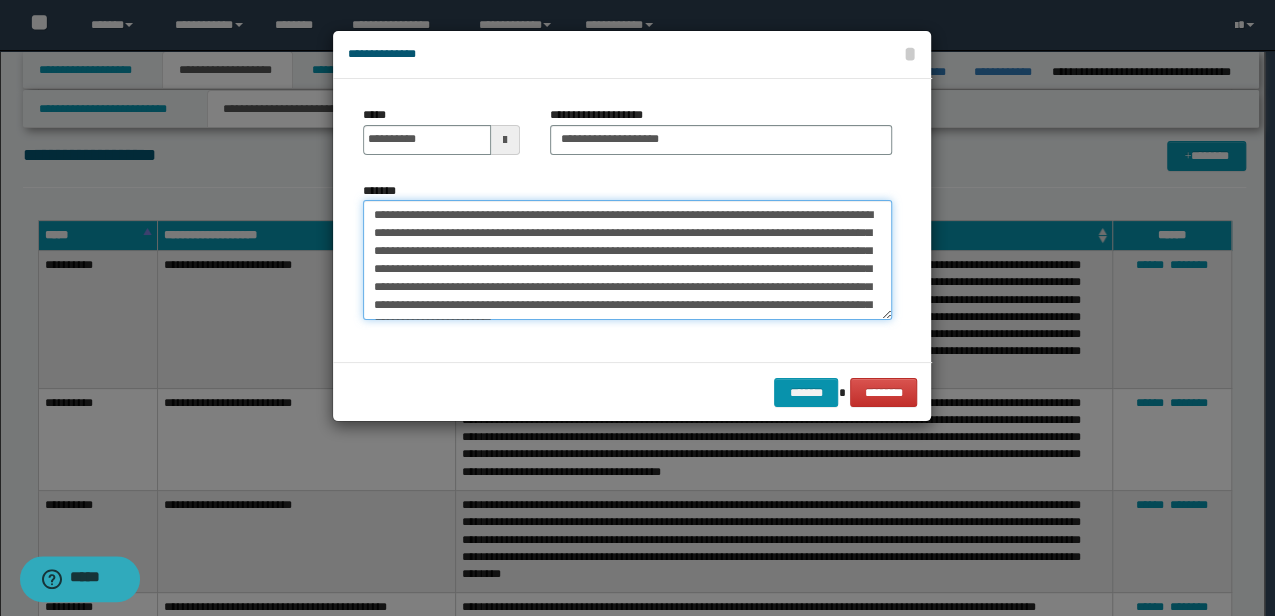 click on "**********" at bounding box center (627, 259) 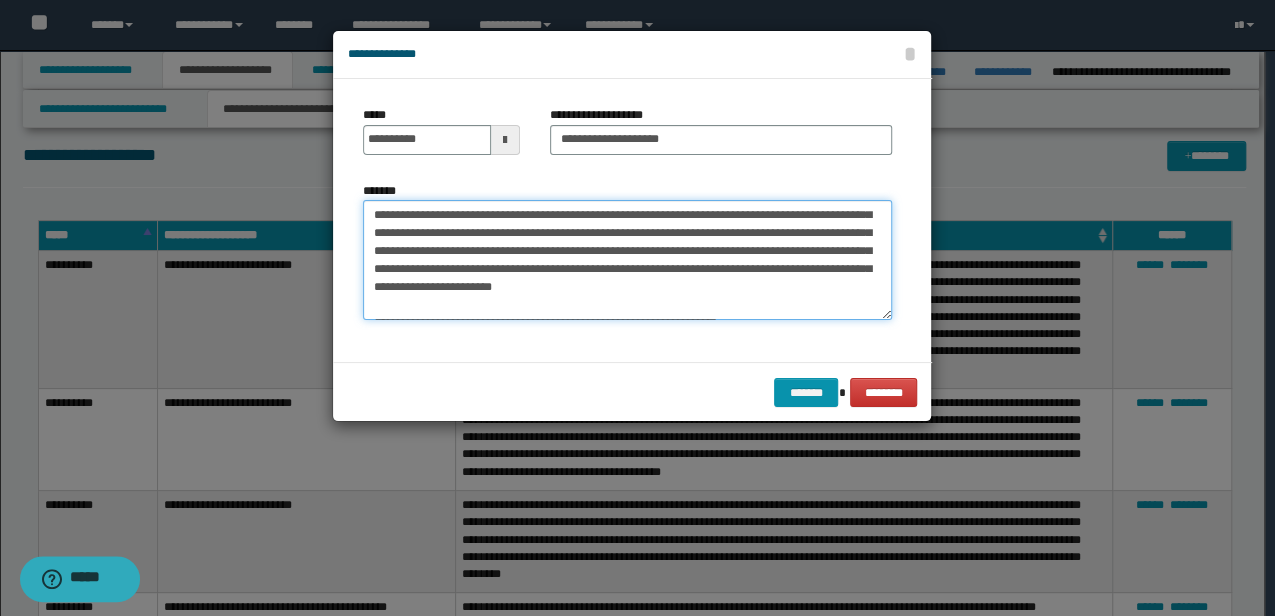 scroll, scrollTop: 54, scrollLeft: 0, axis: vertical 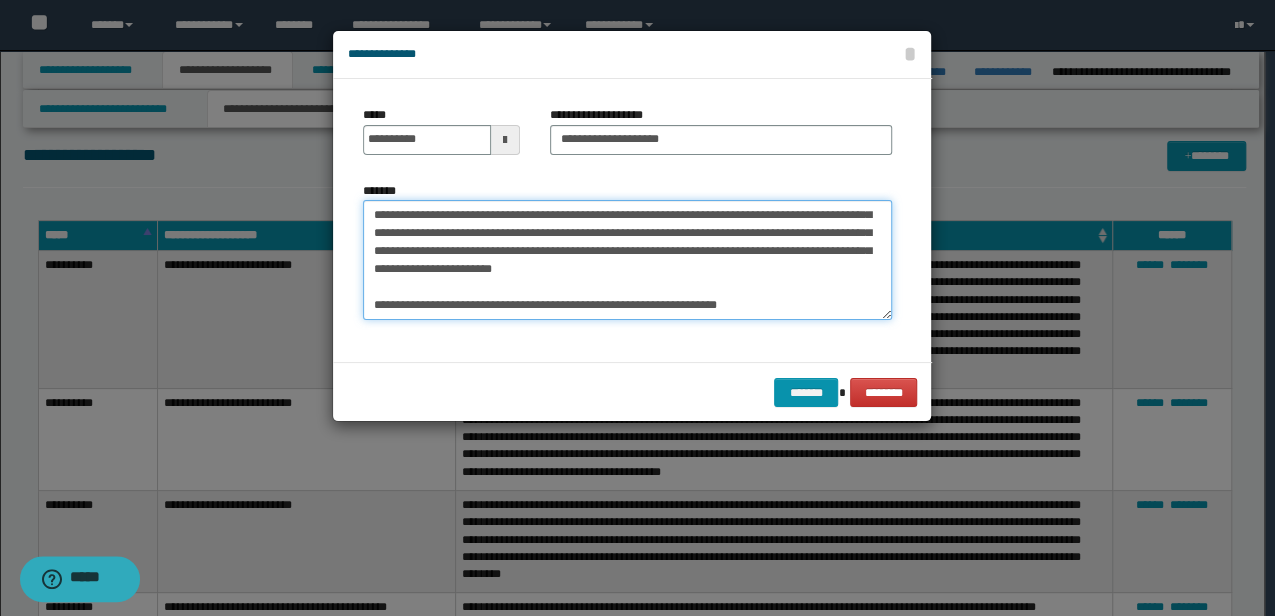 click on "**********" at bounding box center (627, 259) 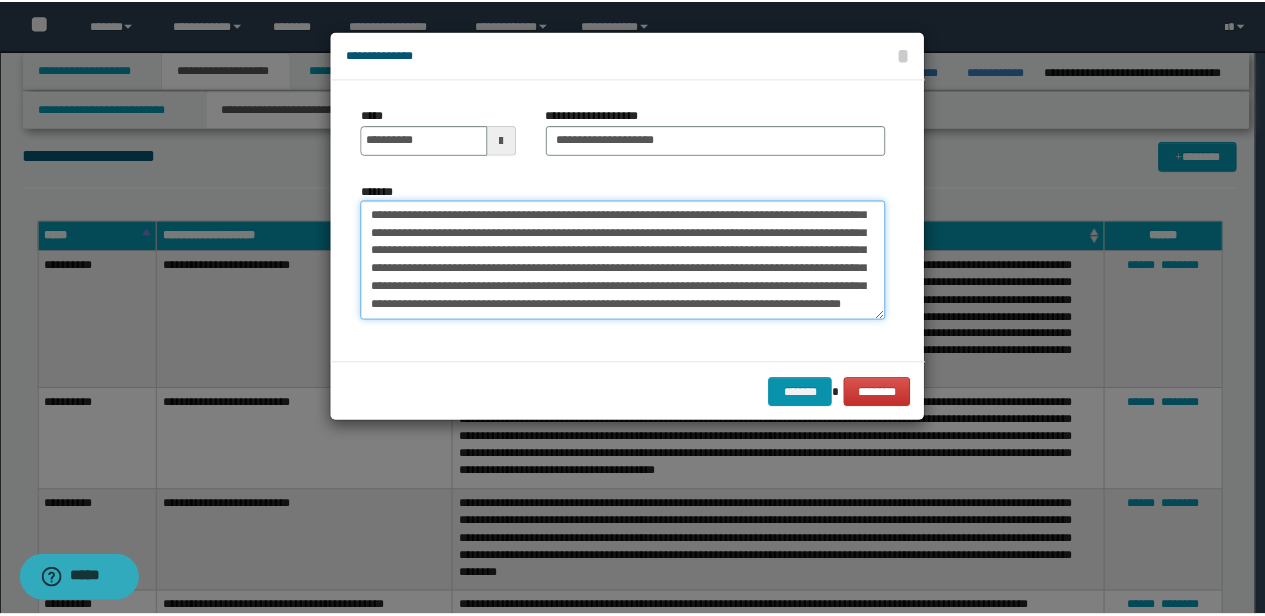 scroll, scrollTop: 36, scrollLeft: 0, axis: vertical 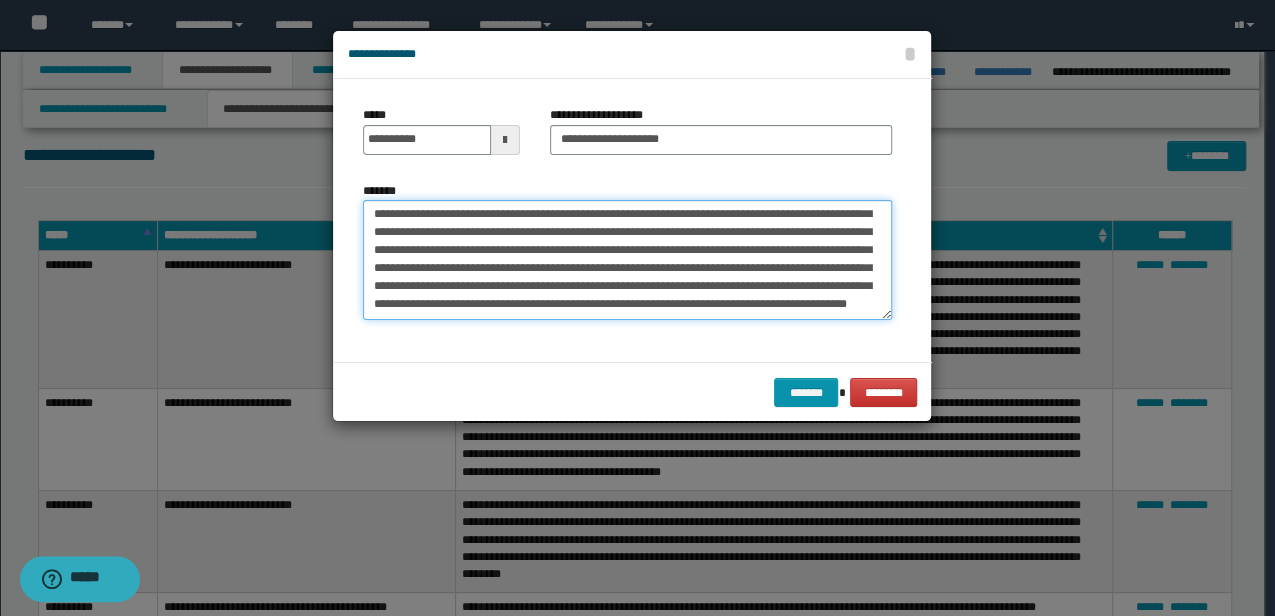 drag, startPoint x: 692, startPoint y: 306, endPoint x: 748, endPoint y: 309, distance: 56.0803 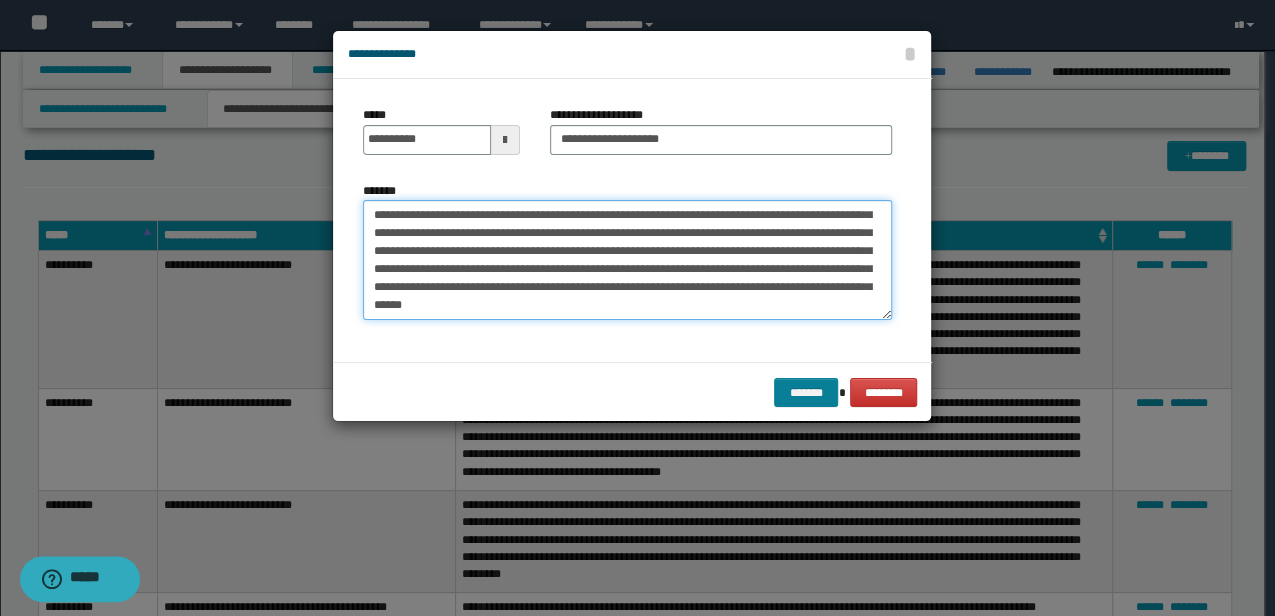type on "**********" 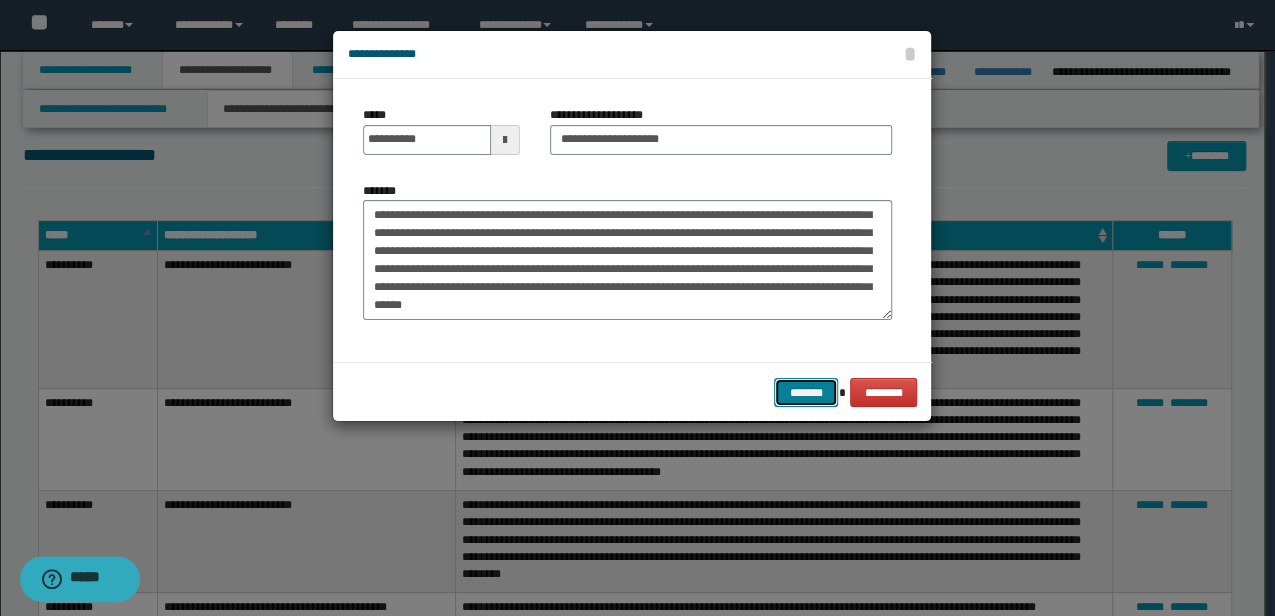 click on "*******" at bounding box center [806, 392] 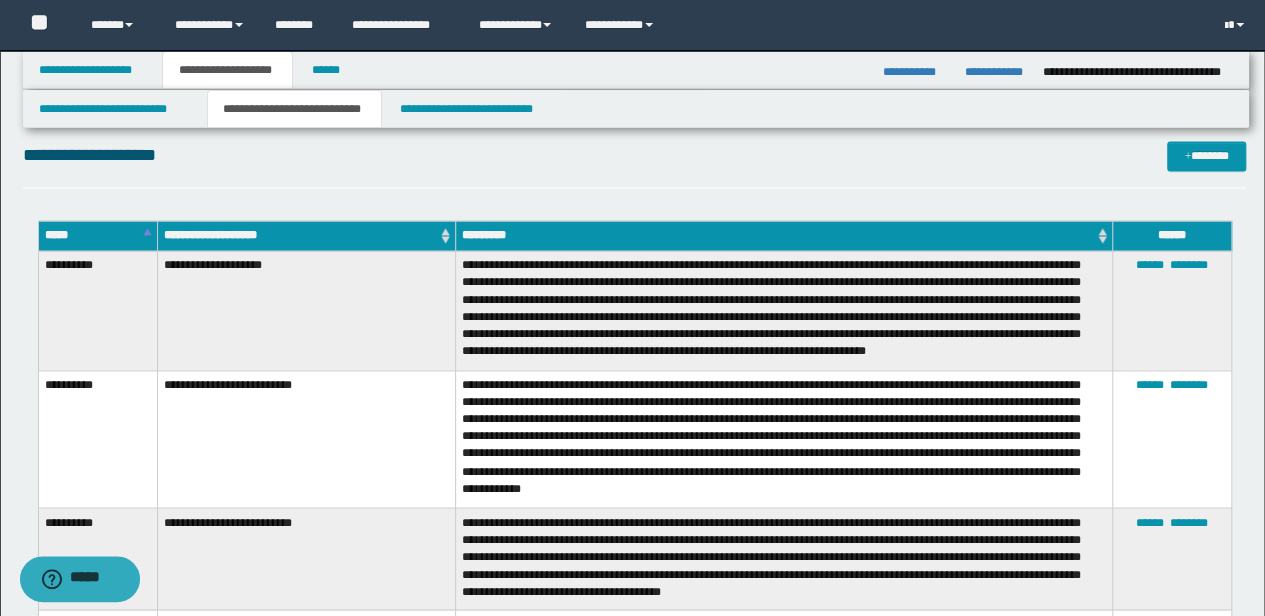 click on "**********" at bounding box center [784, 311] 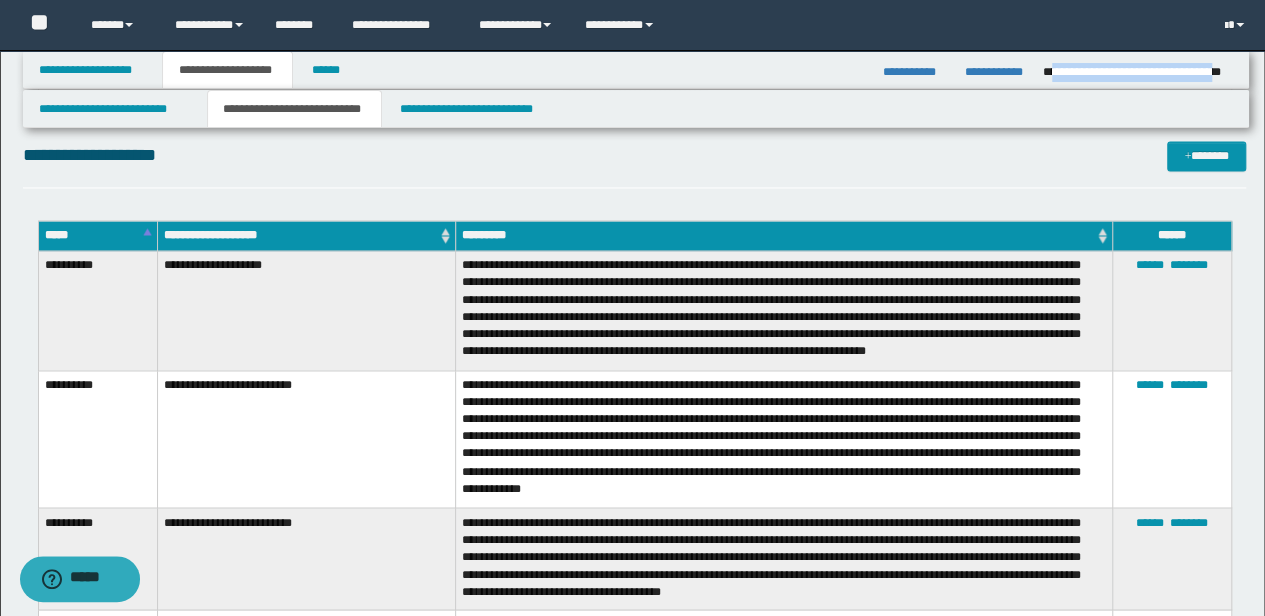 drag, startPoint x: 1050, startPoint y: 68, endPoint x: 1228, endPoint y: 71, distance: 178.02528 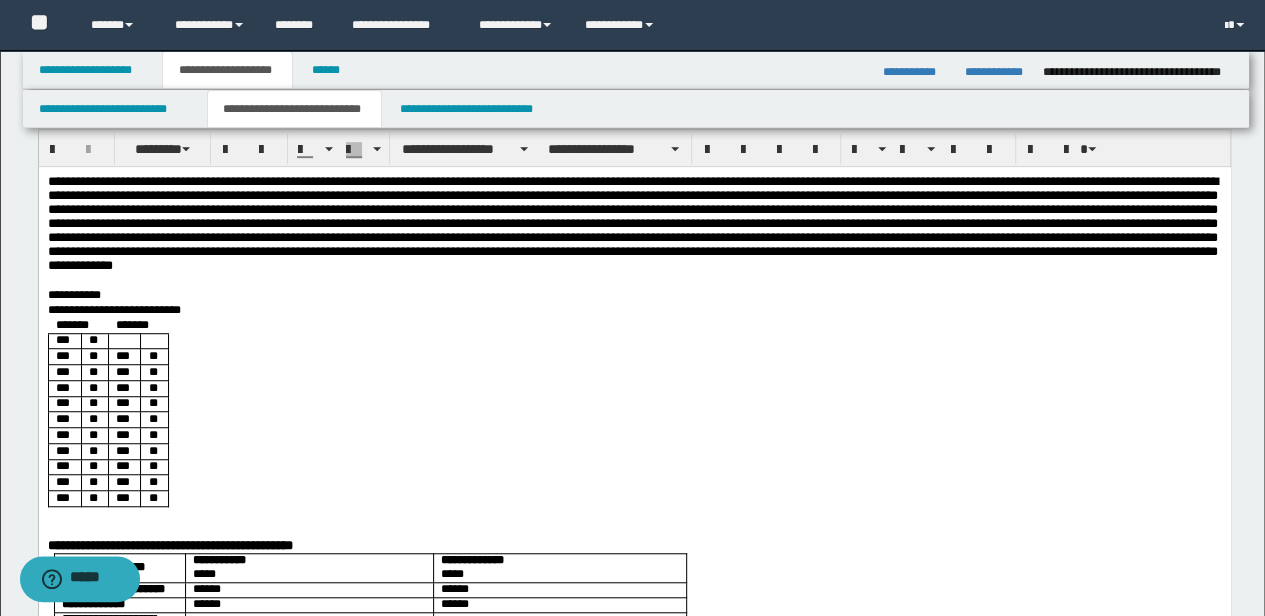 scroll, scrollTop: 481, scrollLeft: 0, axis: vertical 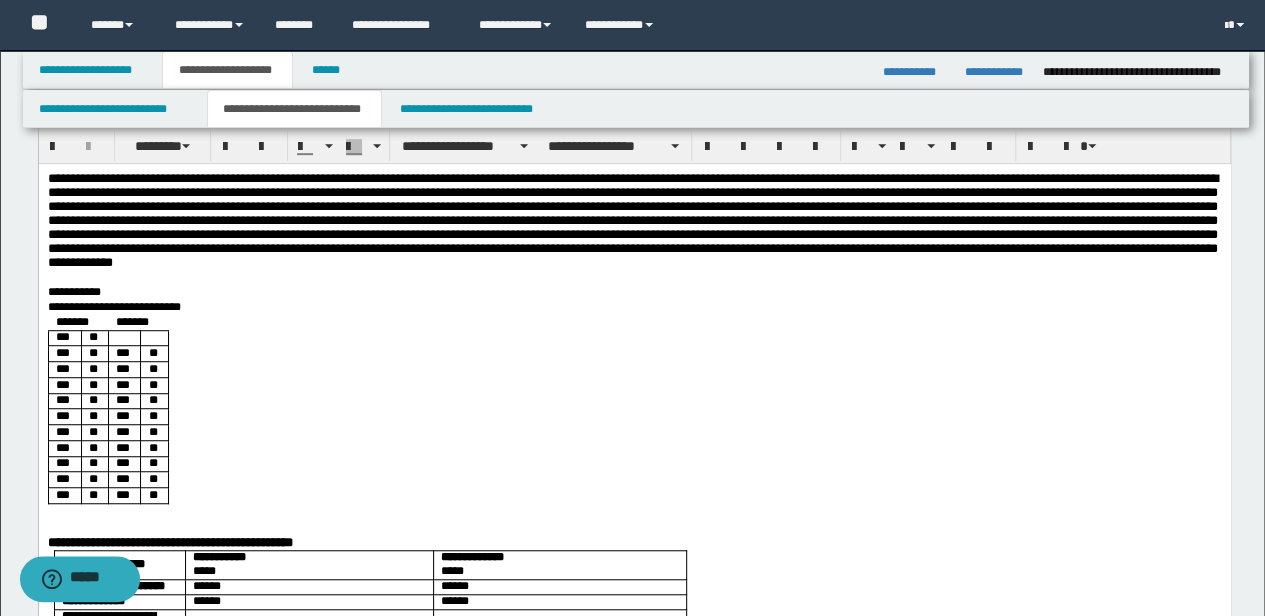 click on "**********" at bounding box center (634, 307) 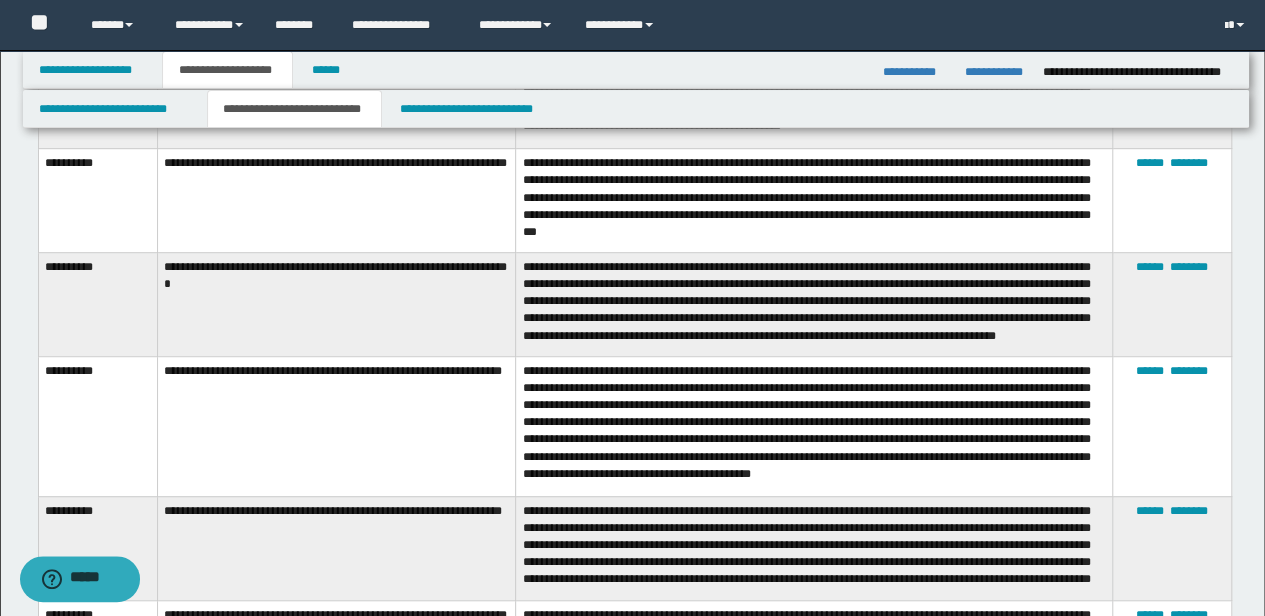 scroll, scrollTop: 4266, scrollLeft: 0, axis: vertical 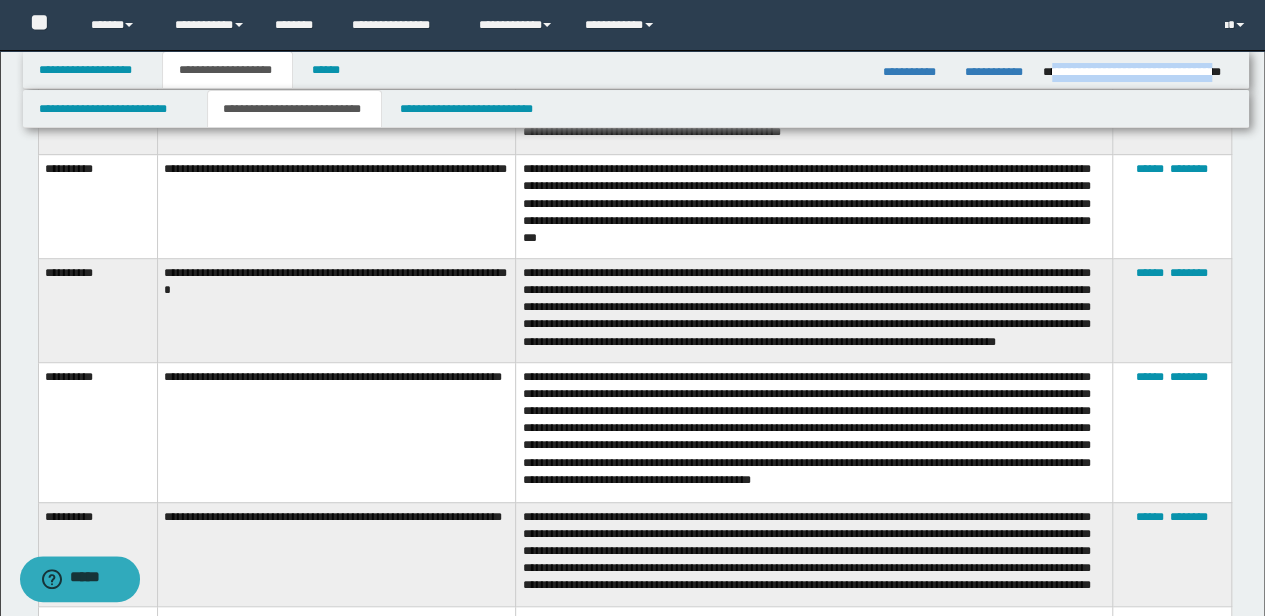 drag, startPoint x: 1050, startPoint y: 72, endPoint x: 1231, endPoint y: 70, distance: 181.01105 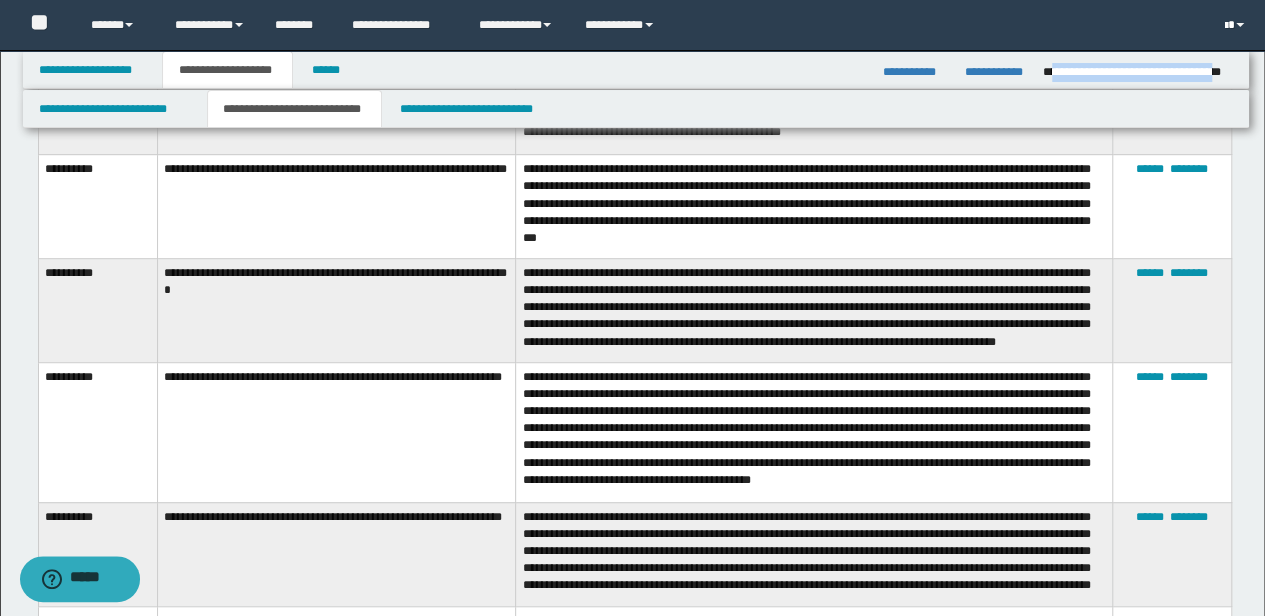 click at bounding box center [1225, 26] 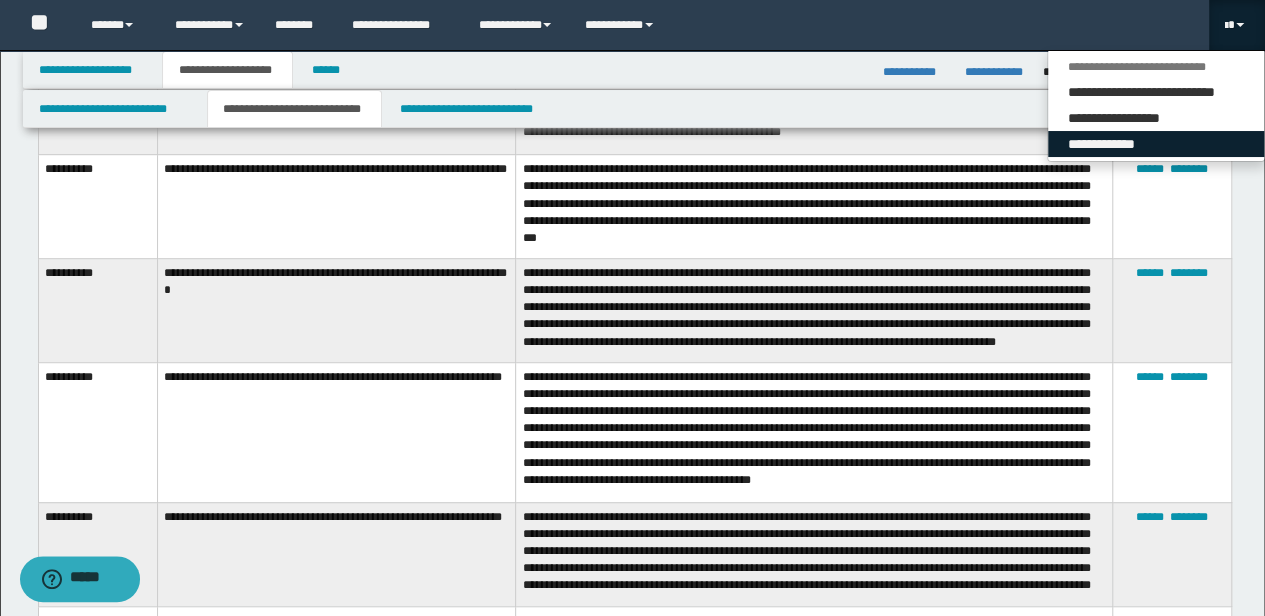 click on "**********" at bounding box center (1156, 144) 